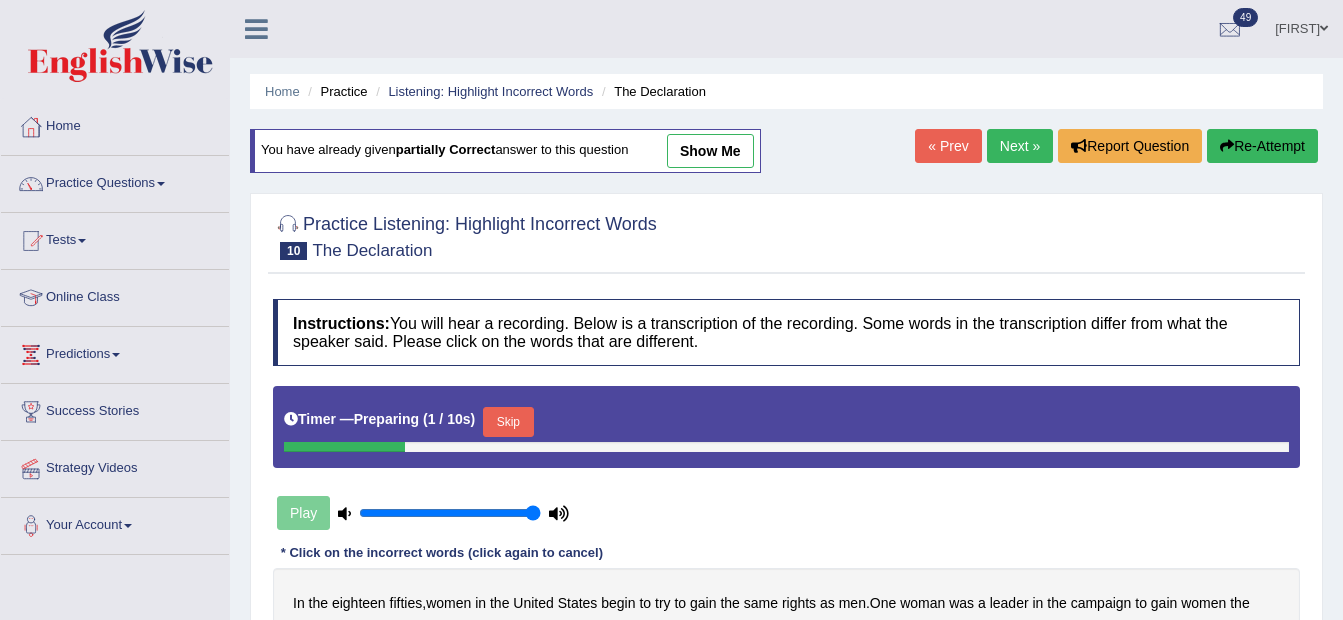 scroll, scrollTop: 300, scrollLeft: 0, axis: vertical 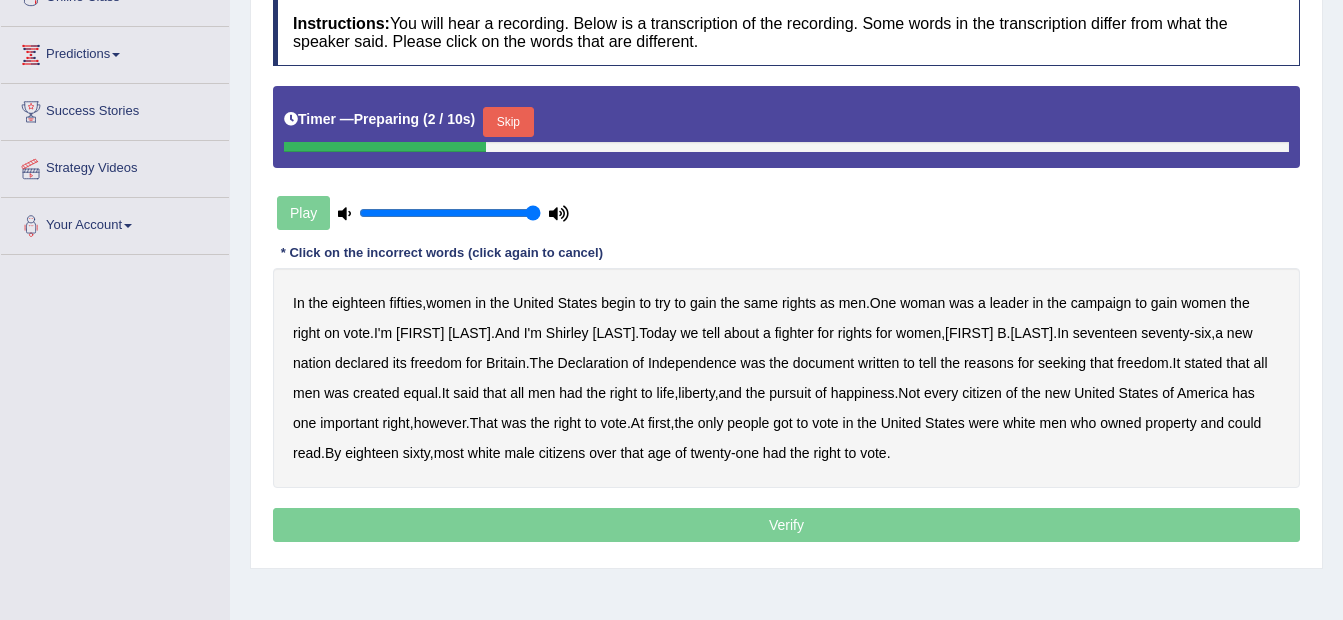 click on "Skip" at bounding box center (508, 122) 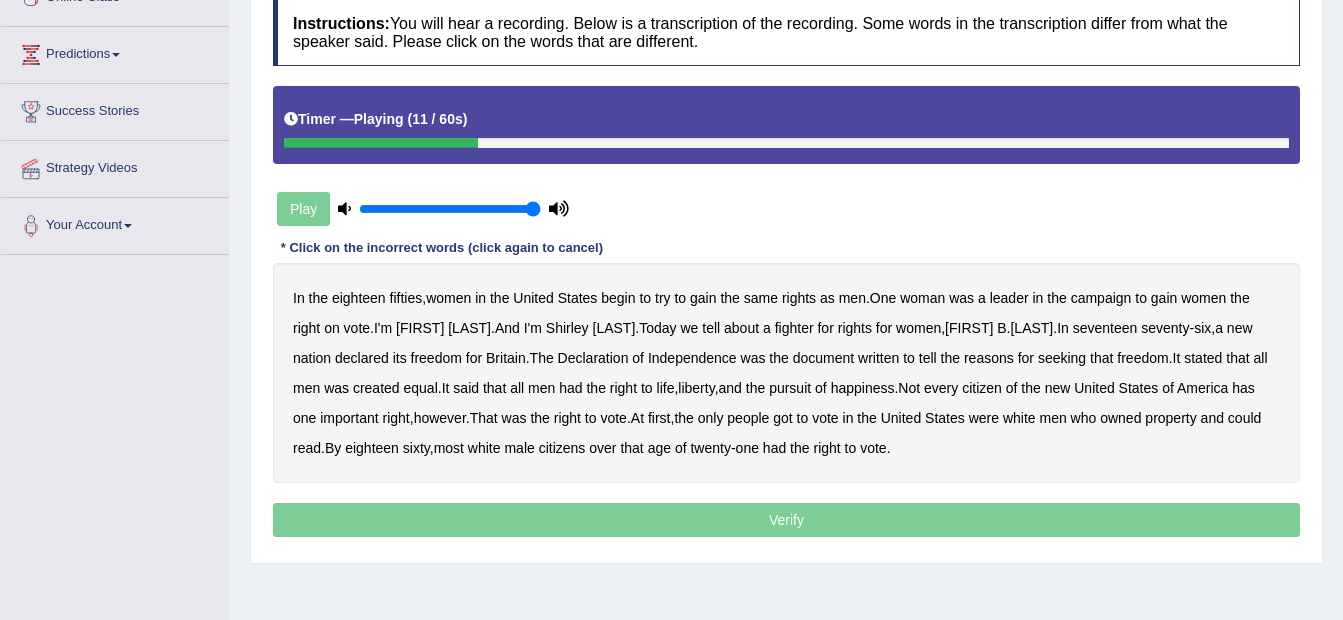 click on "on" at bounding box center (332, 328) 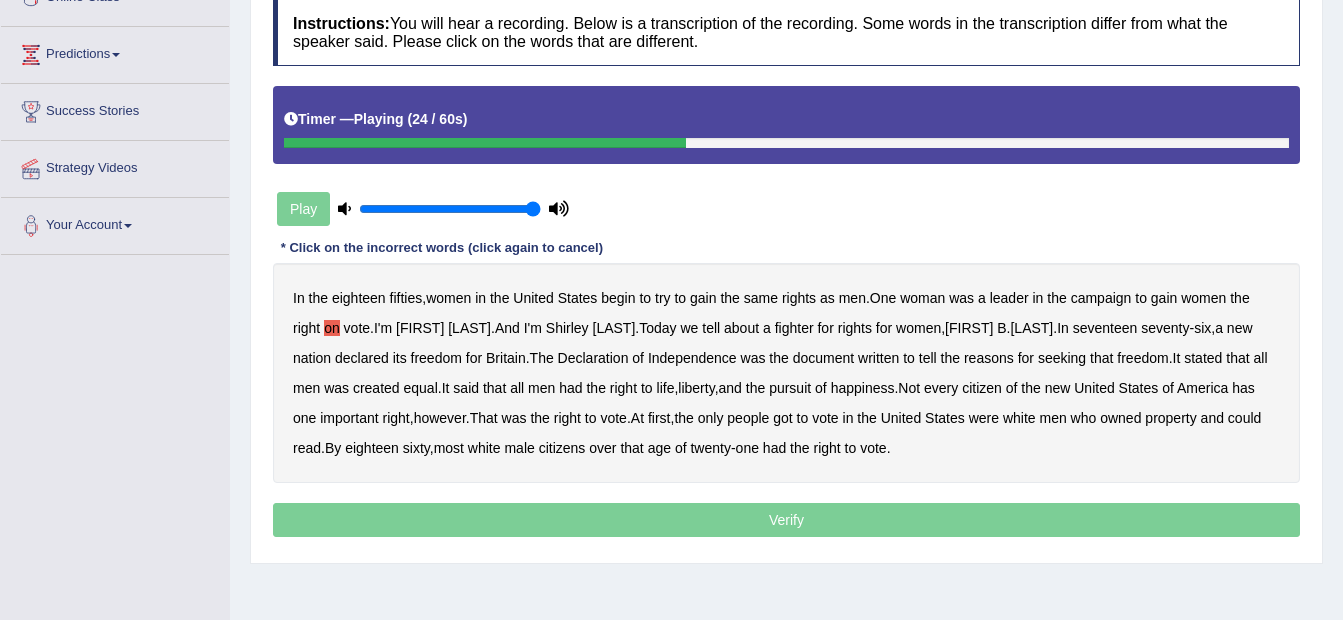 click on "for" at bounding box center (474, 358) 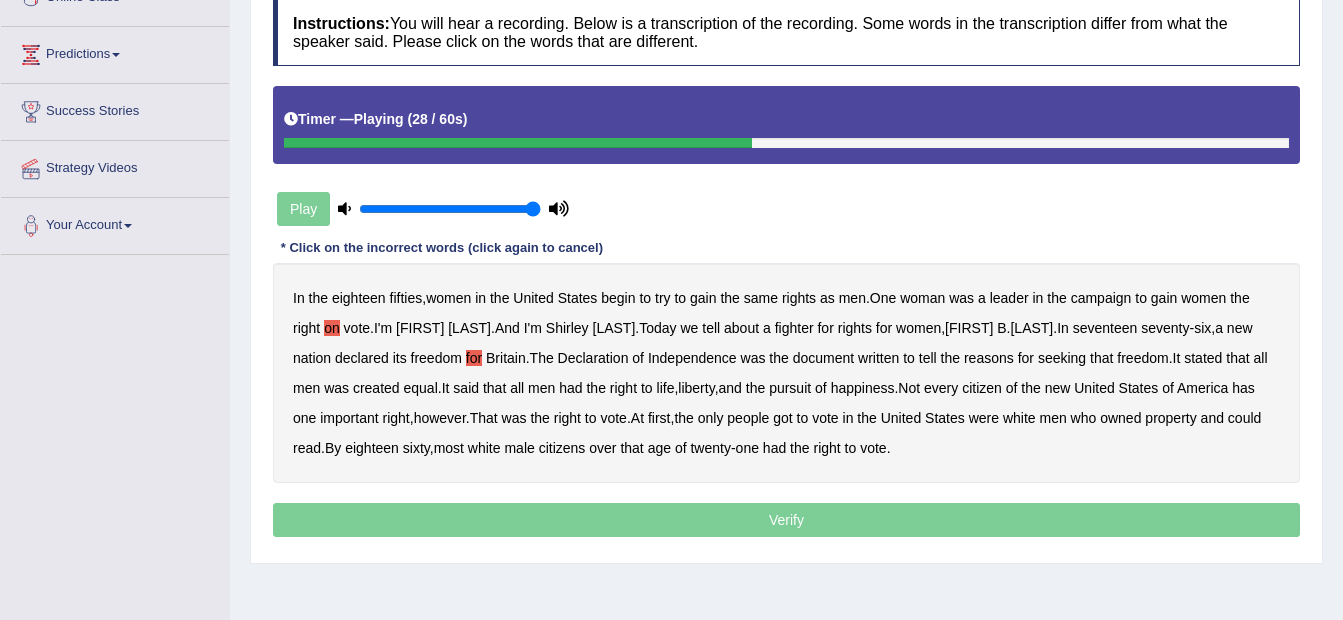 click on "tell" at bounding box center (928, 358) 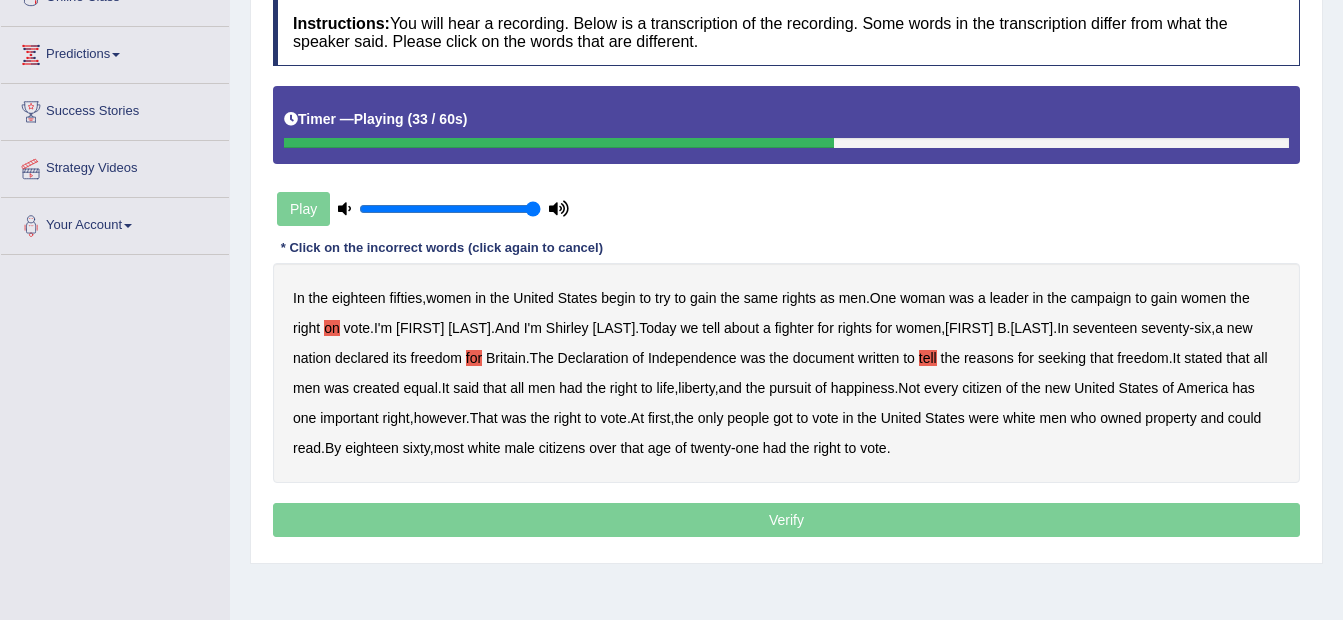 click on "was" at bounding box center [336, 388] 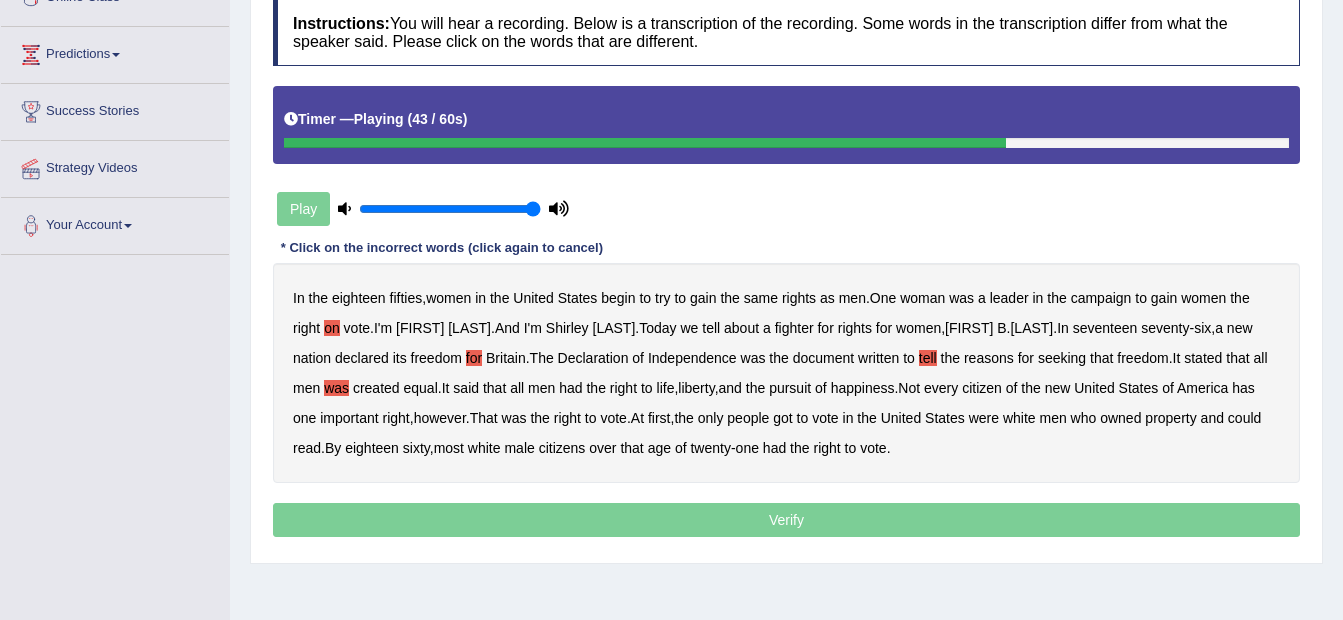 click on "has" at bounding box center [1243, 388] 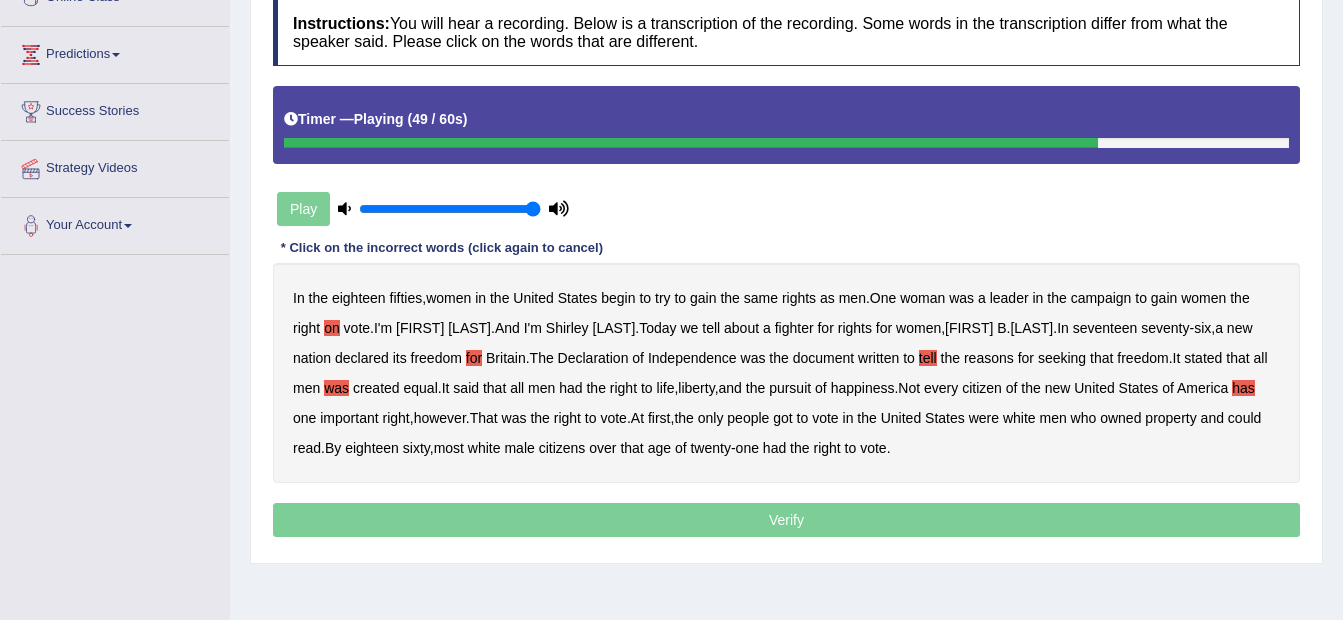 click on "got" at bounding box center (782, 418) 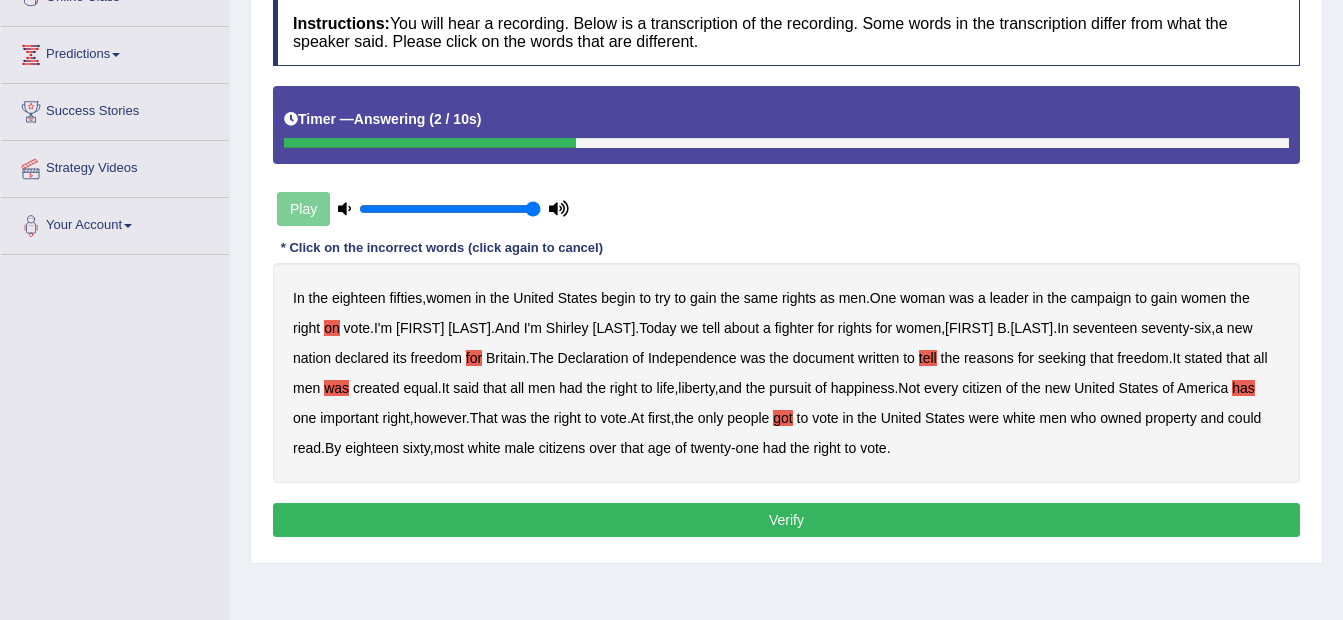 click on "Verify" at bounding box center (786, 520) 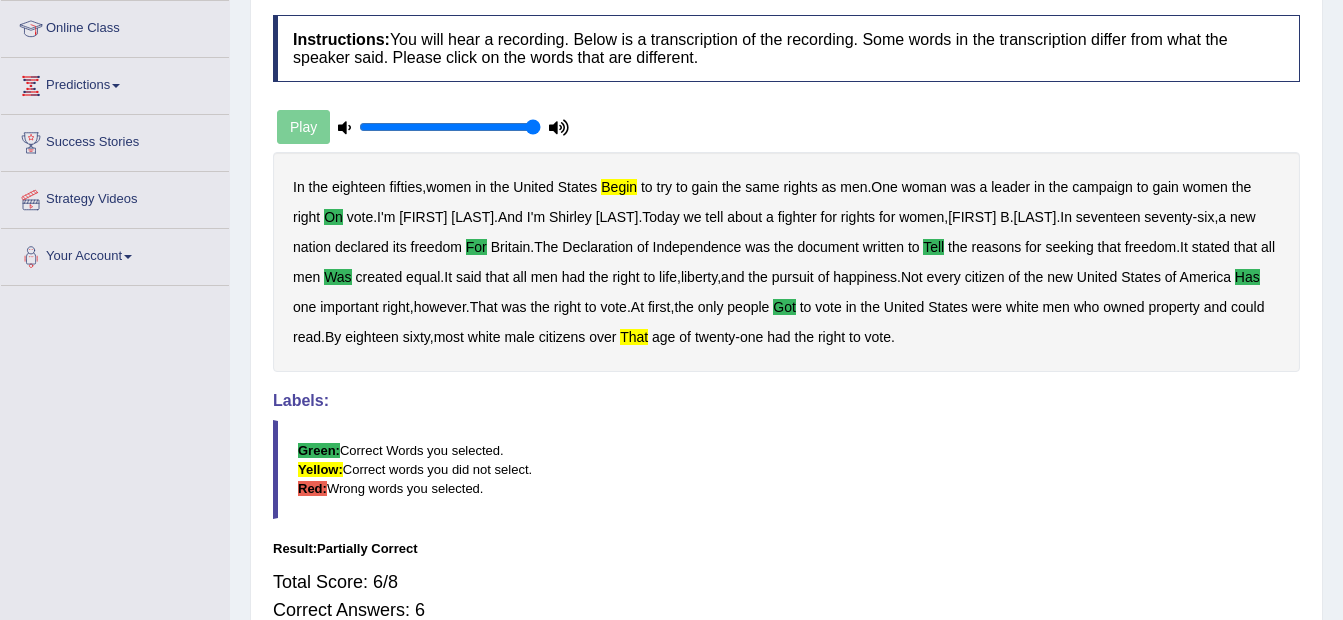 scroll, scrollTop: 130, scrollLeft: 0, axis: vertical 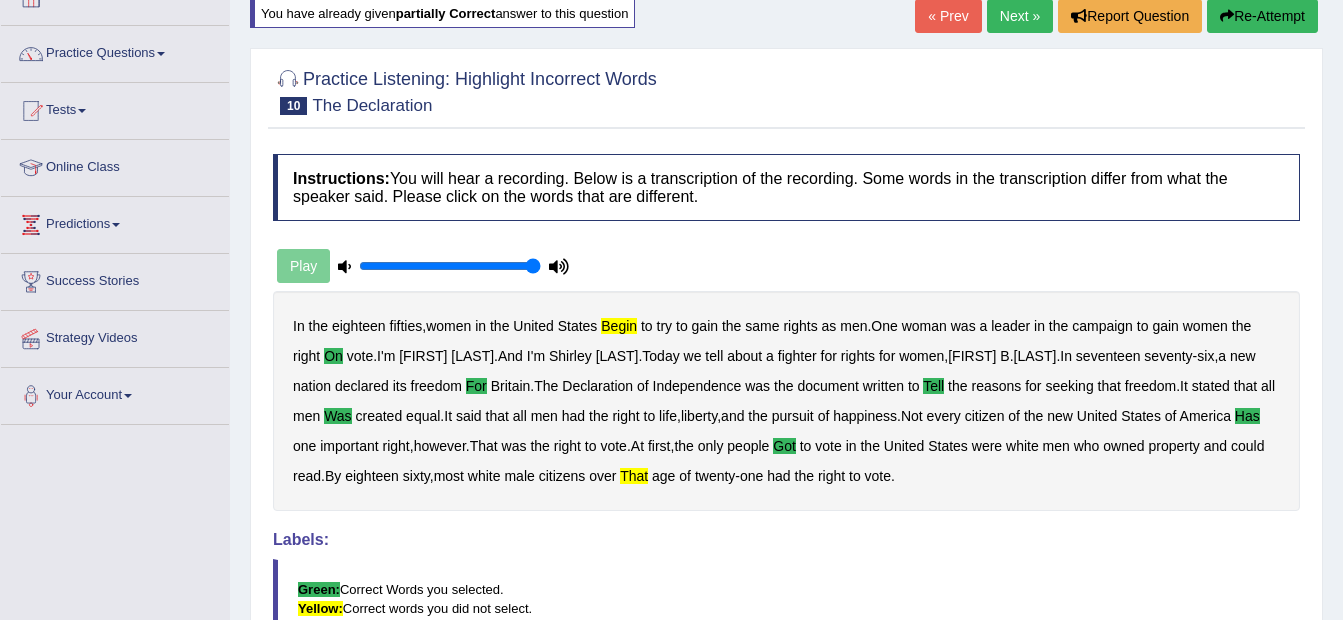 click on "Next »" at bounding box center (1020, 16) 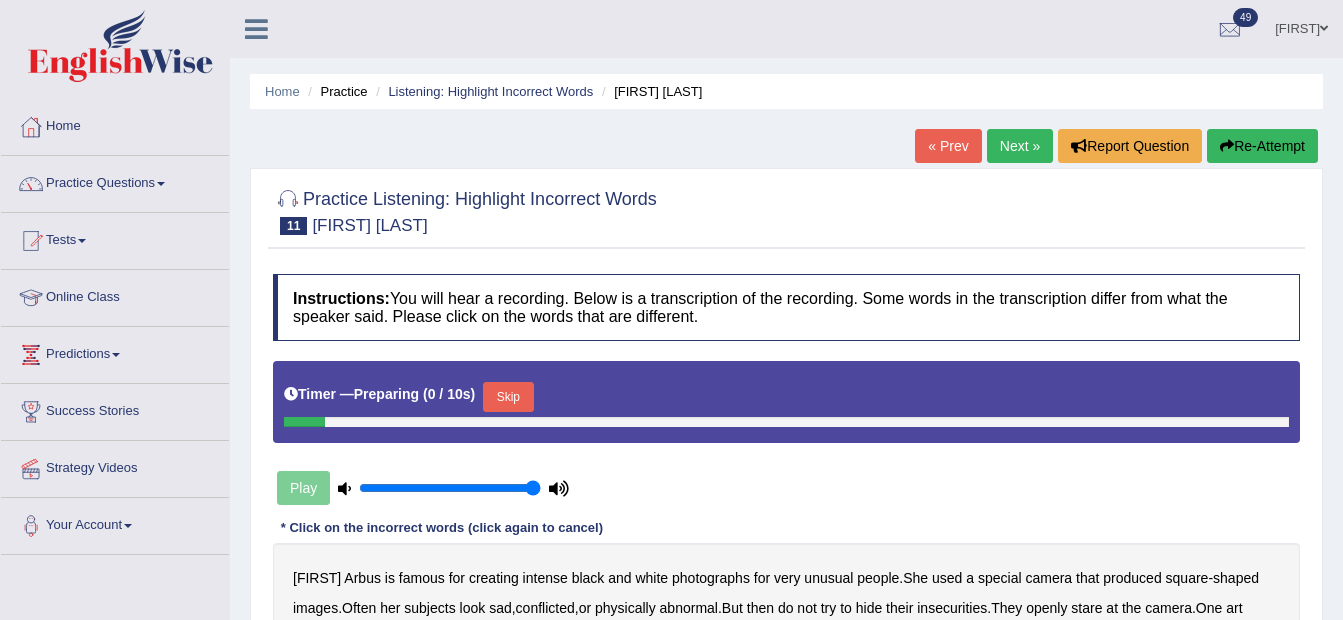 scroll, scrollTop: 0, scrollLeft: 0, axis: both 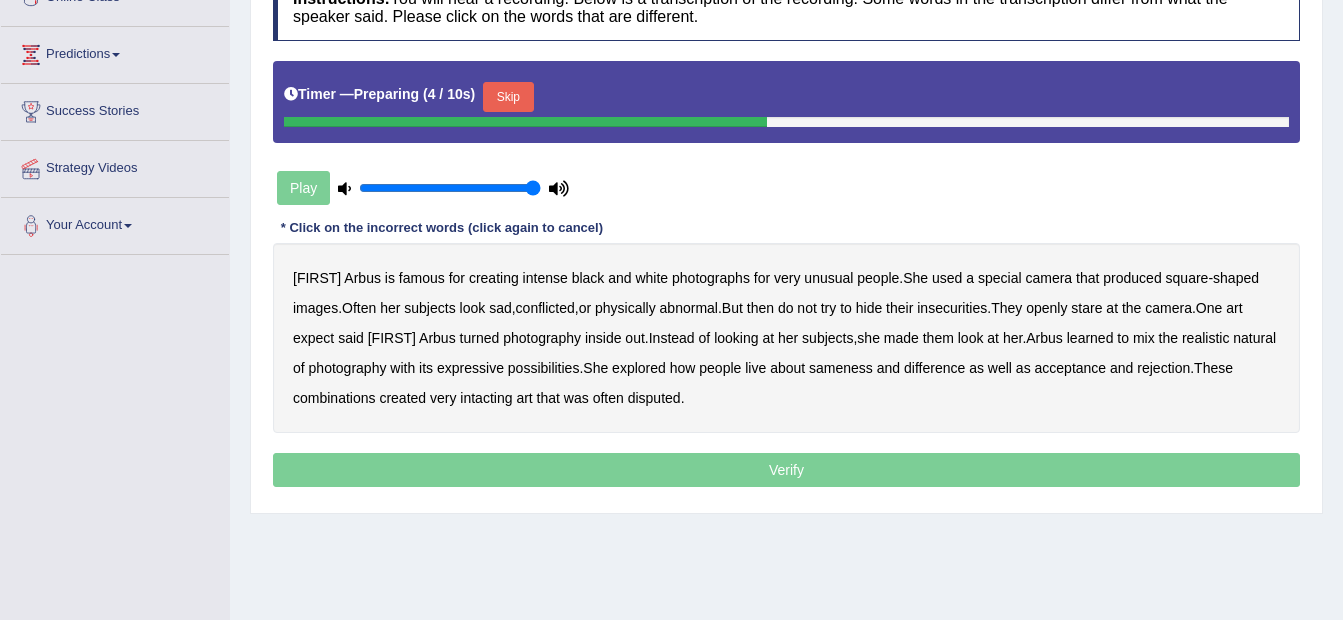 click on "Skip" at bounding box center (508, 97) 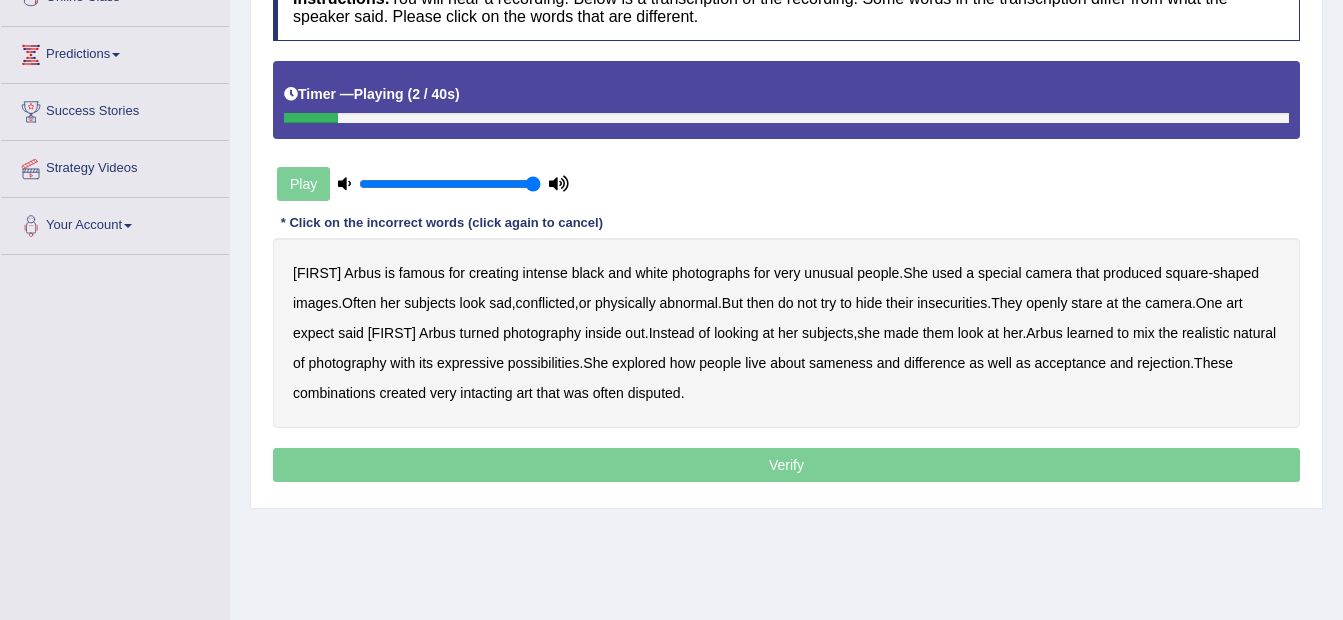 click on "famous" at bounding box center [422, 273] 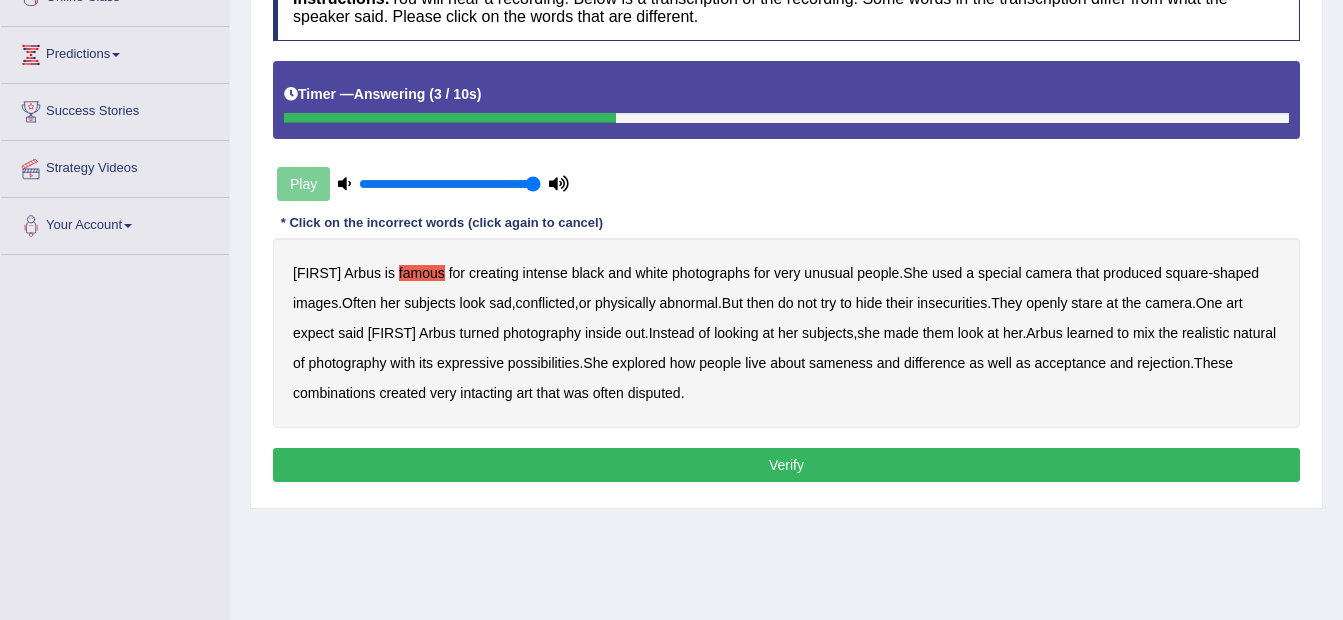 click on "intacting" at bounding box center (486, 393) 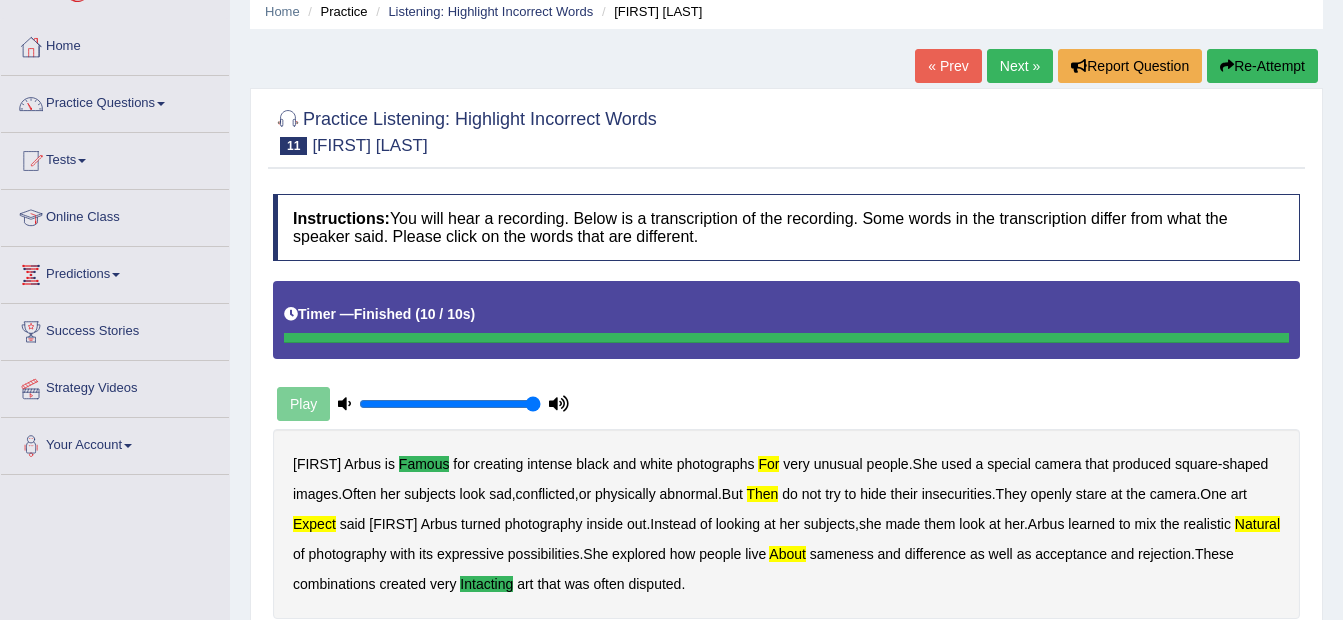 scroll, scrollTop: 0, scrollLeft: 0, axis: both 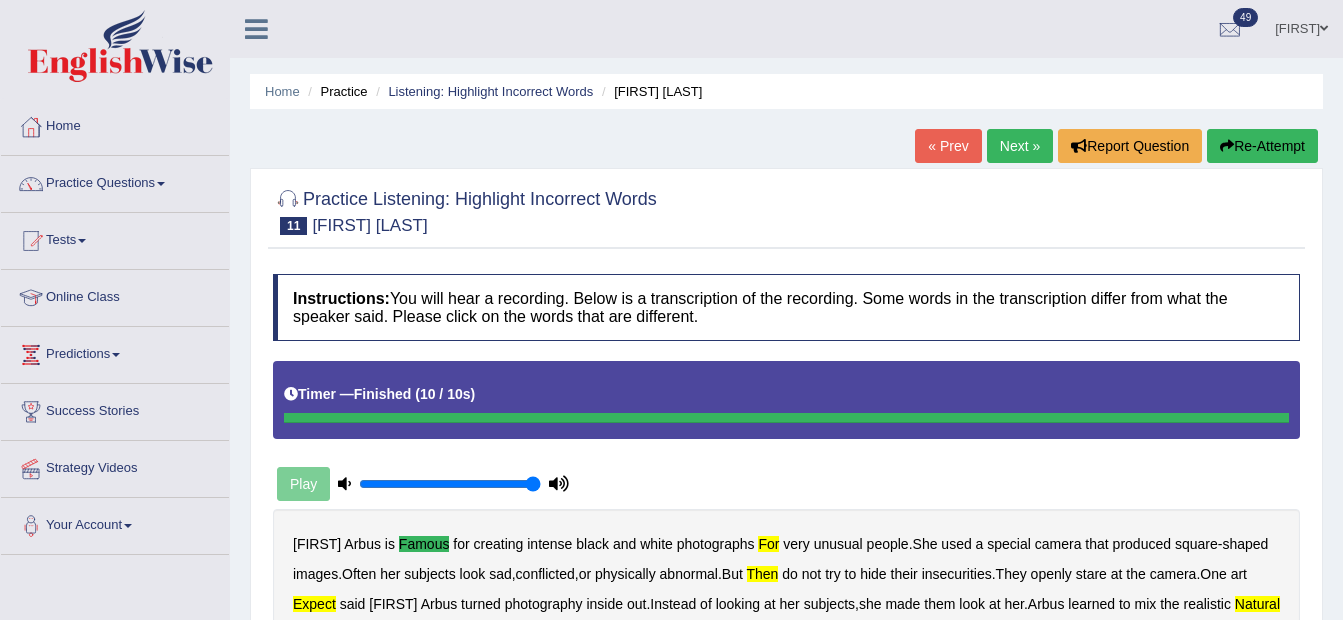 click on "Re-Attempt" at bounding box center [1262, 146] 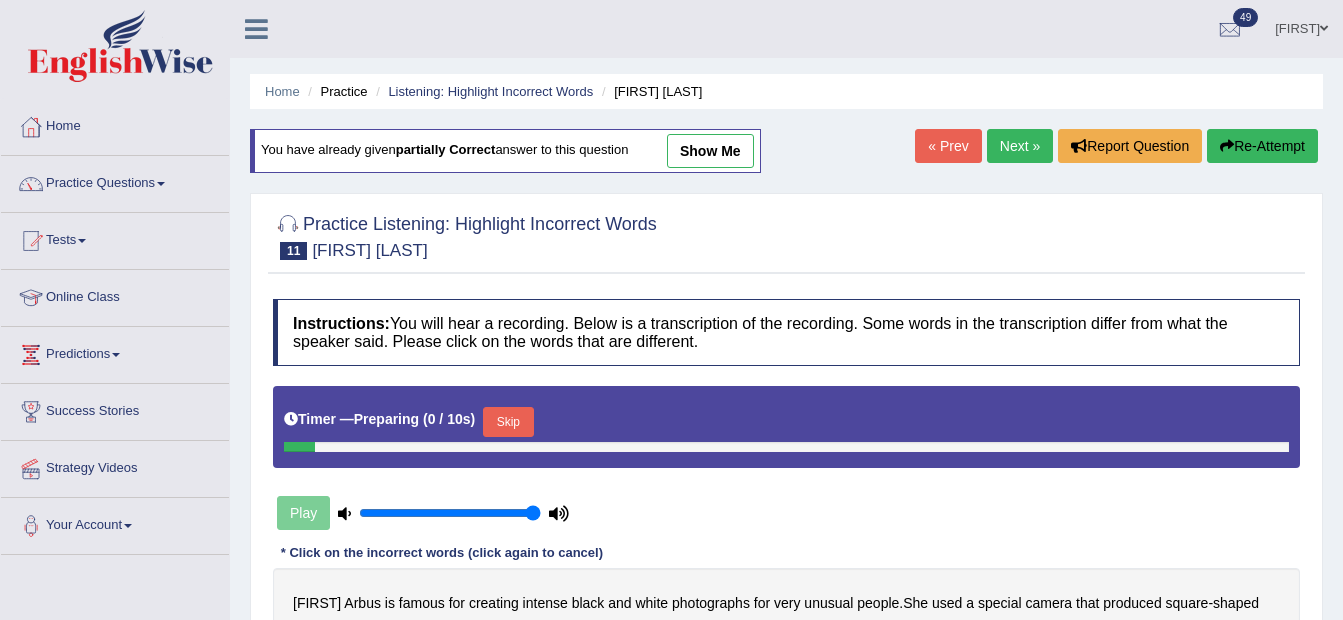scroll, scrollTop: 0, scrollLeft: 0, axis: both 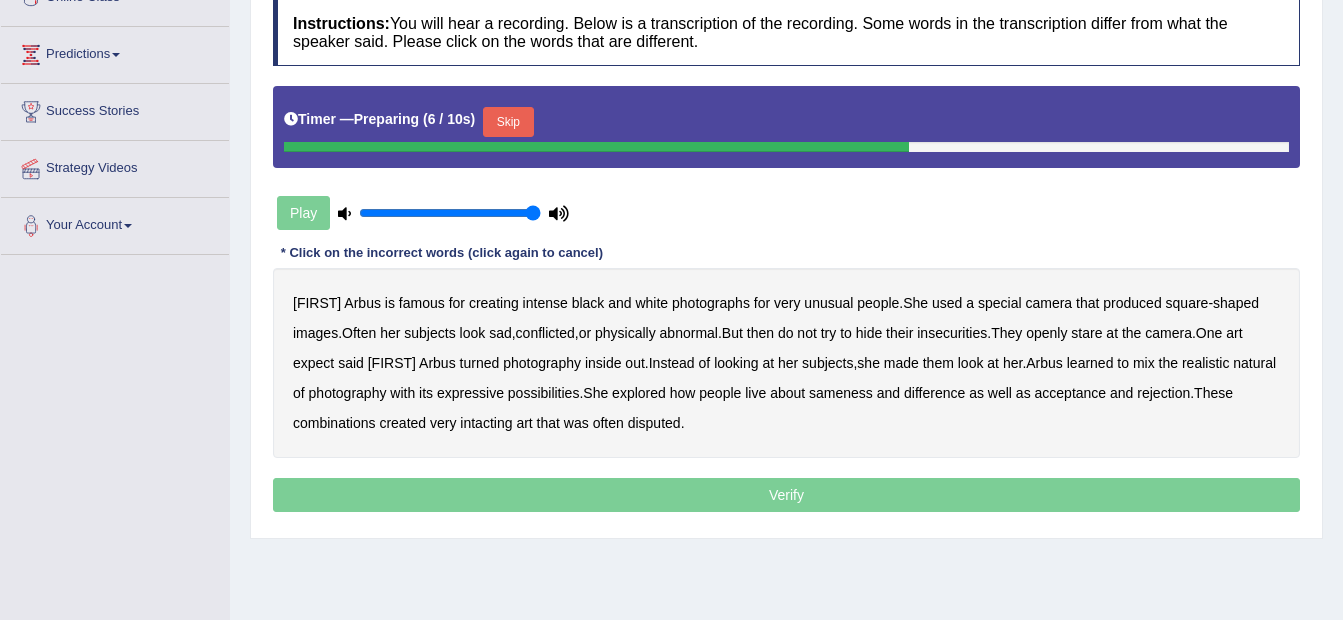 click on "Skip" at bounding box center [508, 122] 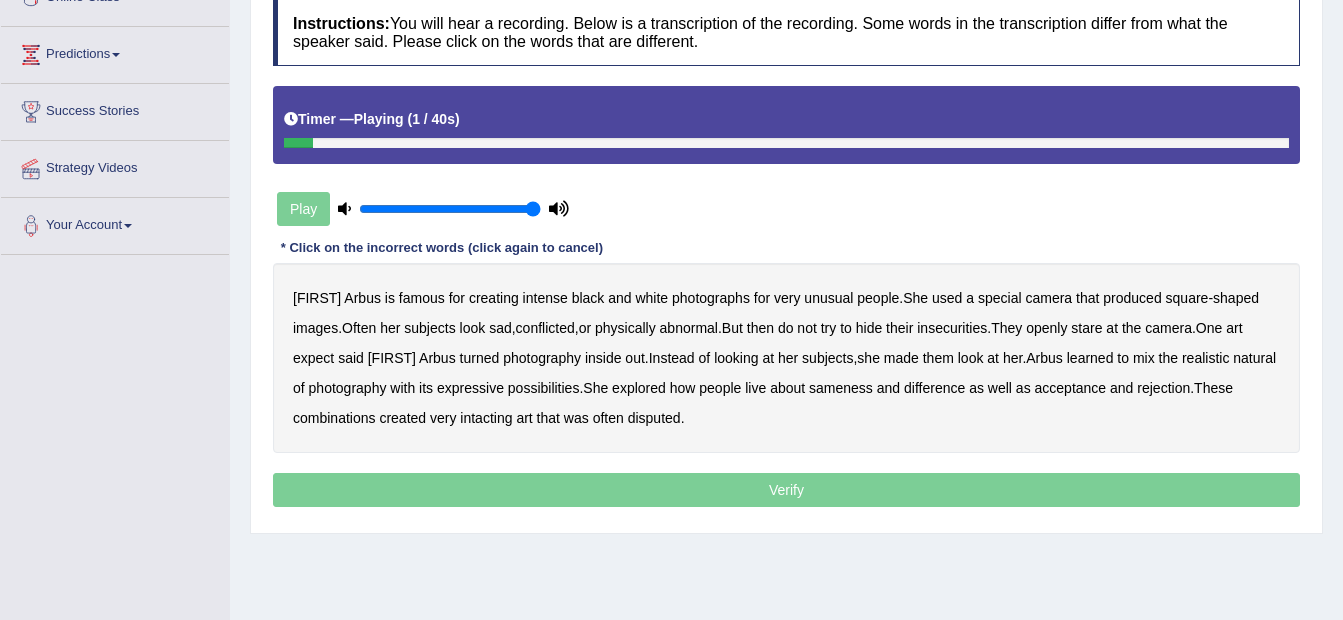 click on "famous" at bounding box center [422, 298] 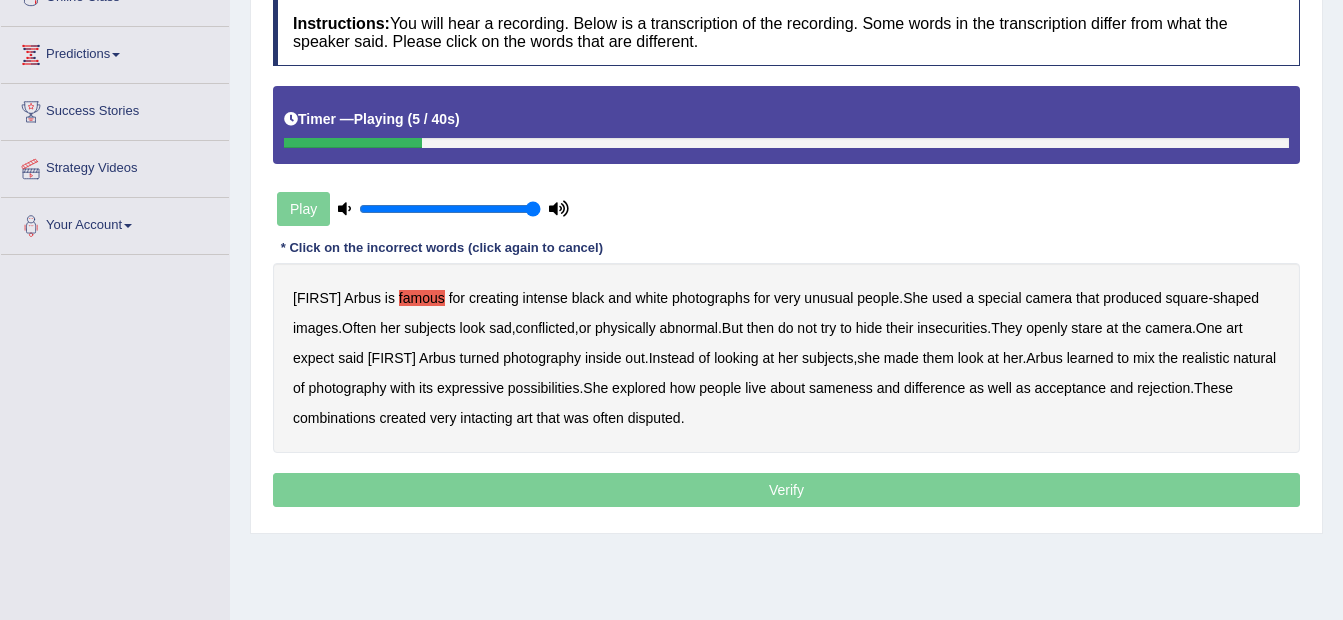 click on "for" at bounding box center [762, 298] 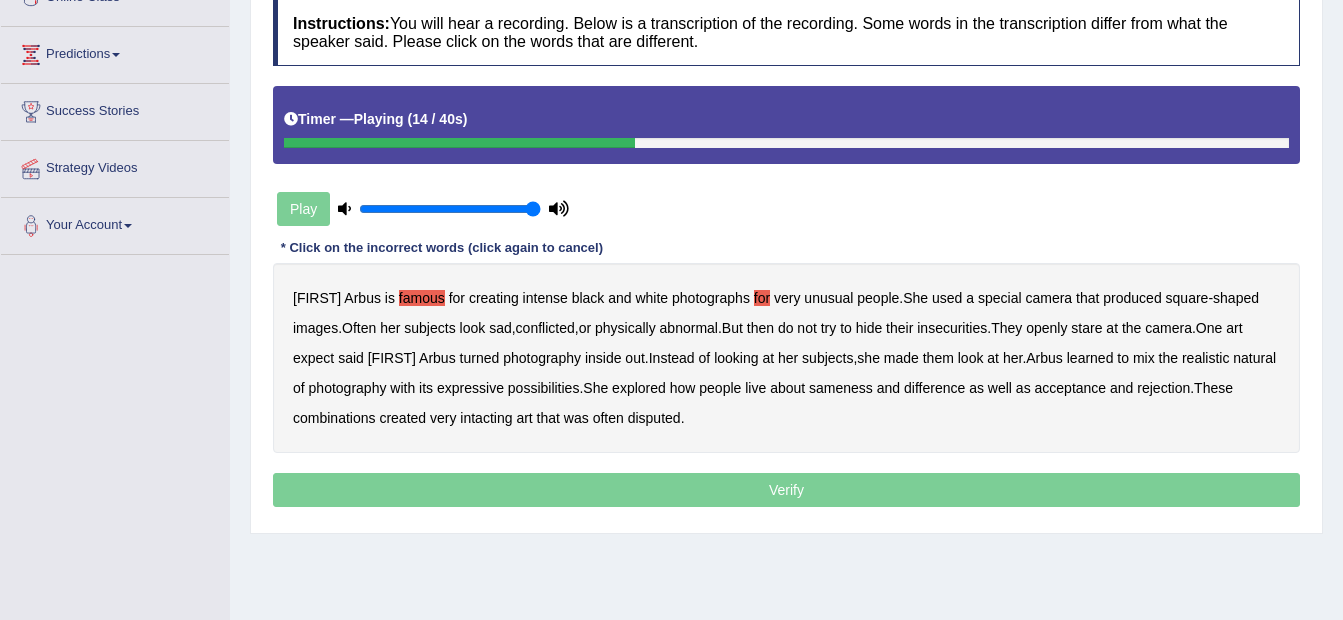 click on "then" at bounding box center (760, 328) 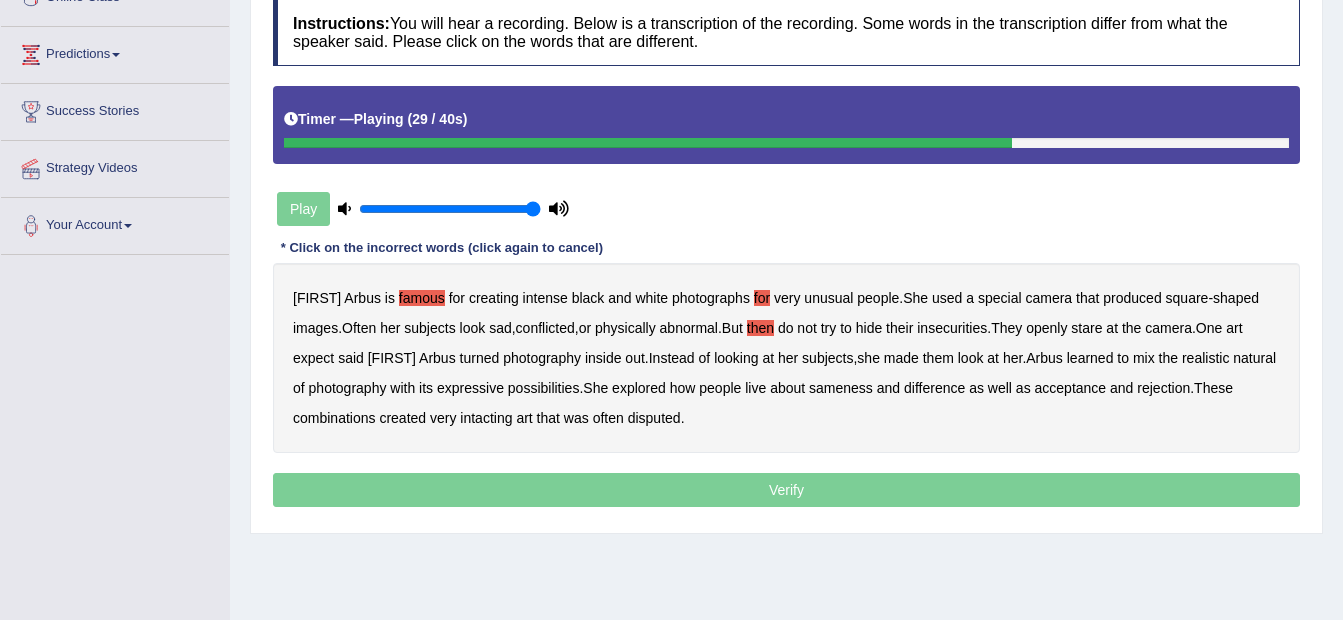 click on "natural" at bounding box center [1254, 358] 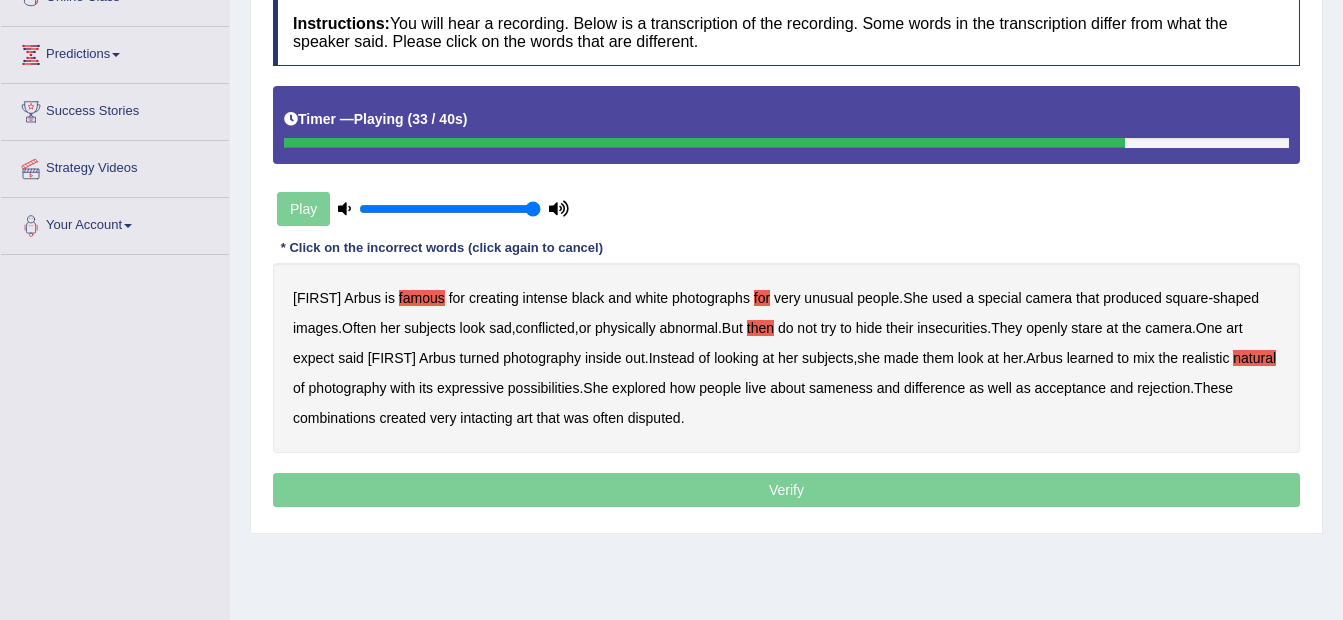 click on "about" at bounding box center [787, 388] 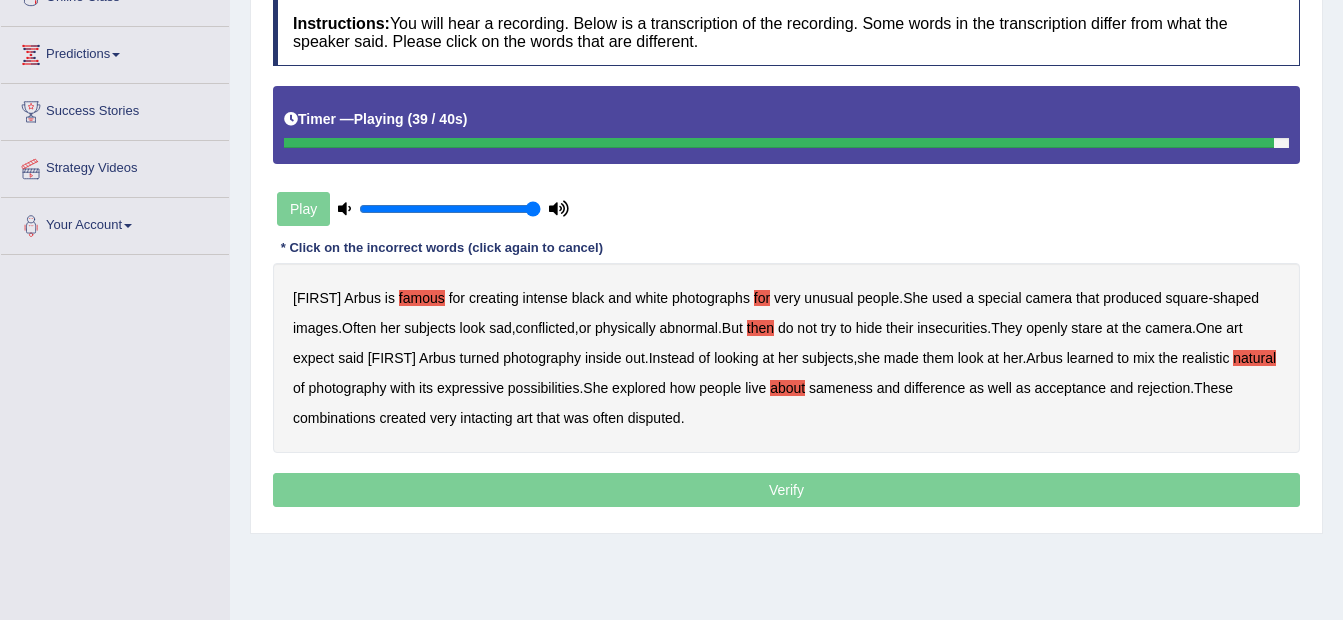 click on "intacting" at bounding box center (486, 418) 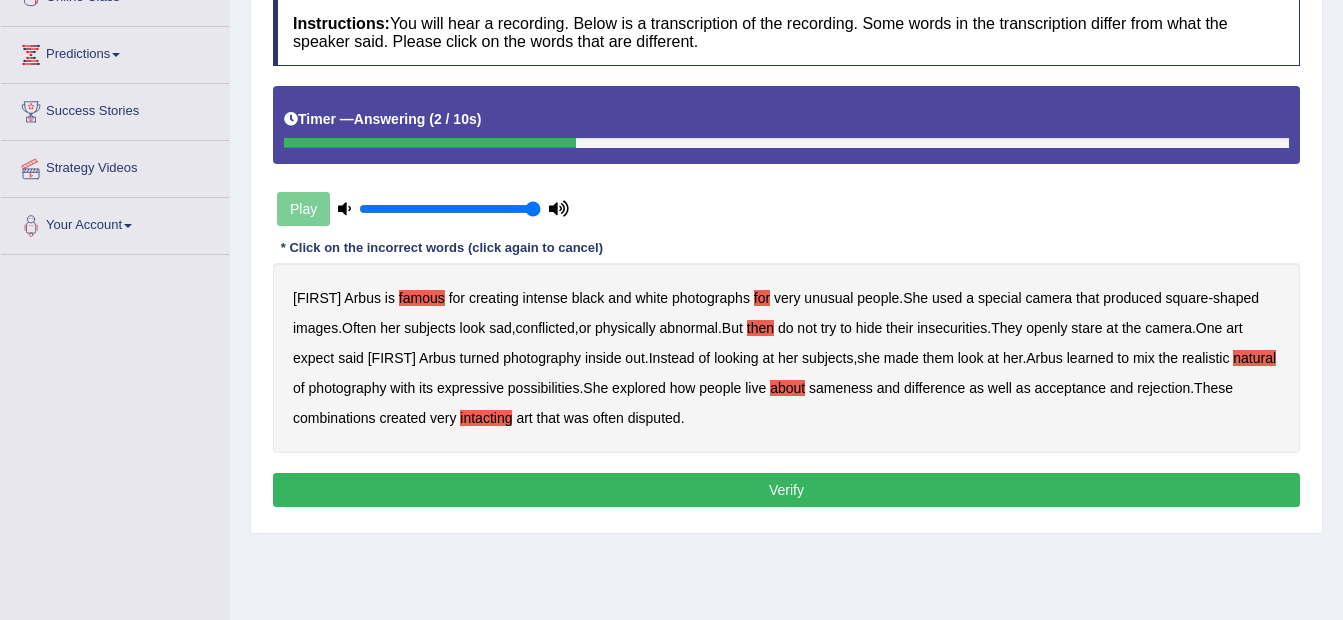 click on "Verify" at bounding box center [786, 490] 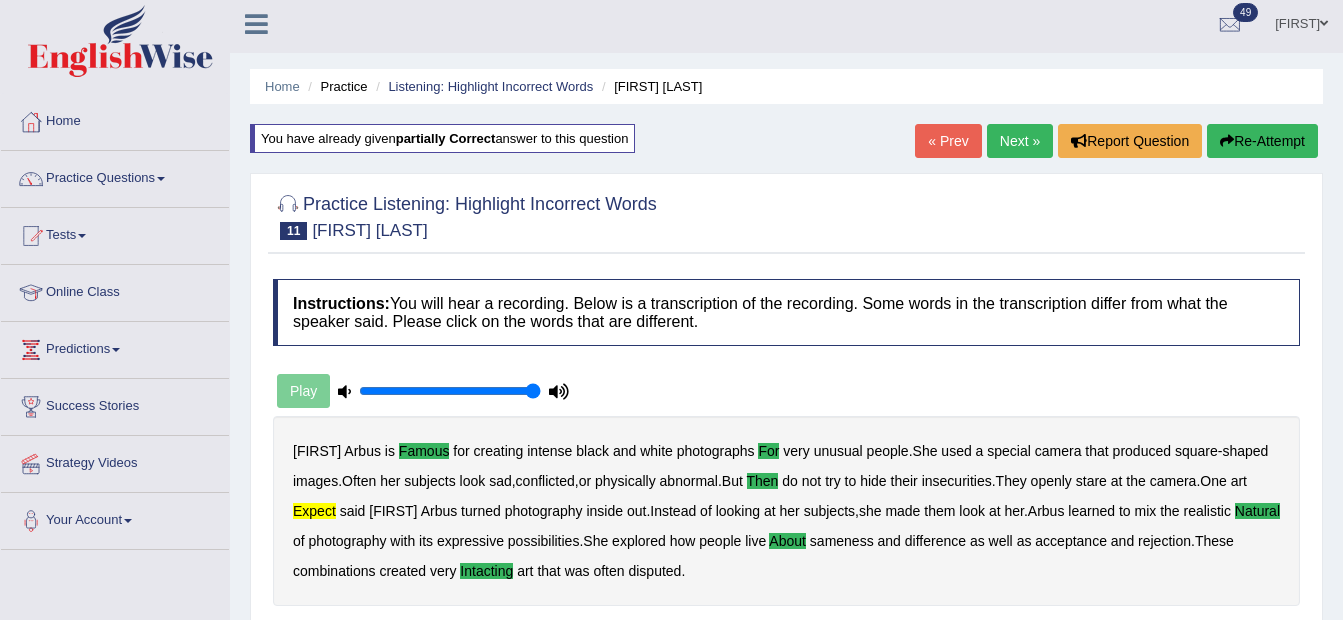 scroll, scrollTop: 0, scrollLeft: 0, axis: both 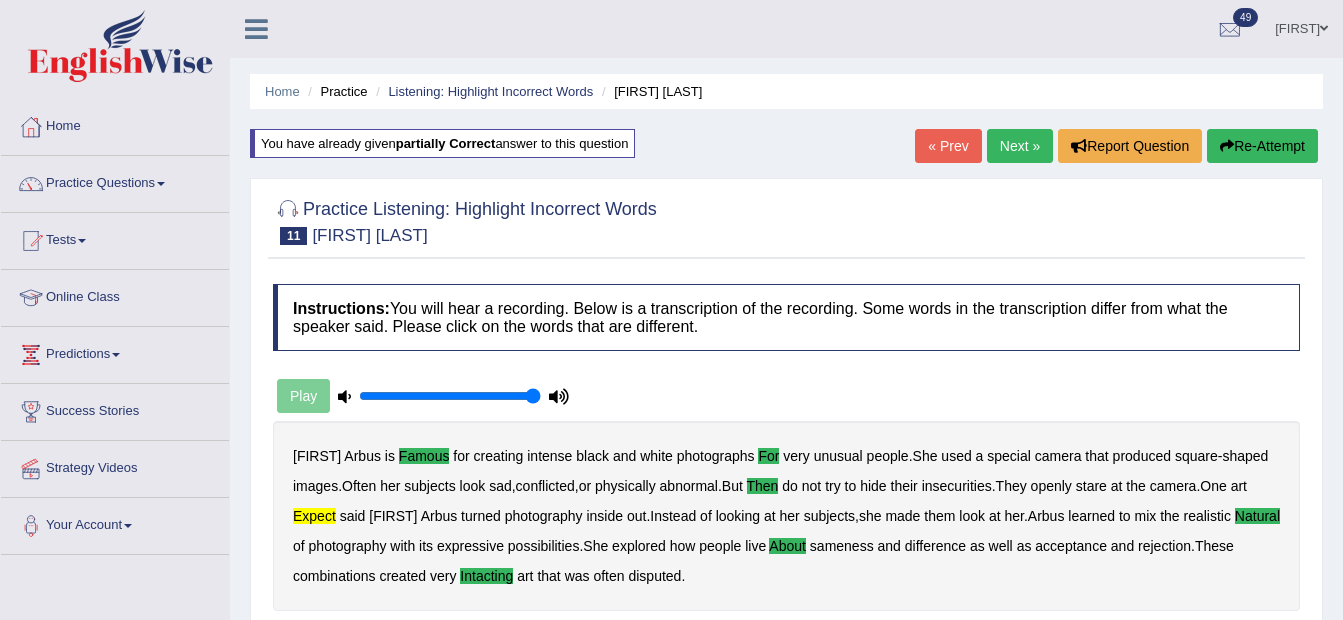 click on "Next »" at bounding box center (1020, 146) 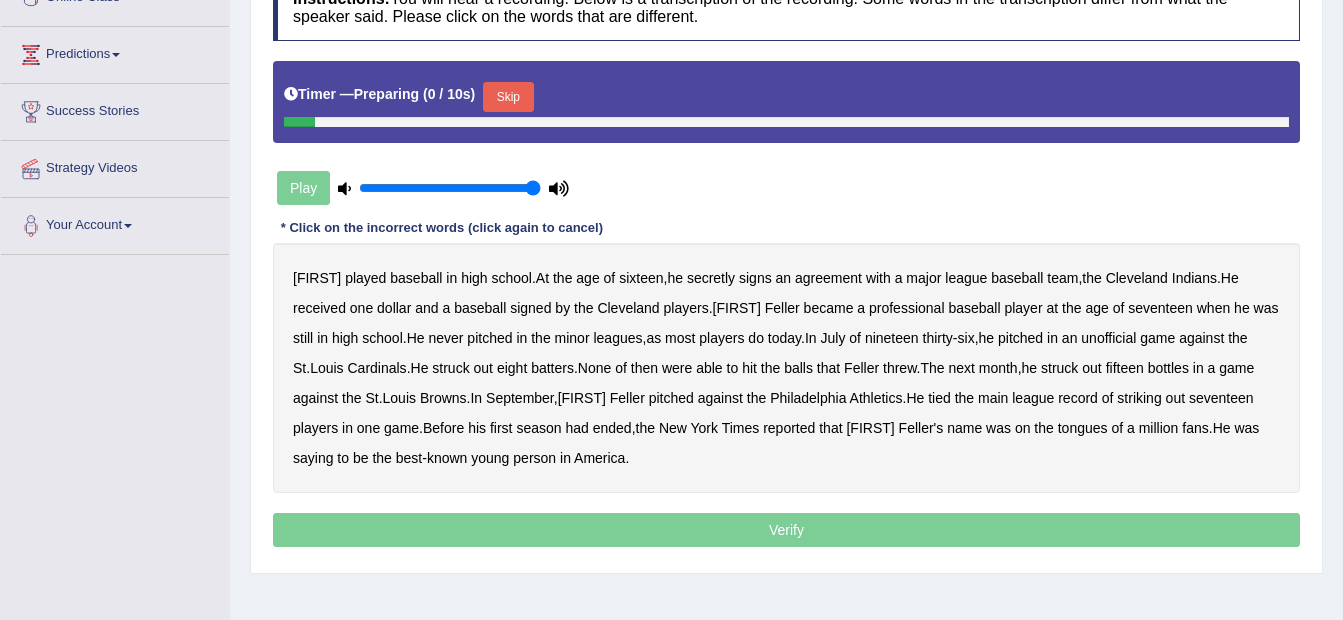scroll, scrollTop: 300, scrollLeft: 0, axis: vertical 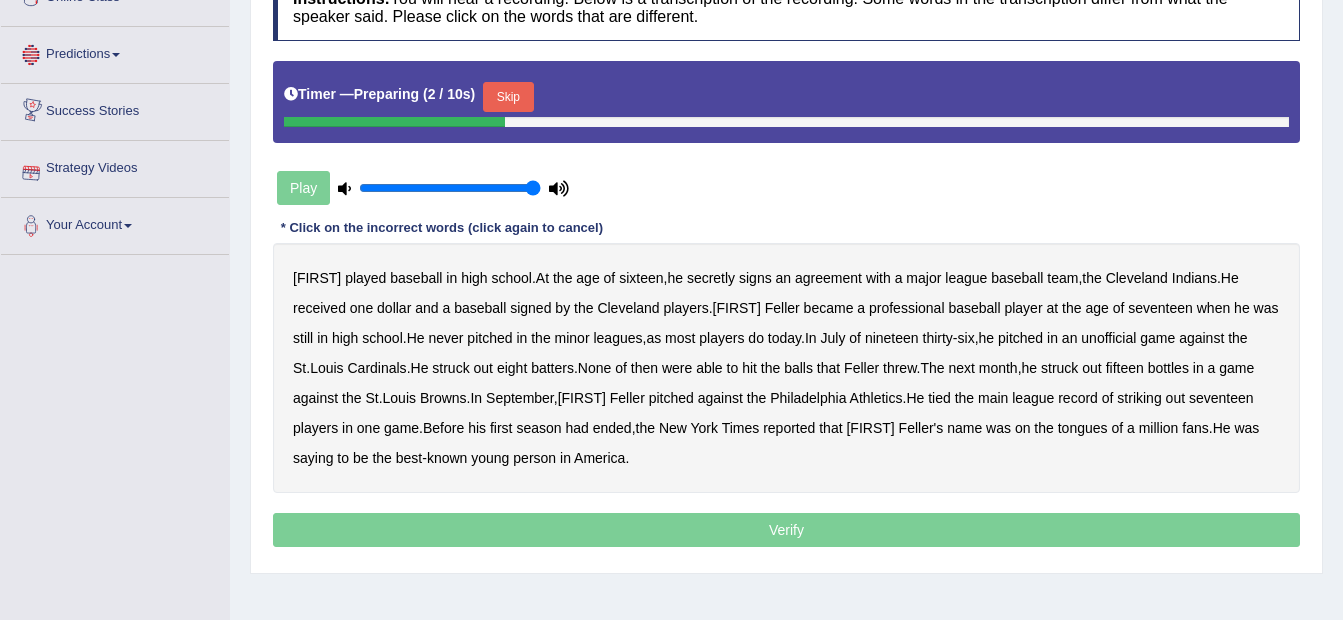 click on "Skip" at bounding box center (508, 97) 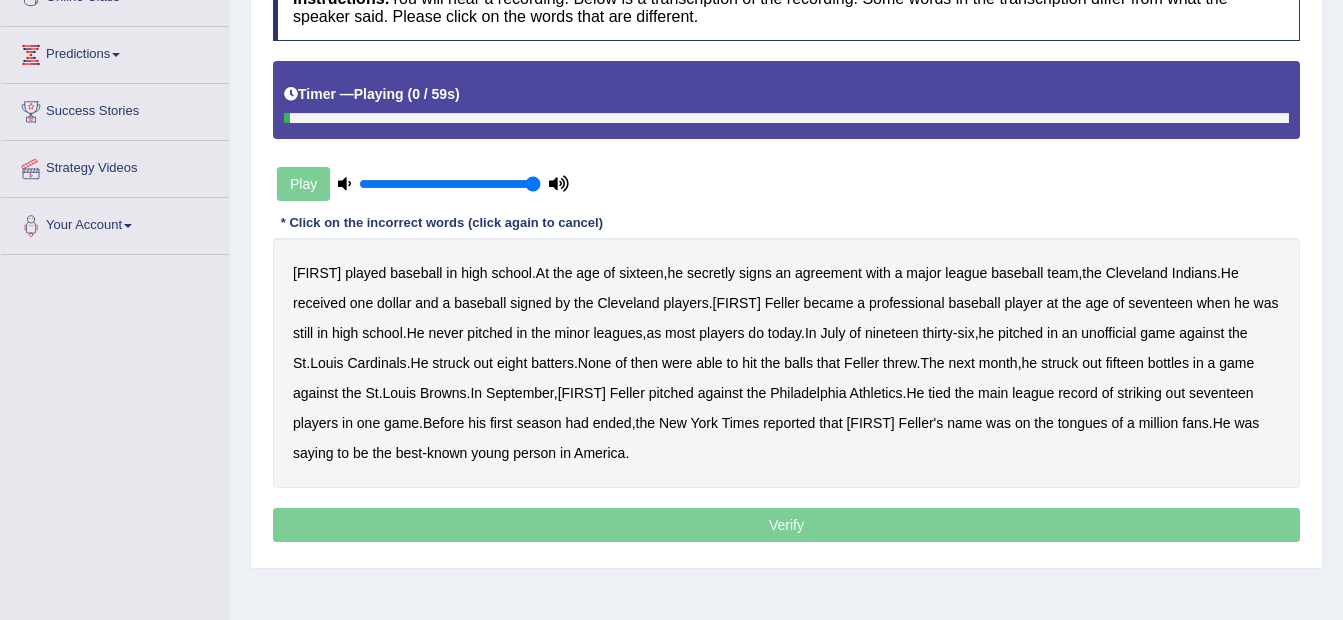 scroll, scrollTop: 400, scrollLeft: 0, axis: vertical 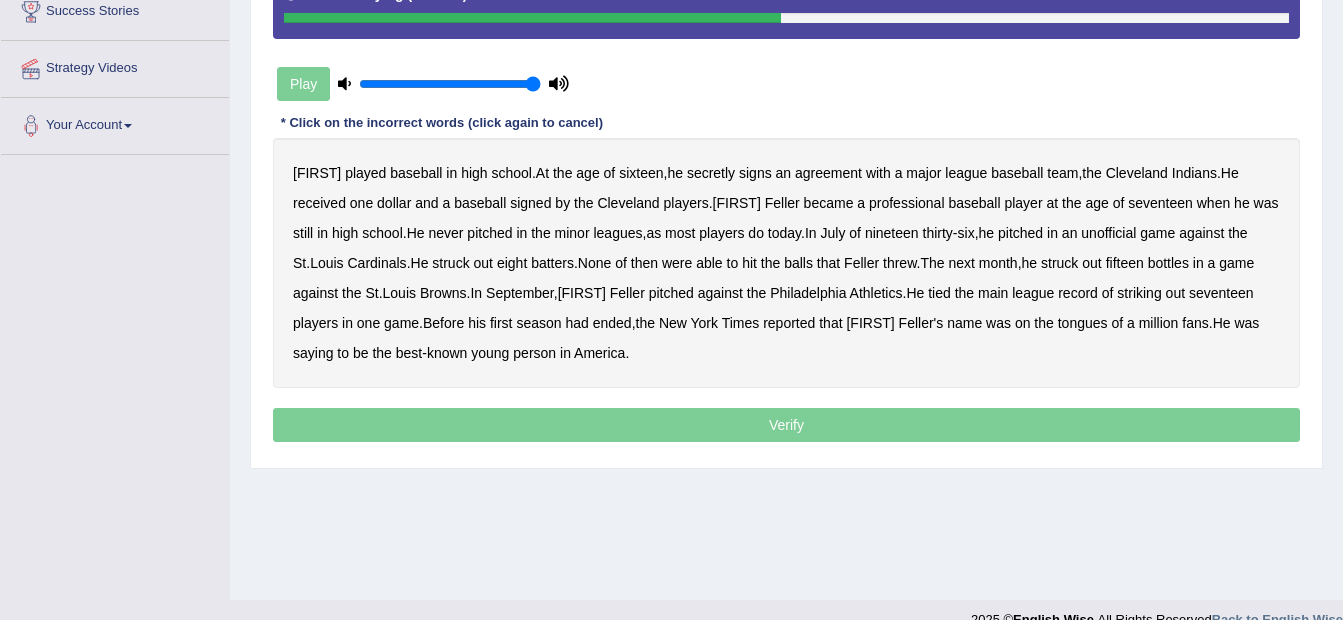 click on "St" at bounding box center [299, 263] 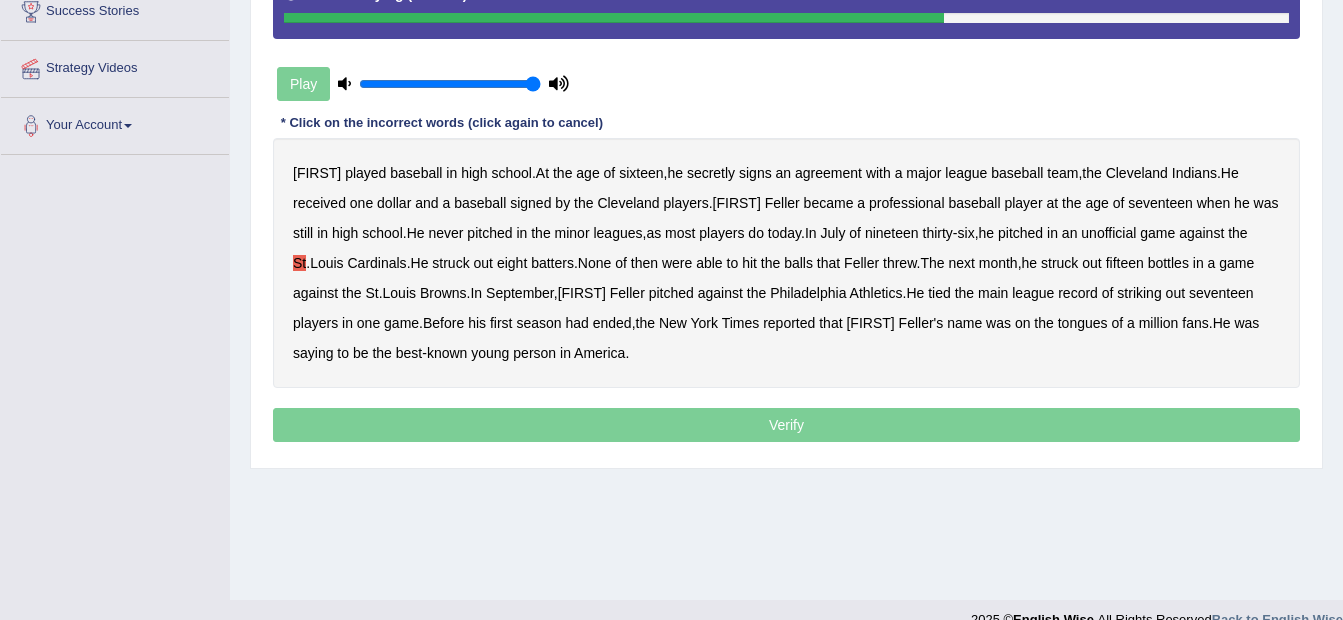 click on "Bob   played   baseball   in   high   school .  At   the   age   of   sixteen ,  he   secretly   signs   an   agreement   with   a   major   league   baseball   team ,  the   Cleveland   Indians .  He   received   one   dollar   and   a   baseball   signed   by   the   Cleveland   players .  Bob   Feller   became   a   professional   baseball   player   at   the   age   of   seventeen   when   he   was   still   in   high   school .  He   never   pitched   in   the   minor   leagues ,  as   most   players   do   today .  In   July   of   nineteen   thirty - six ,  he   pitched   in   an   unofficial   game   against   the   St .  Louis   Cardinals .  He   struck   out   eight   batters .  None   of   then   were   able   to   hit   the   balls   that   Feller   threw .  The   next   month ,  he   struck   out   fifteen   bottles   in   a   game   against   the   St .  Louis   Browns .  In   September ,  Bob   Feller   pitched   against   the   Philadelphia   Athletics .  He   tied   the   main   league     of" at bounding box center [786, 263] 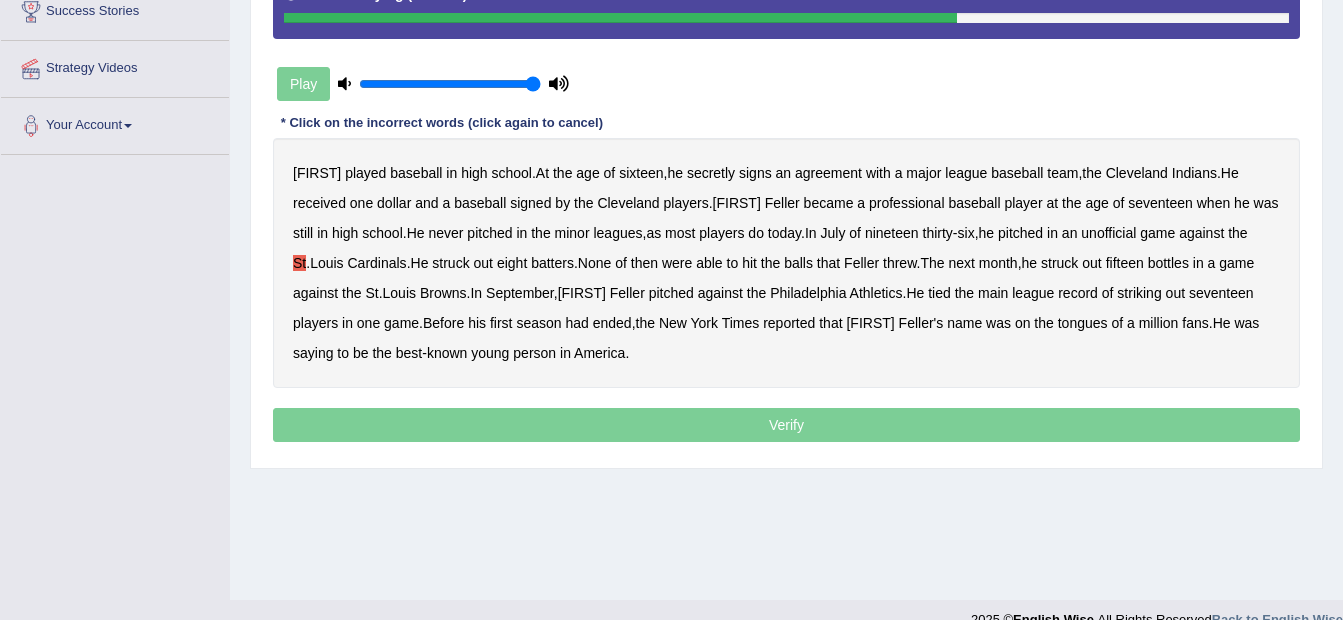 click on "bottles" at bounding box center (1168, 263) 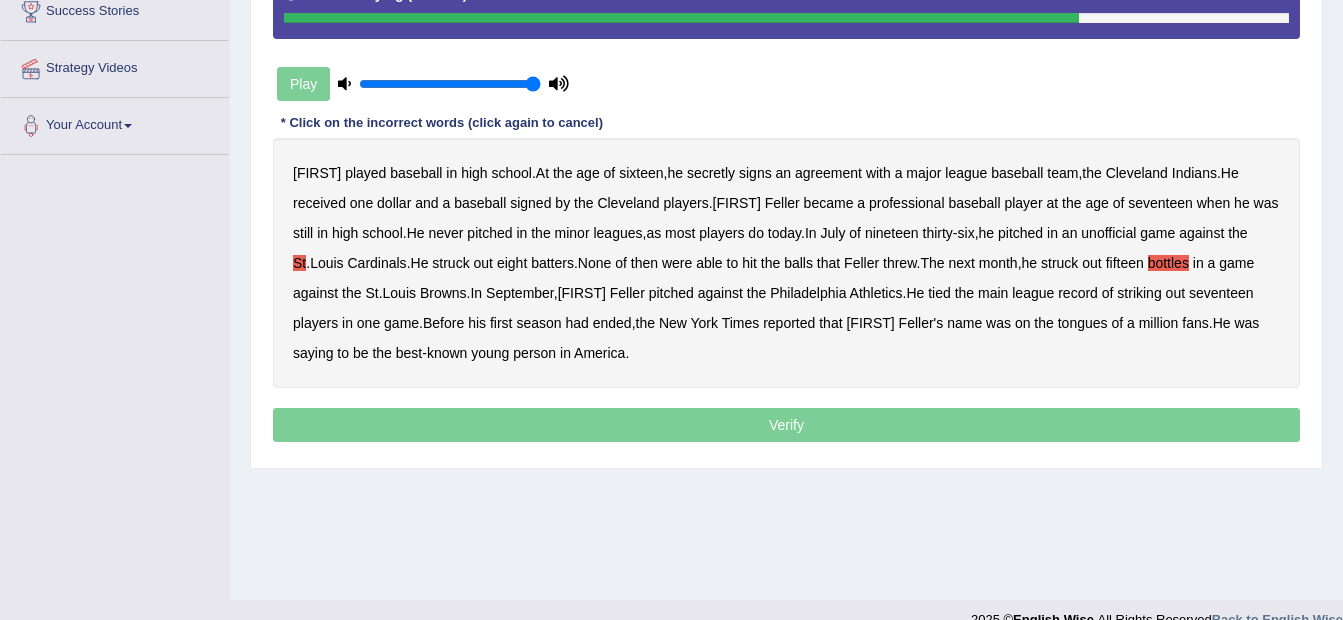 click on "main" at bounding box center [993, 293] 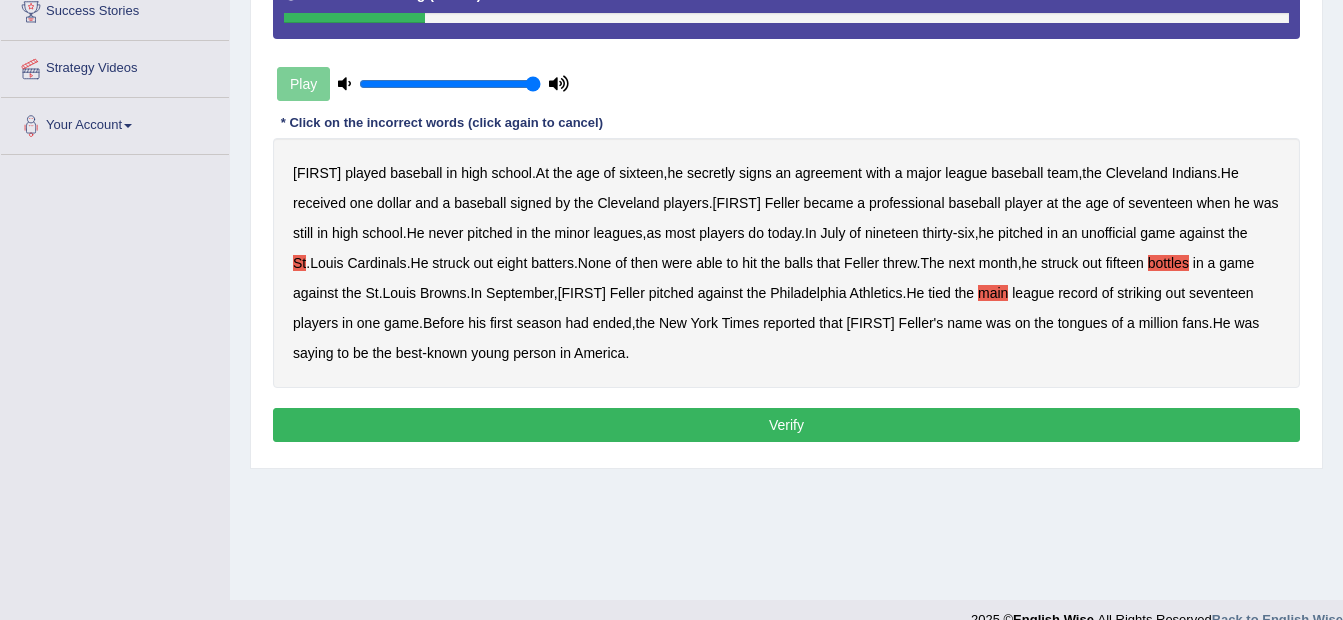 click on "Bob   played   baseball   in   high   school .  At   the   age   of   sixteen ,  he   secretly   signs   an   agreement   with   a   major   league   baseball   team ,  the   Cleveland   Indians .  He   received   one   dollar   and   a   baseball   signed   by   the   Cleveland   players .  Bob   Feller   became   a   professional   baseball   player   at   the   age   of   seventeen   when   he   was   still   in   high   school .  He   never   pitched   in   the   minor   leagues ,  as   most   players   do   today .  In   July   of   nineteen   thirty - six ,  he   pitched   in   an   unofficial   game   against   the   St .  Louis   Cardinals .  He   struck   out   eight   batters .  None   of   then   were   able   to   hit   the   balls   that   Feller   threw .  The   next   month ,  he   struck   out   fifteen   bottles   in   a   game   against   the   St .  Louis   Browns .  In   September ,  Bob   Feller   pitched   against   the   Philadelphia   Athletics .  He   tied   the   main   league     of" at bounding box center [786, 263] 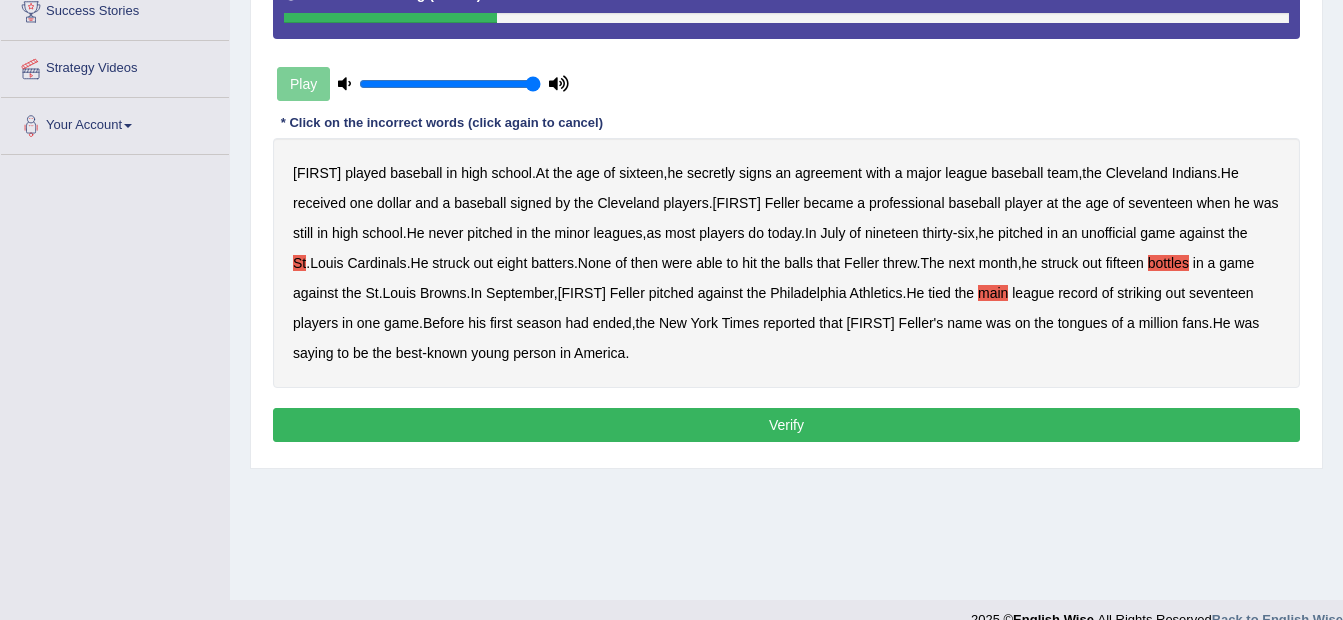 click on "St" at bounding box center [299, 263] 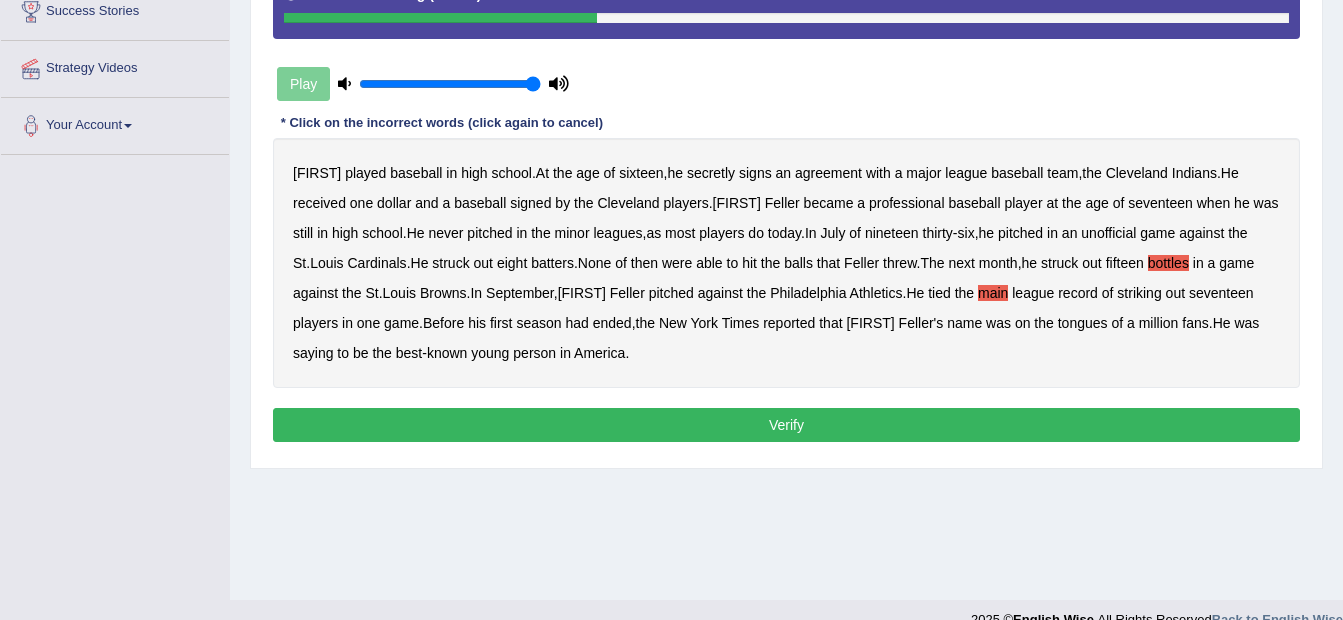 click on "Verify" at bounding box center [786, 425] 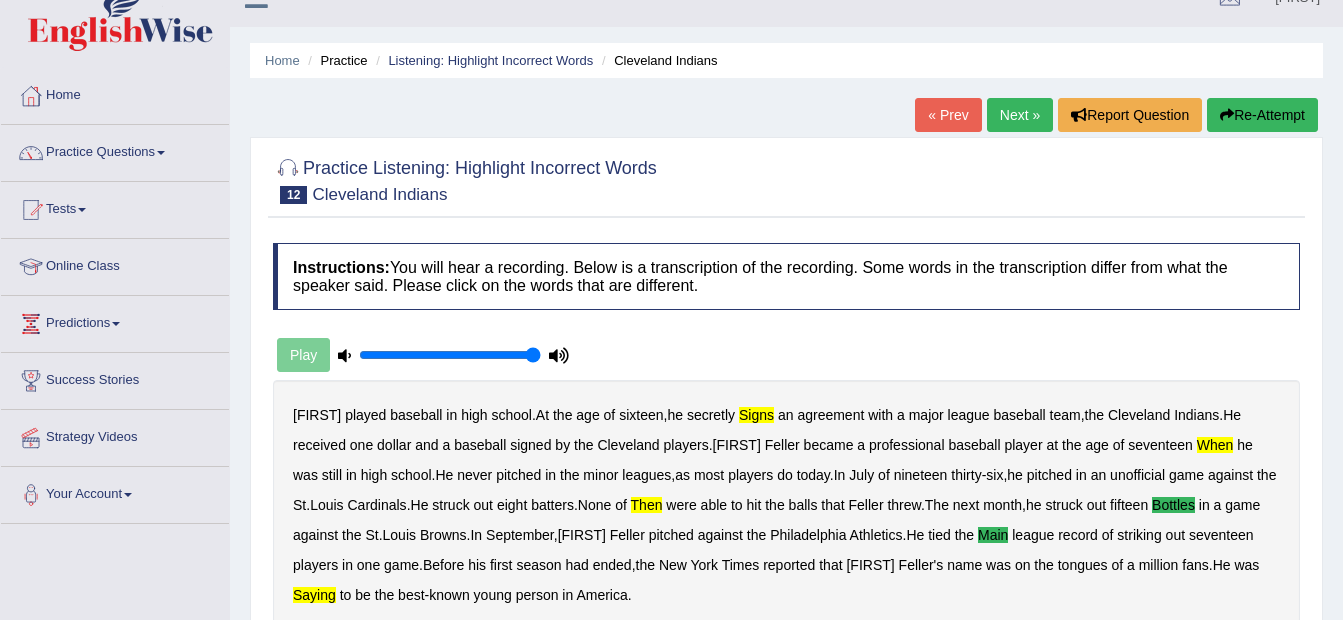 scroll, scrollTop: 0, scrollLeft: 0, axis: both 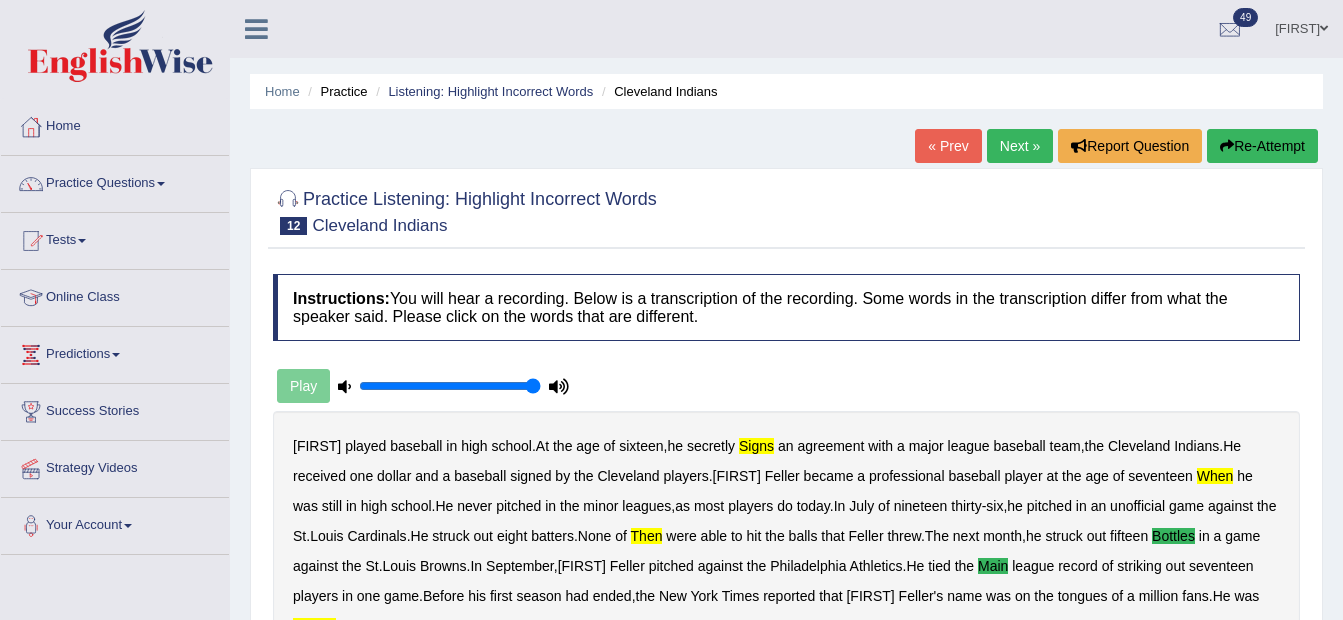 click on "Re-Attempt" at bounding box center [1262, 146] 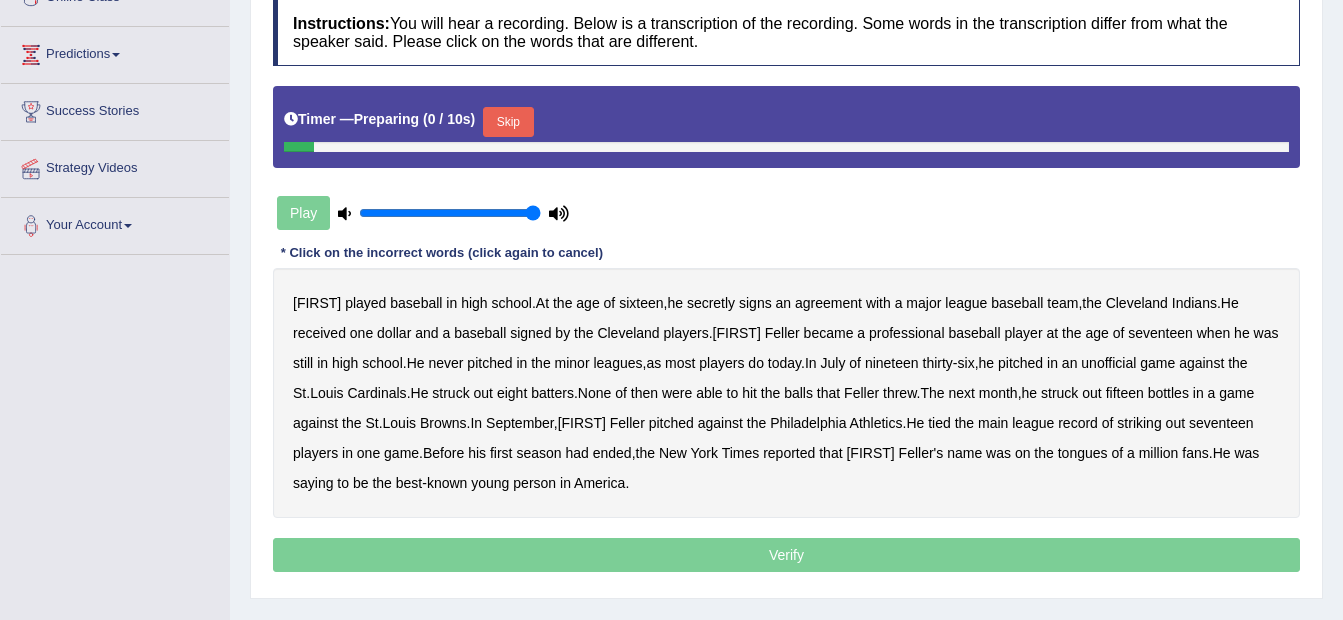 scroll, scrollTop: 300, scrollLeft: 0, axis: vertical 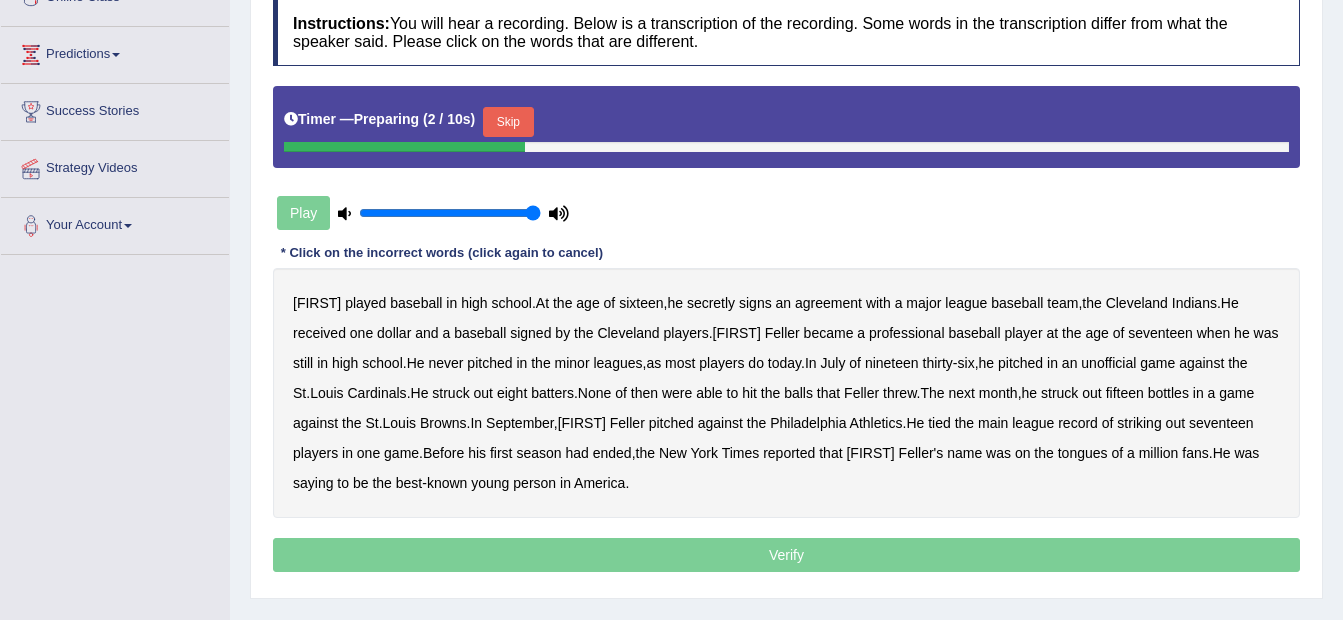 click on "Skip" at bounding box center (508, 122) 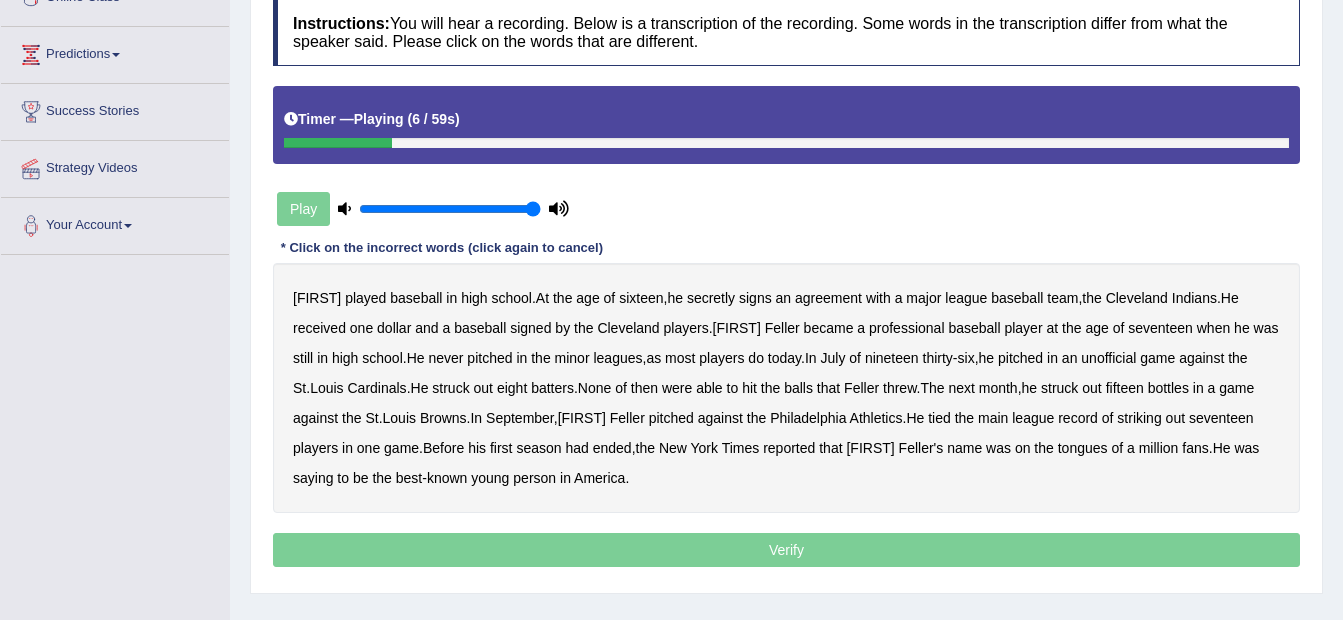 click on "signs" at bounding box center [755, 298] 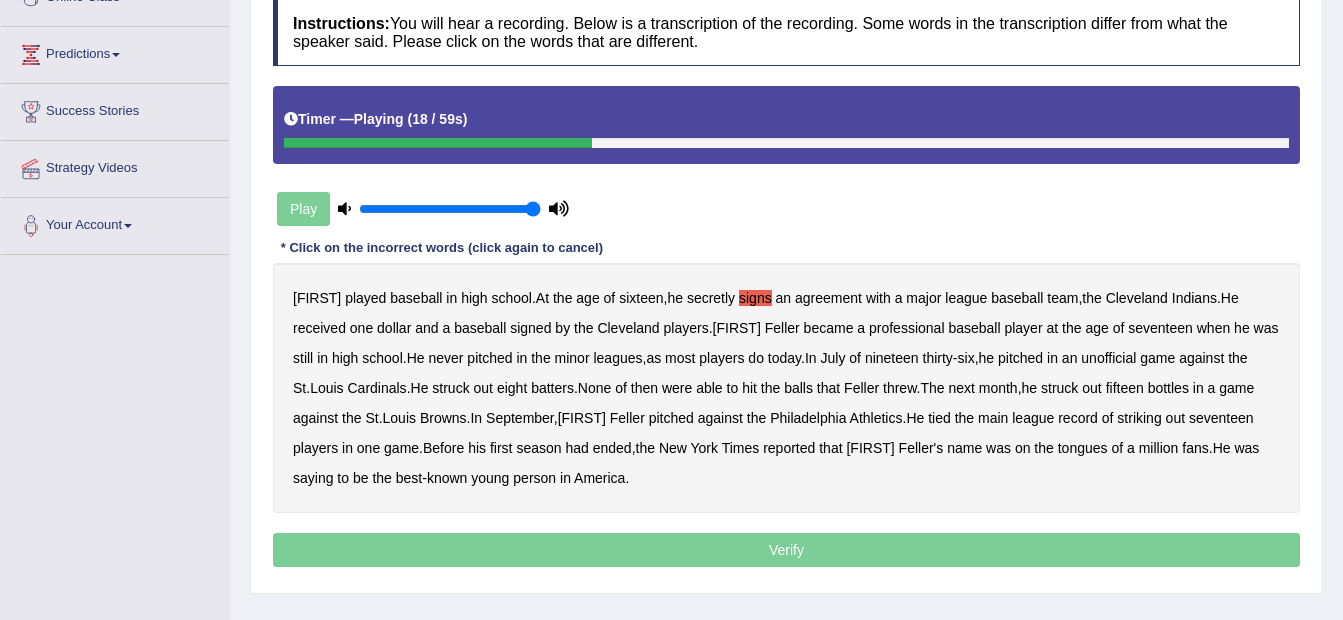 click on "when" at bounding box center [1213, 328] 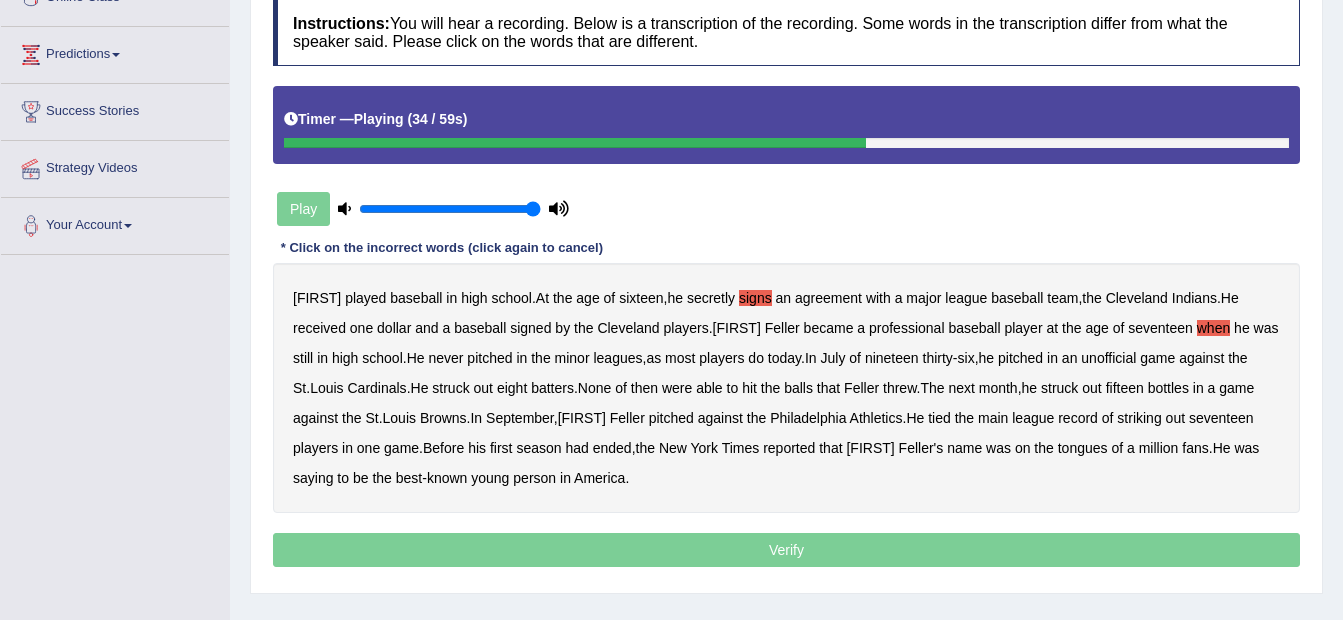click on "then" at bounding box center (644, 388) 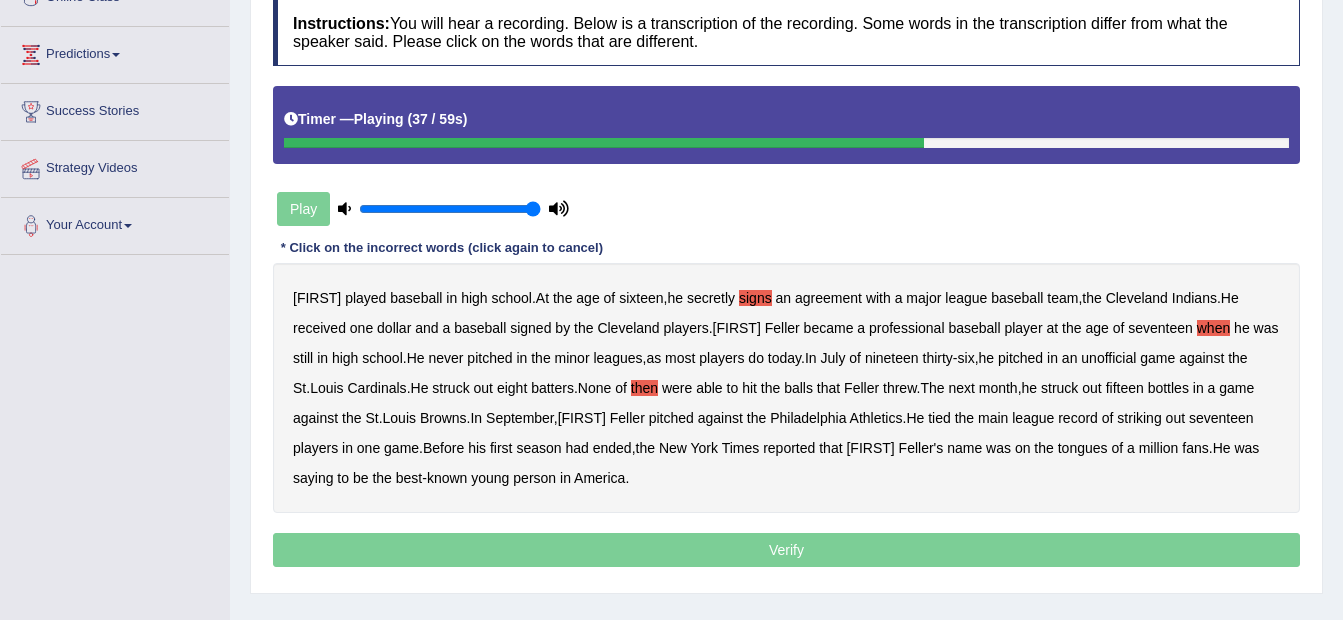 click on "bottles" at bounding box center [1168, 388] 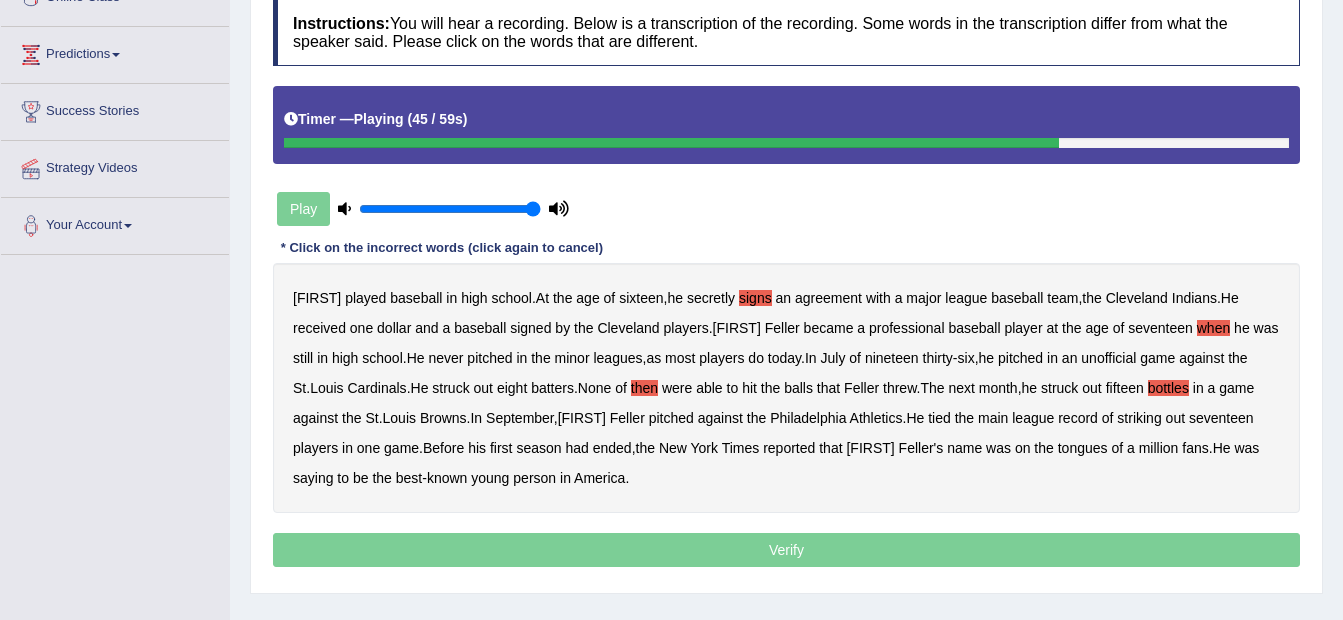 click on "main" at bounding box center [993, 418] 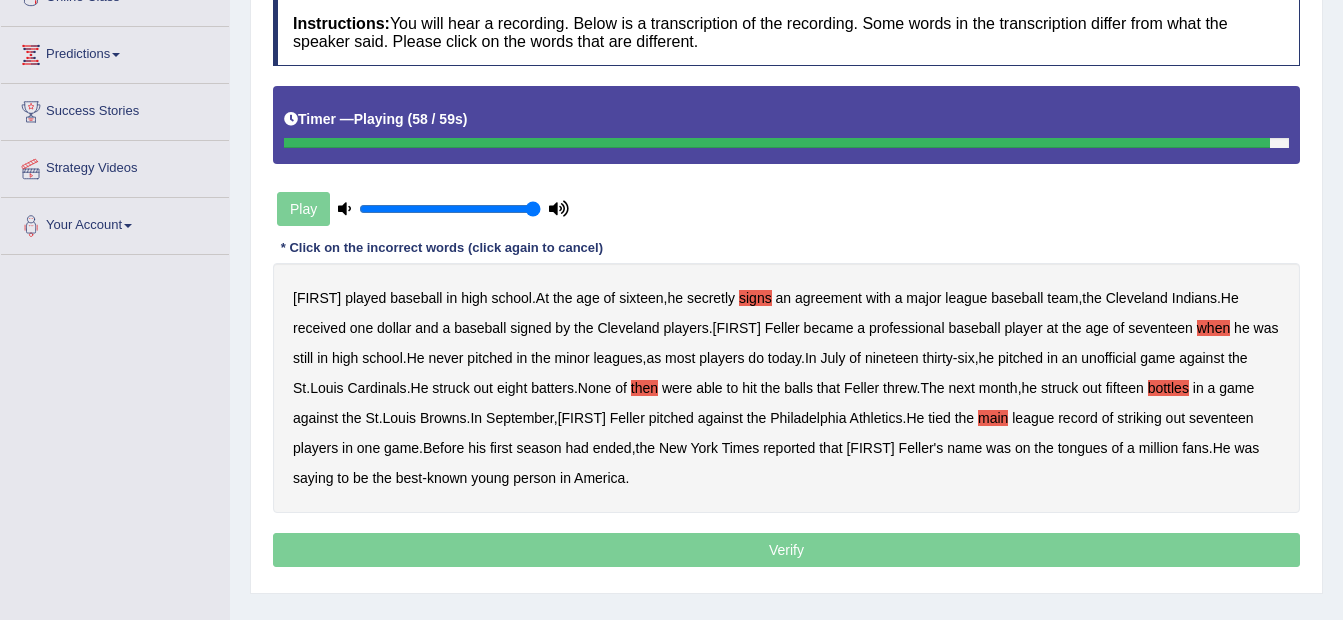 click on "saying" at bounding box center [313, 478] 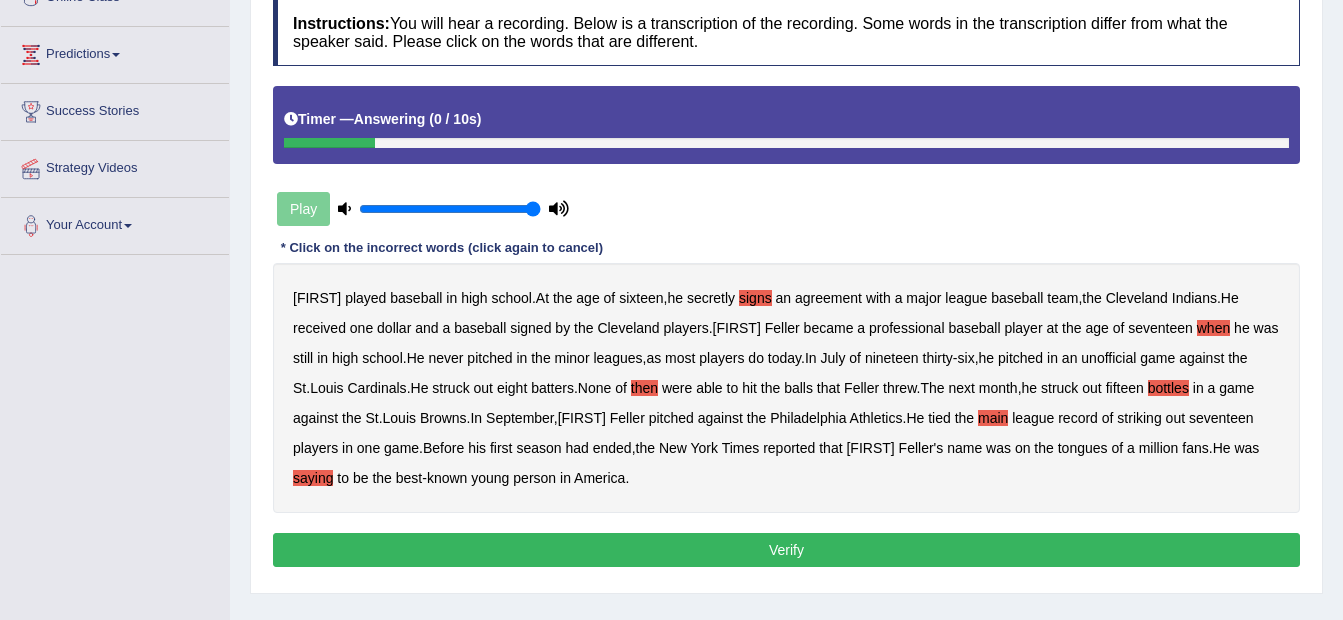 click on "Verify" at bounding box center [786, 550] 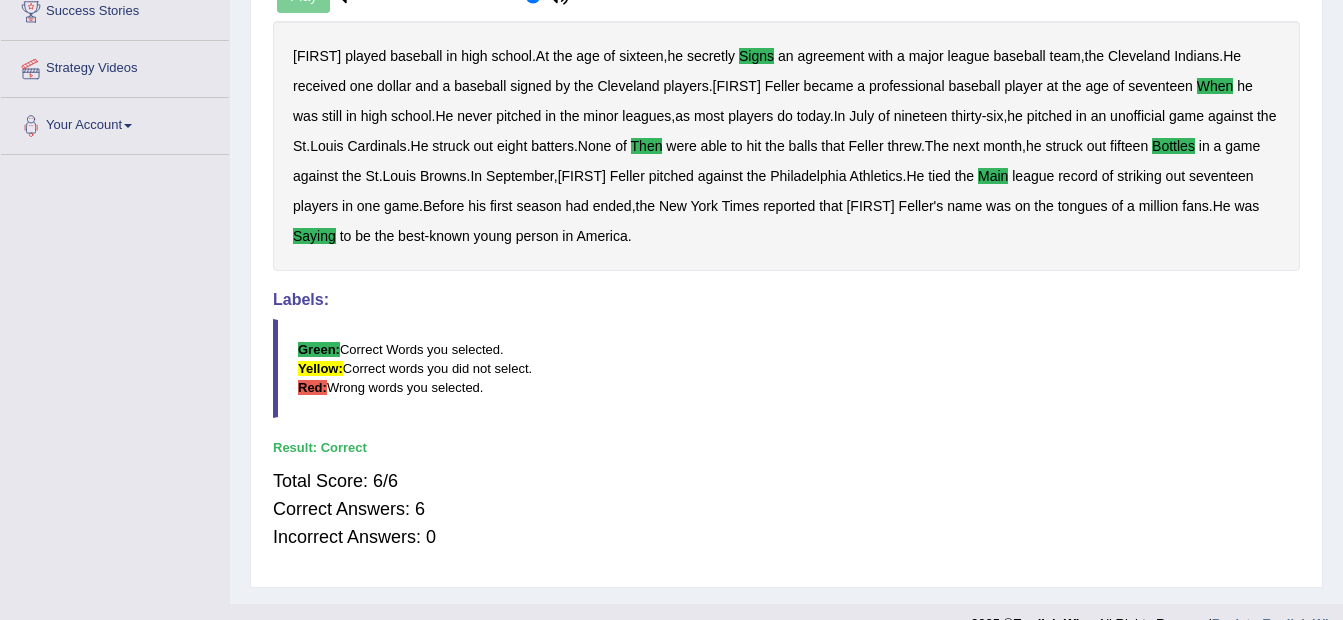 scroll, scrollTop: 100, scrollLeft: 0, axis: vertical 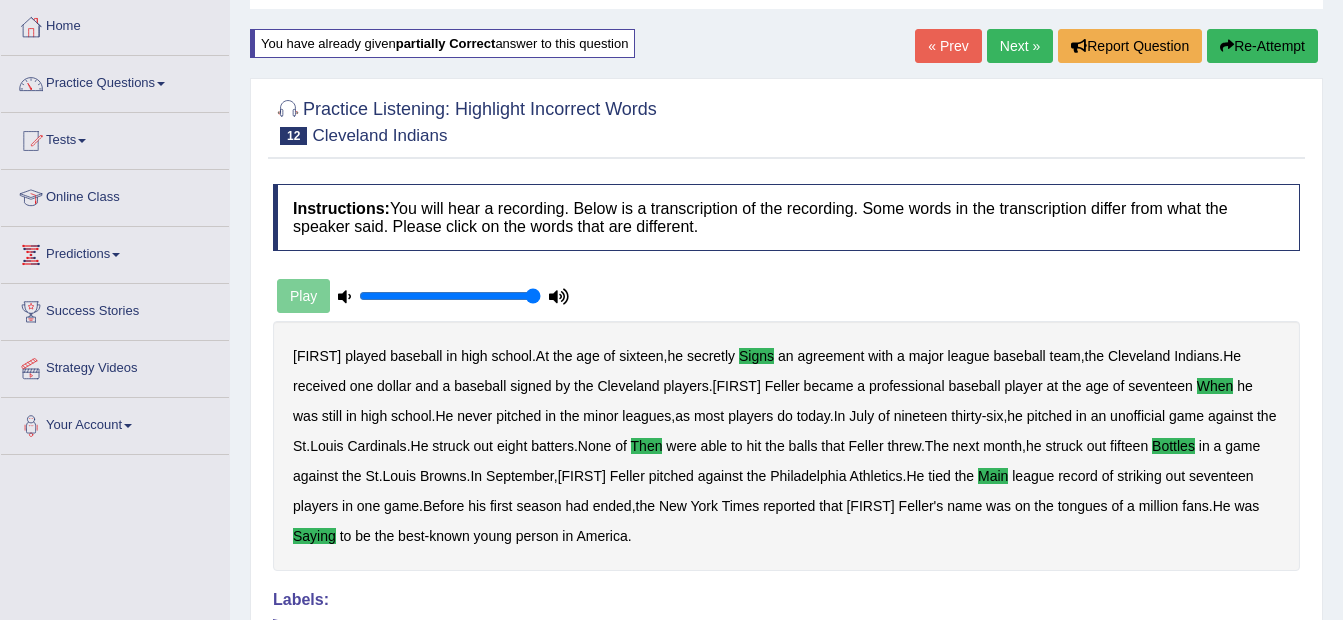 click on "Next »" at bounding box center [1020, 46] 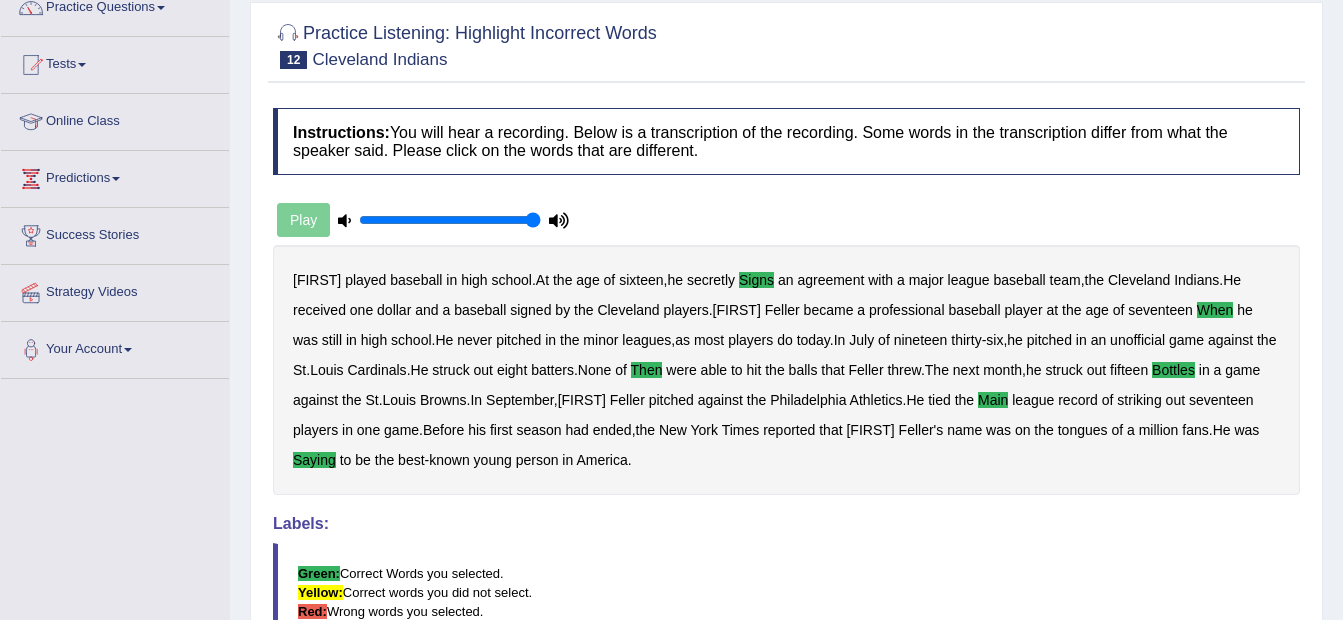scroll, scrollTop: 300, scrollLeft: 0, axis: vertical 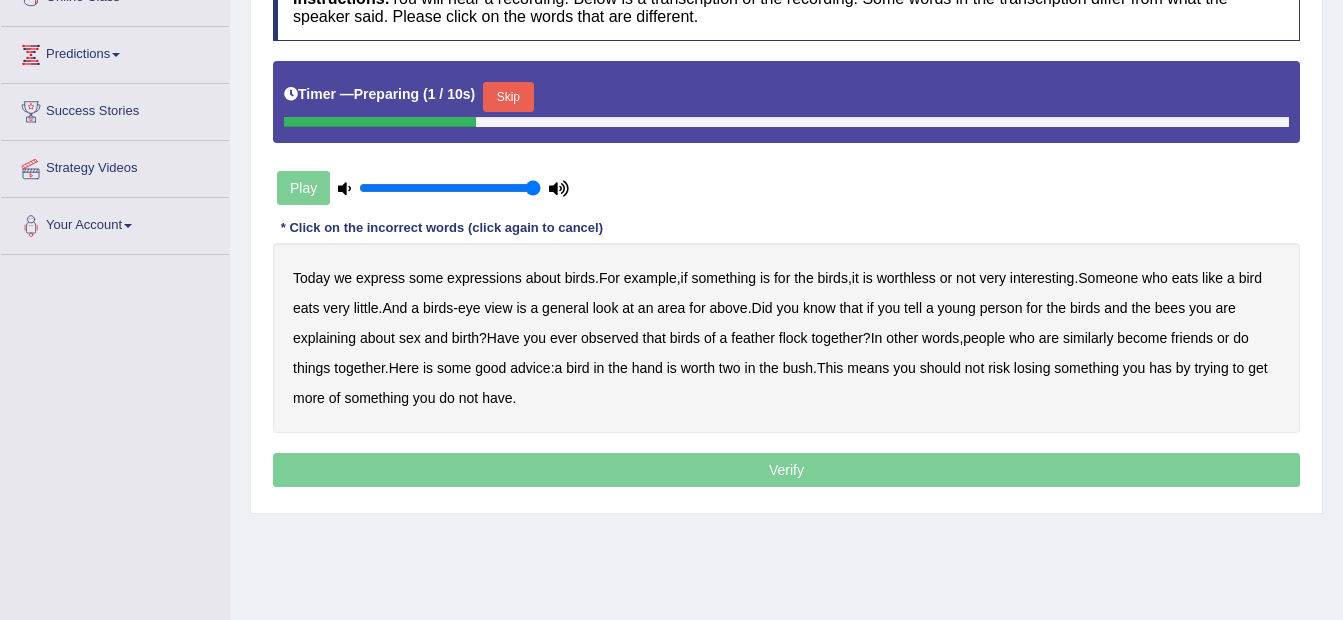 drag, startPoint x: 488, startPoint y: 87, endPoint x: 483, endPoint y: 158, distance: 71.17584 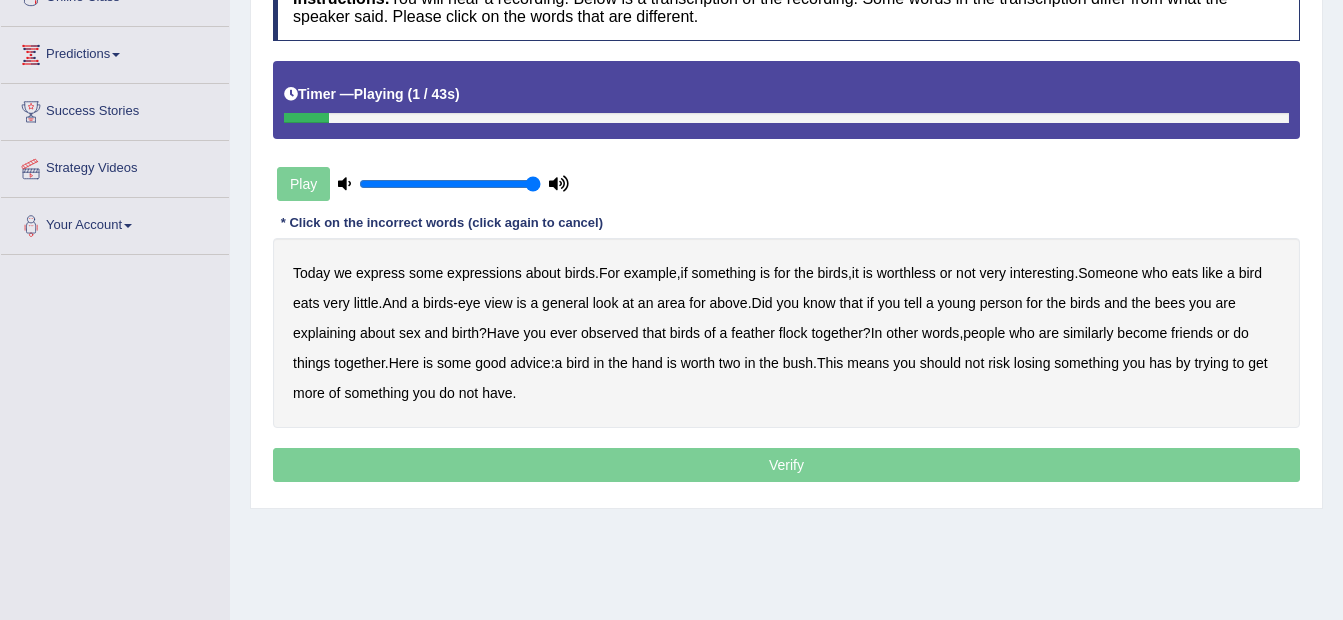 click on "express" at bounding box center [380, 273] 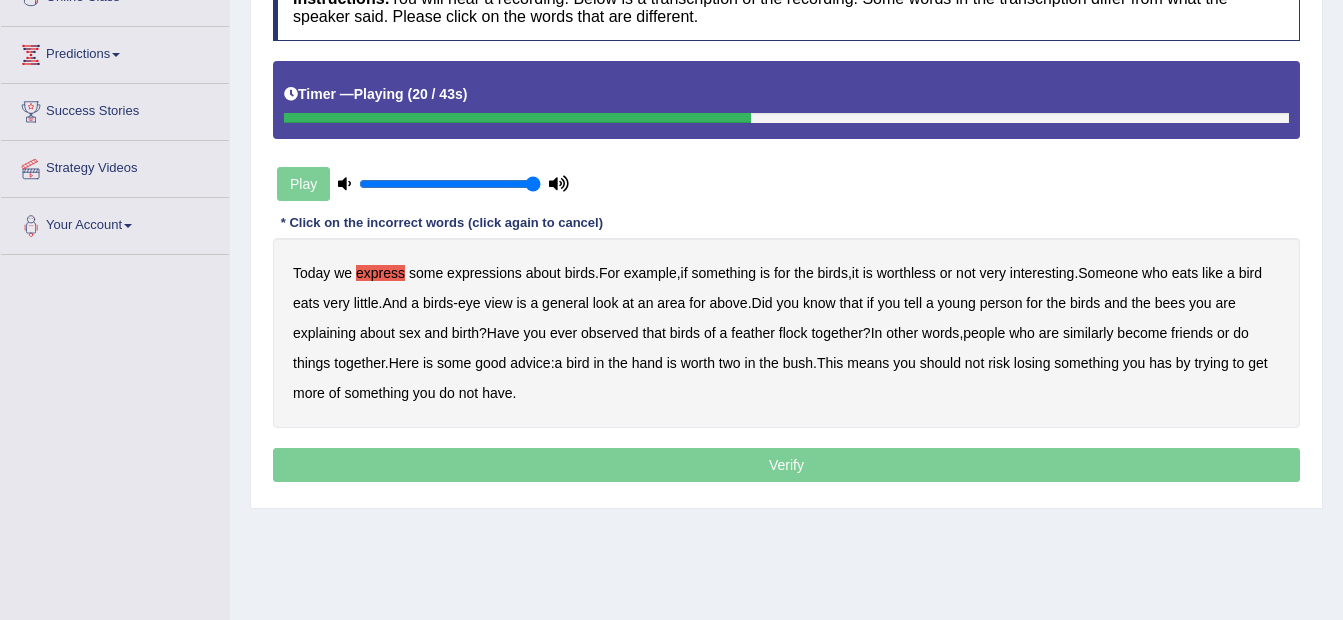 click on "for" at bounding box center (1034, 303) 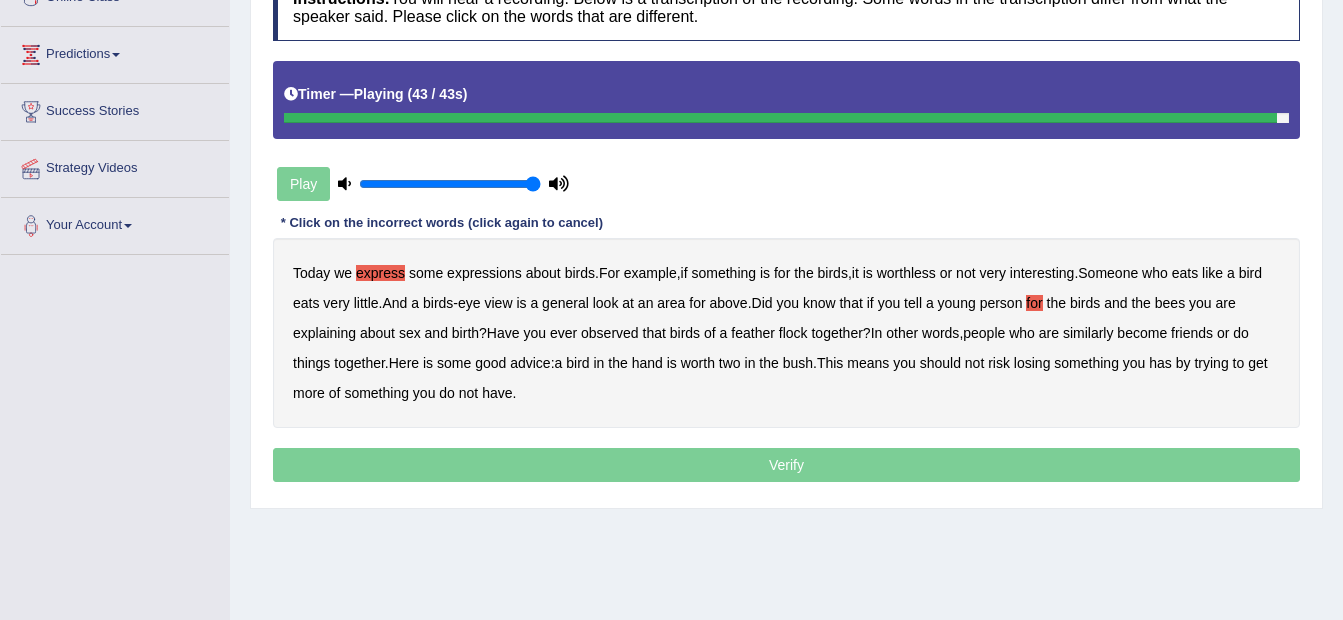 click on "has" at bounding box center [1160, 363] 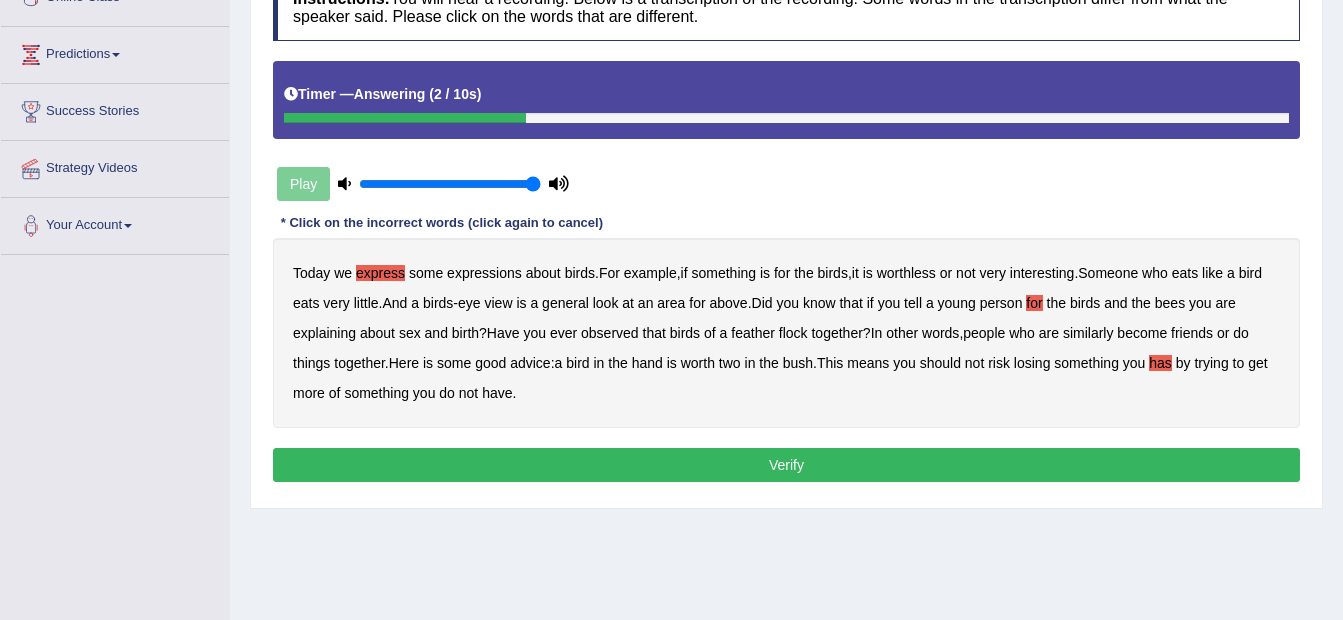 click on "Verify" at bounding box center [786, 465] 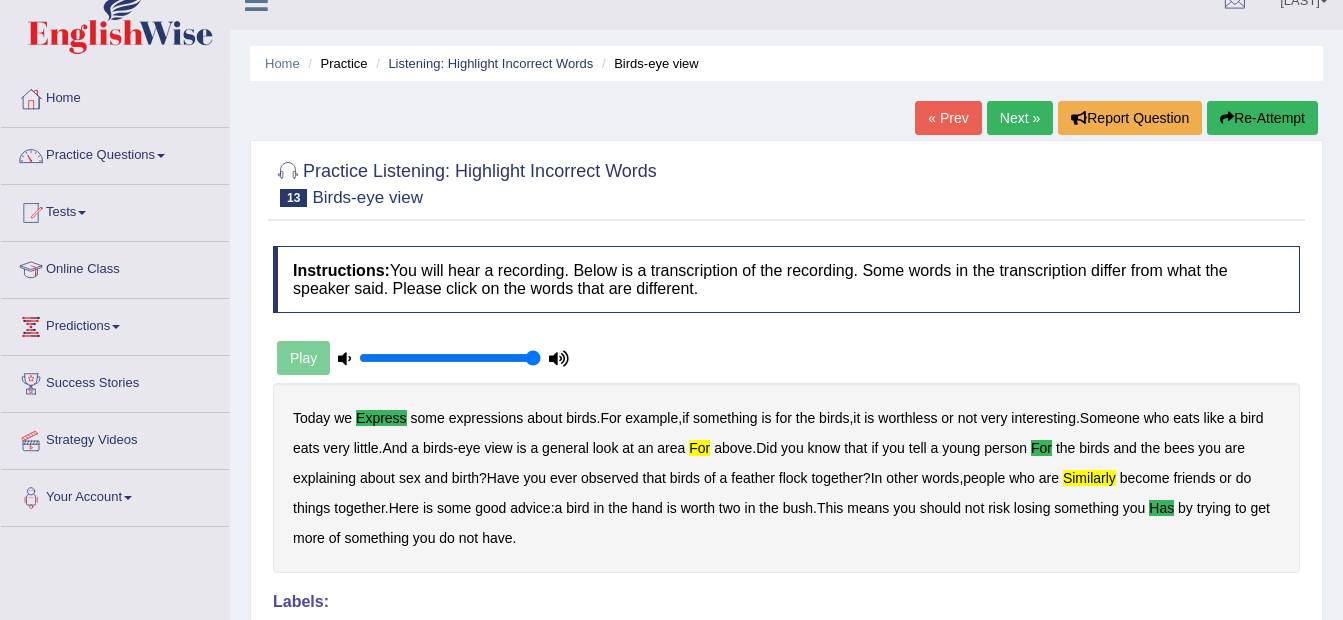 scroll, scrollTop: 0, scrollLeft: 0, axis: both 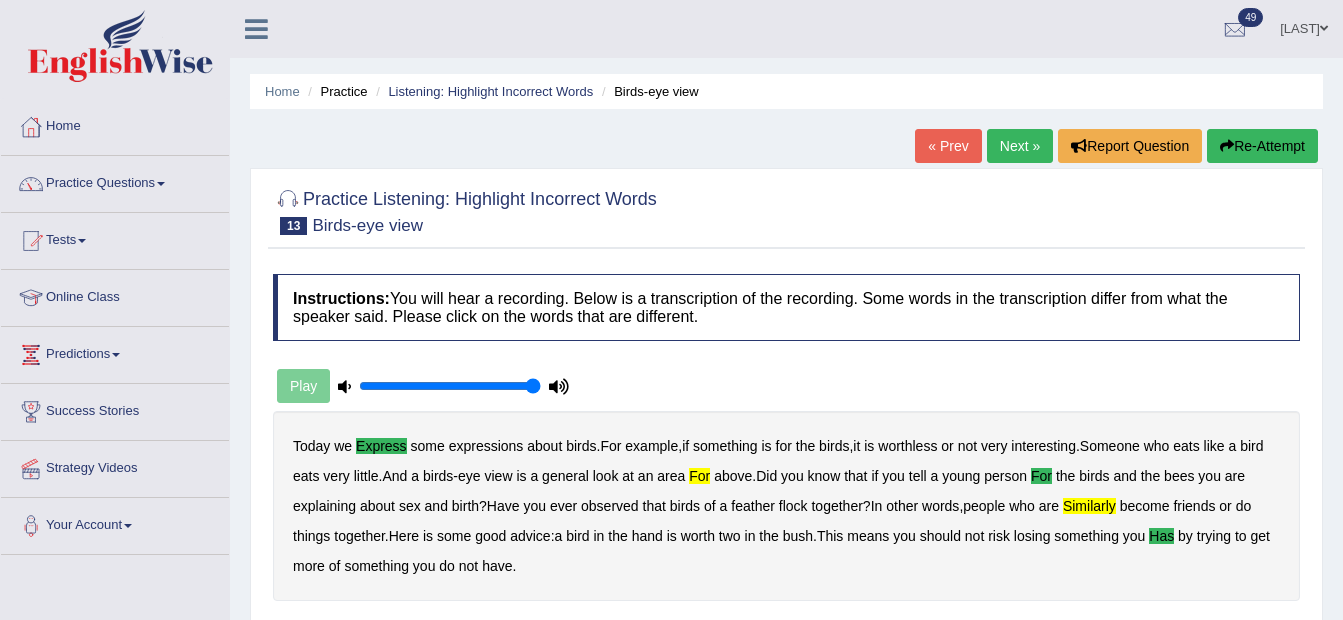 click at bounding box center (1227, 146) 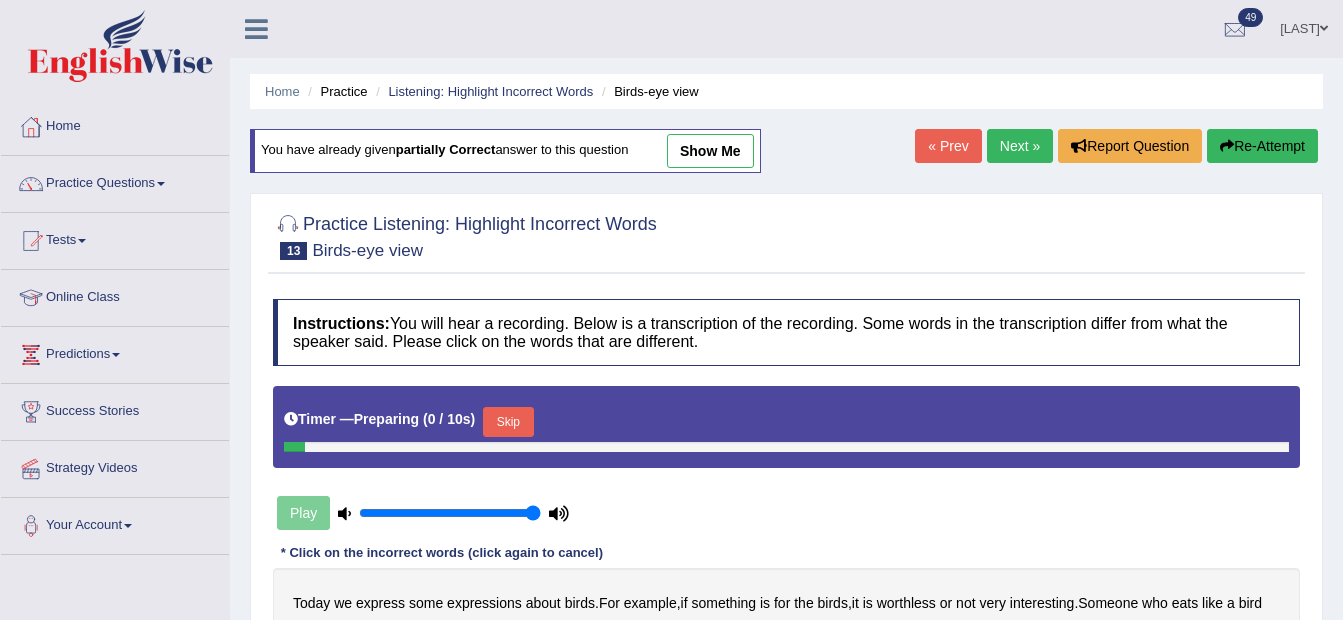 scroll, scrollTop: 100, scrollLeft: 0, axis: vertical 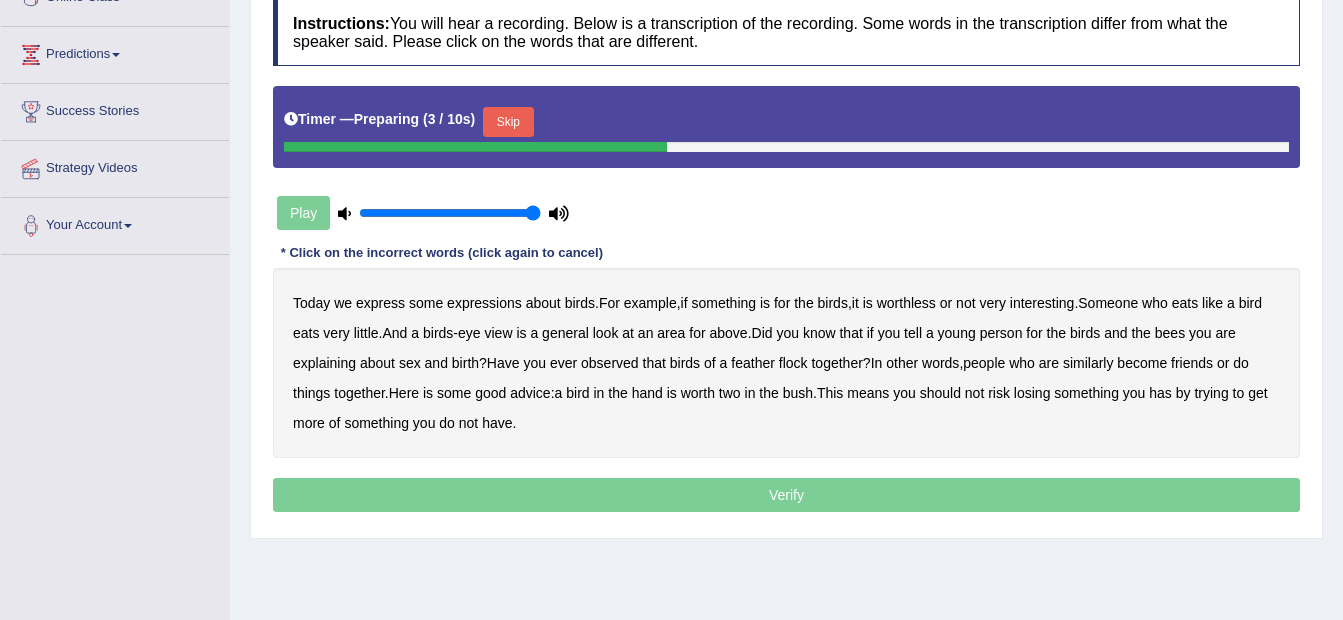 drag, startPoint x: 490, startPoint y: 122, endPoint x: 444, endPoint y: 158, distance: 58.412327 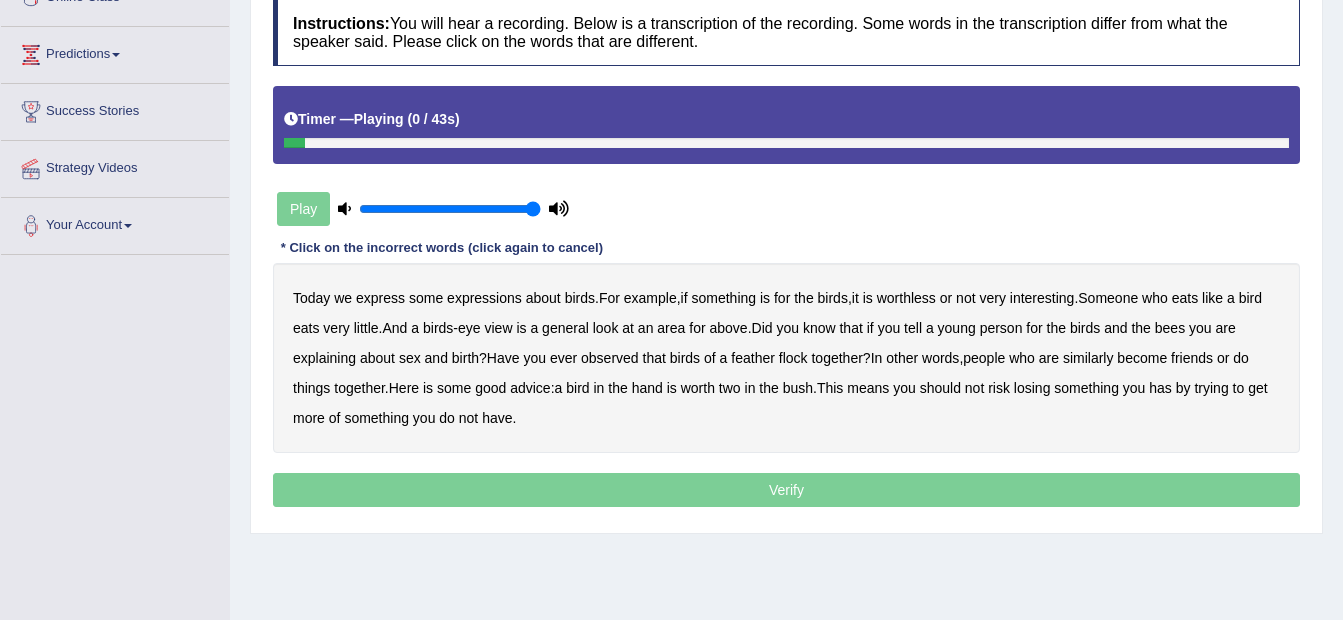 click on "express" at bounding box center (380, 298) 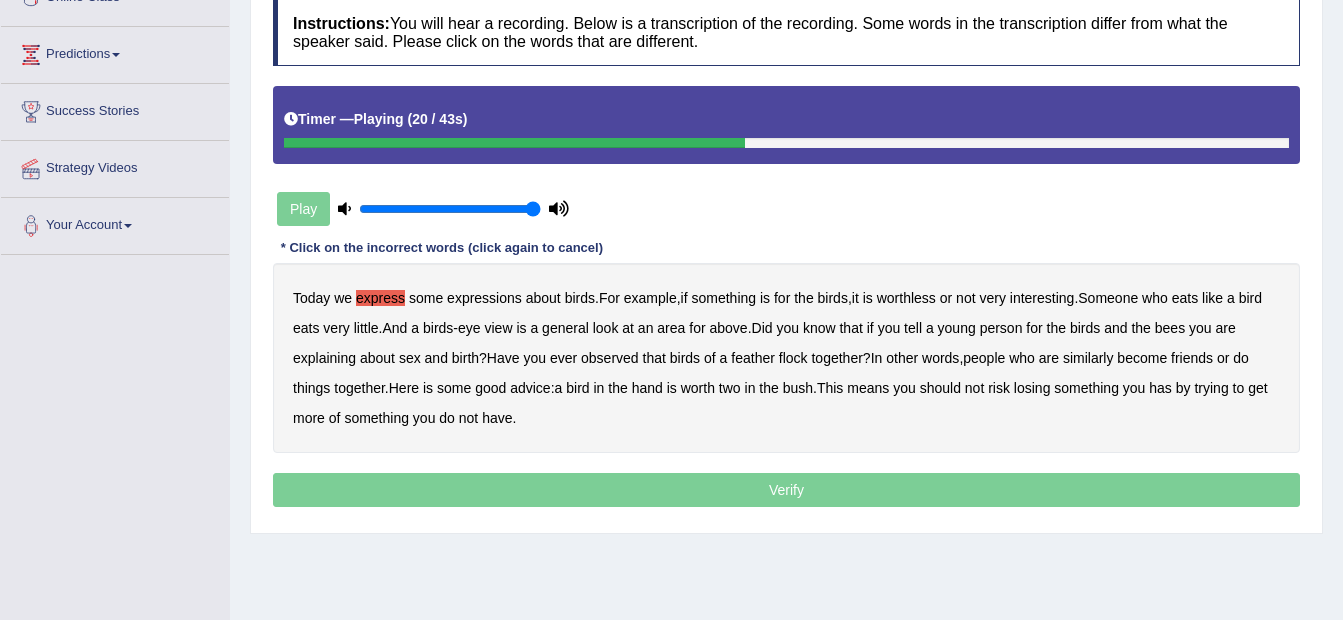 click on "for" at bounding box center [1034, 328] 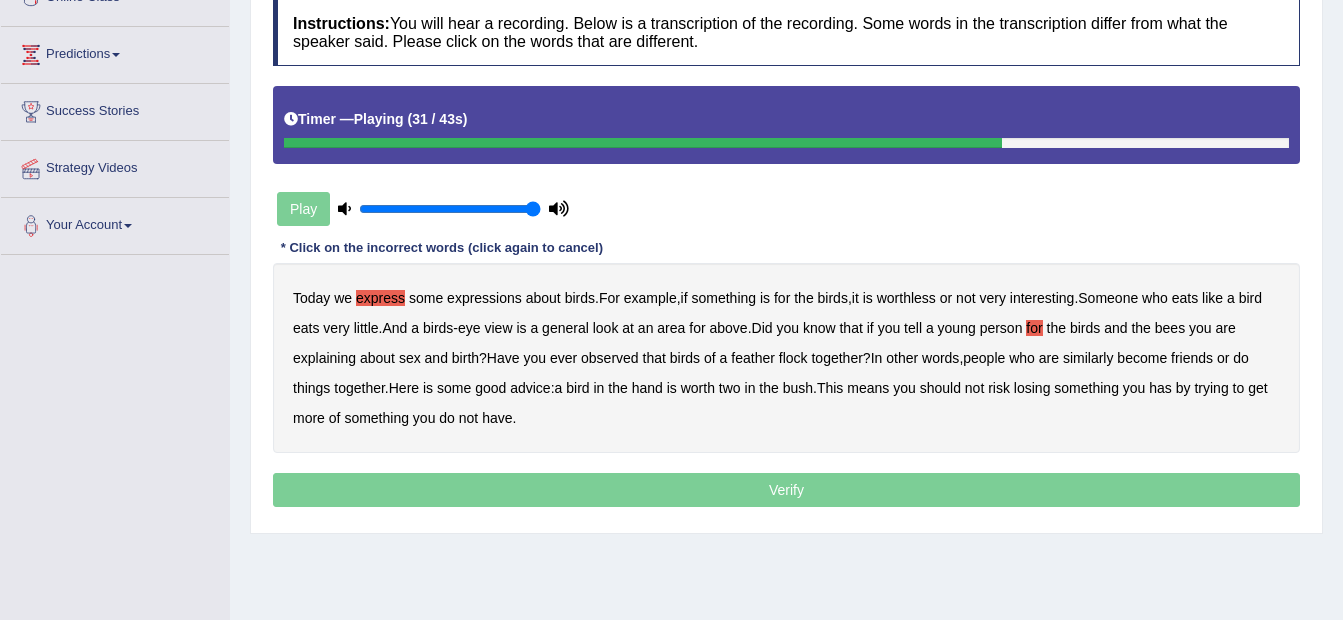 click on "similarly" at bounding box center (1088, 358) 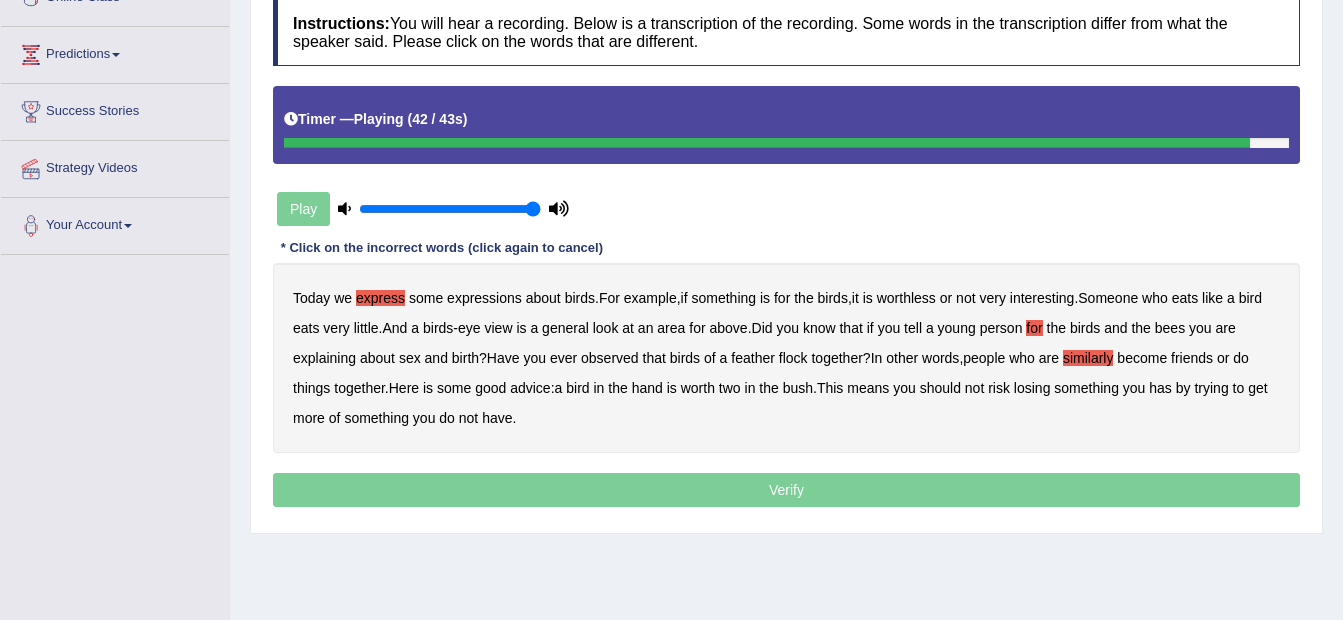 click on "has" at bounding box center (1160, 388) 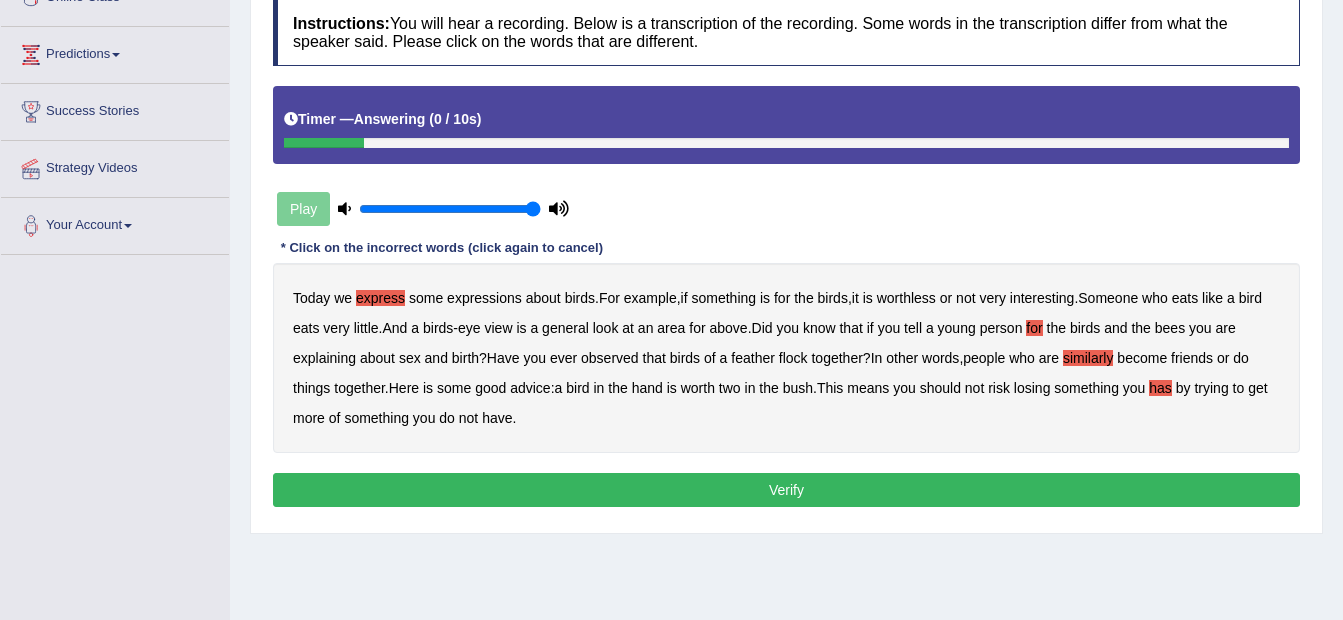 click on "Verify" at bounding box center (786, 490) 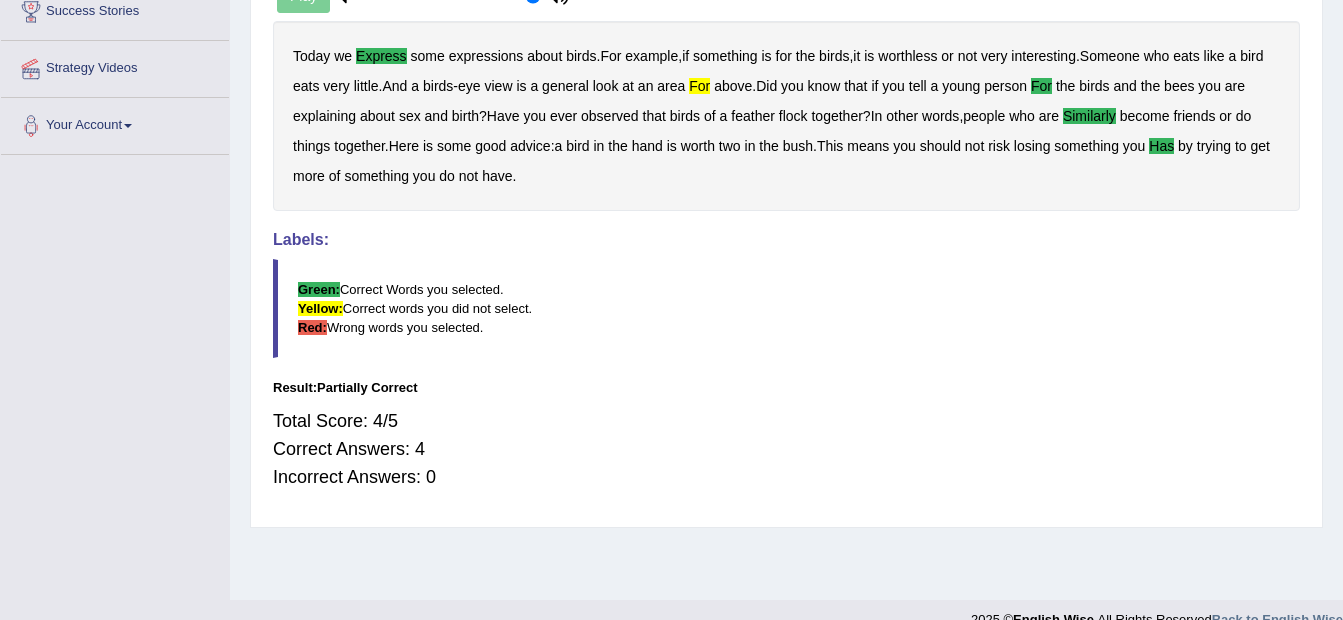 scroll, scrollTop: 0, scrollLeft: 0, axis: both 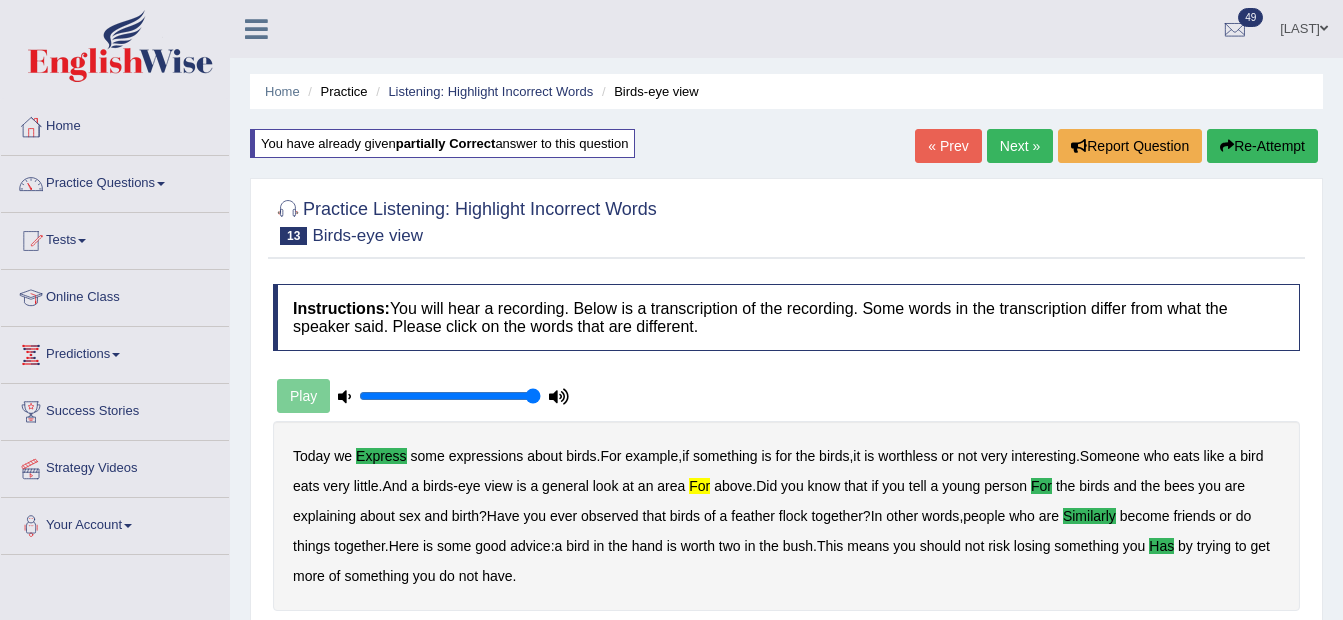 click on "Next »" at bounding box center (1020, 146) 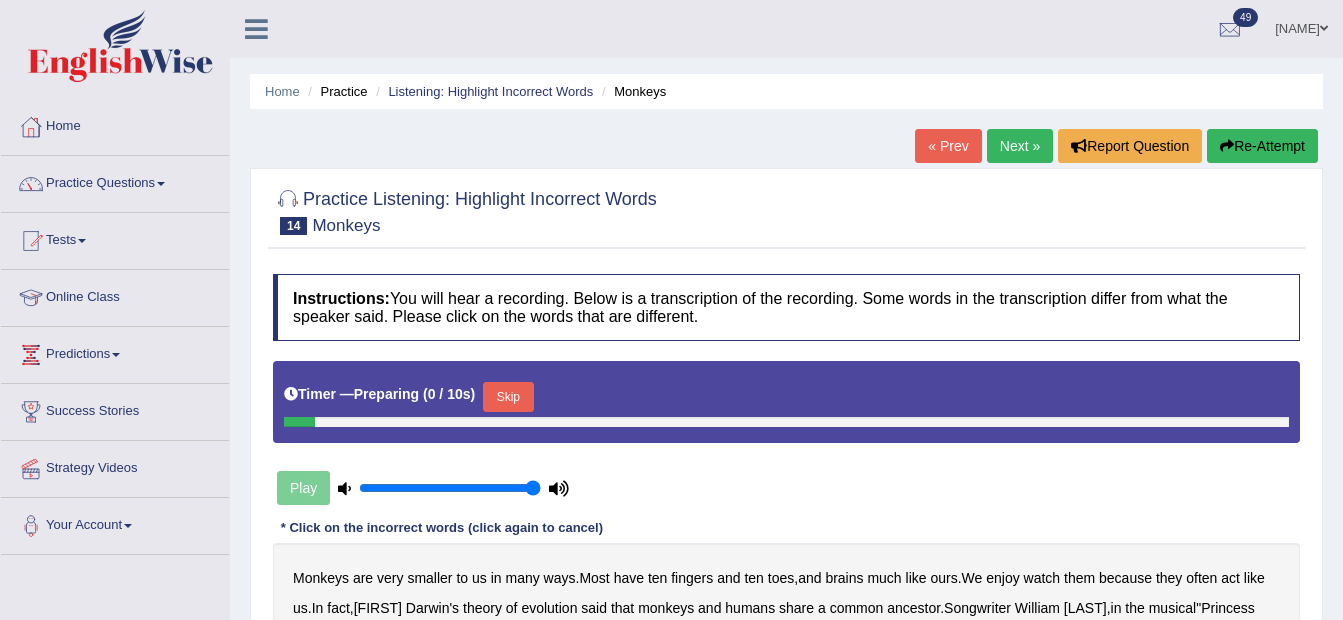 scroll, scrollTop: 0, scrollLeft: 0, axis: both 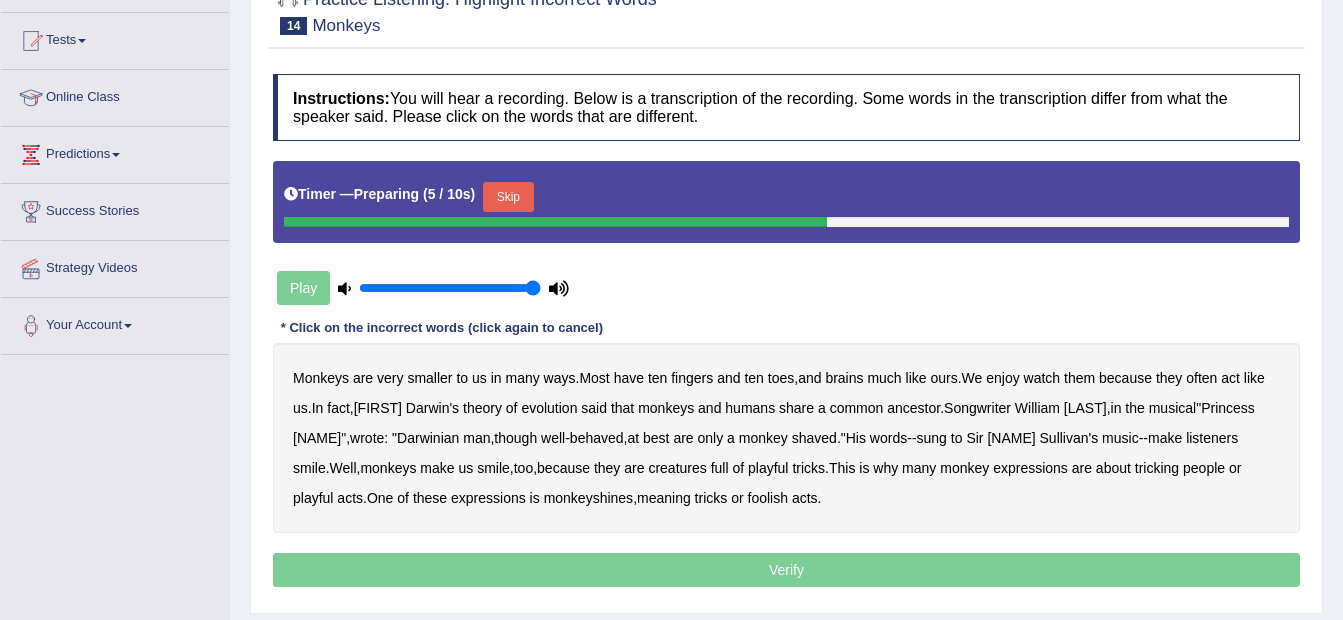 click on "Skip" at bounding box center (508, 197) 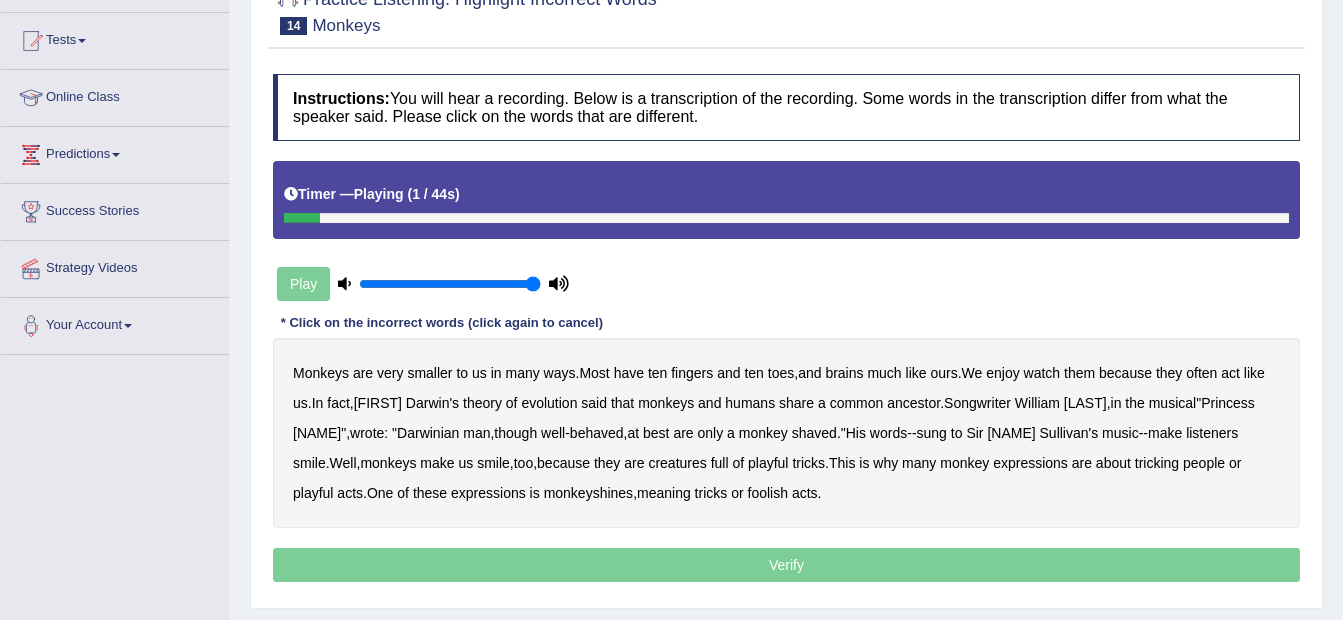 click on "smaller" at bounding box center (429, 373) 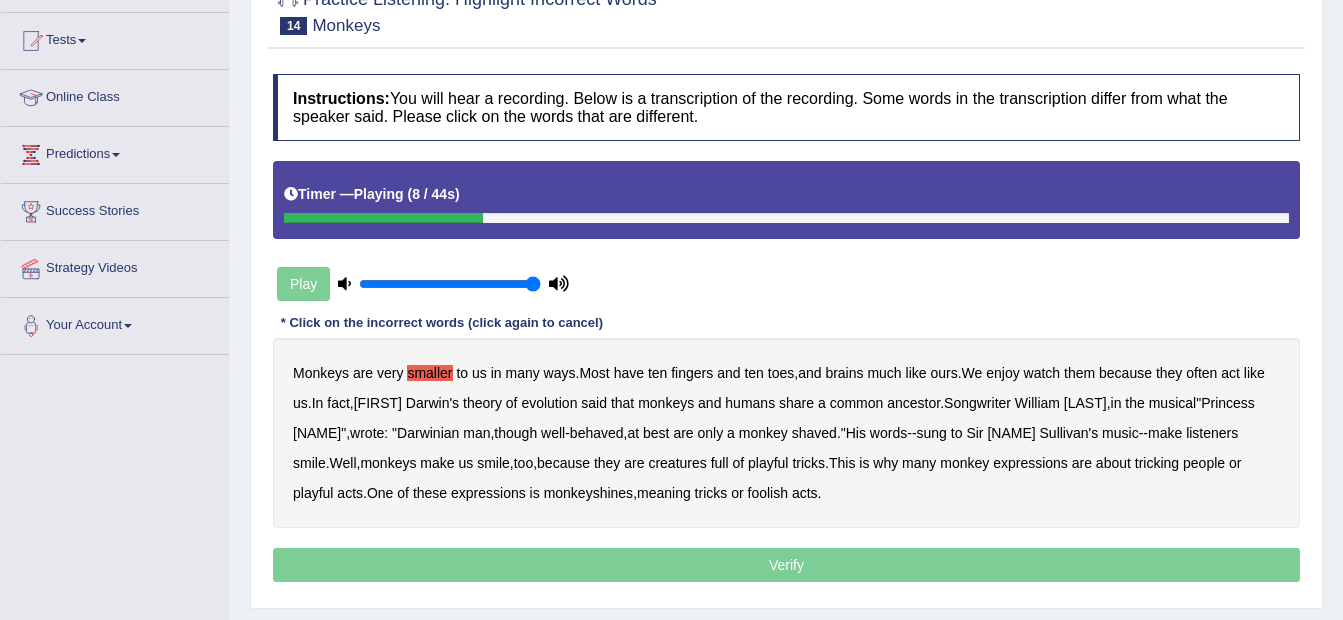 click on "watch" at bounding box center (1042, 373) 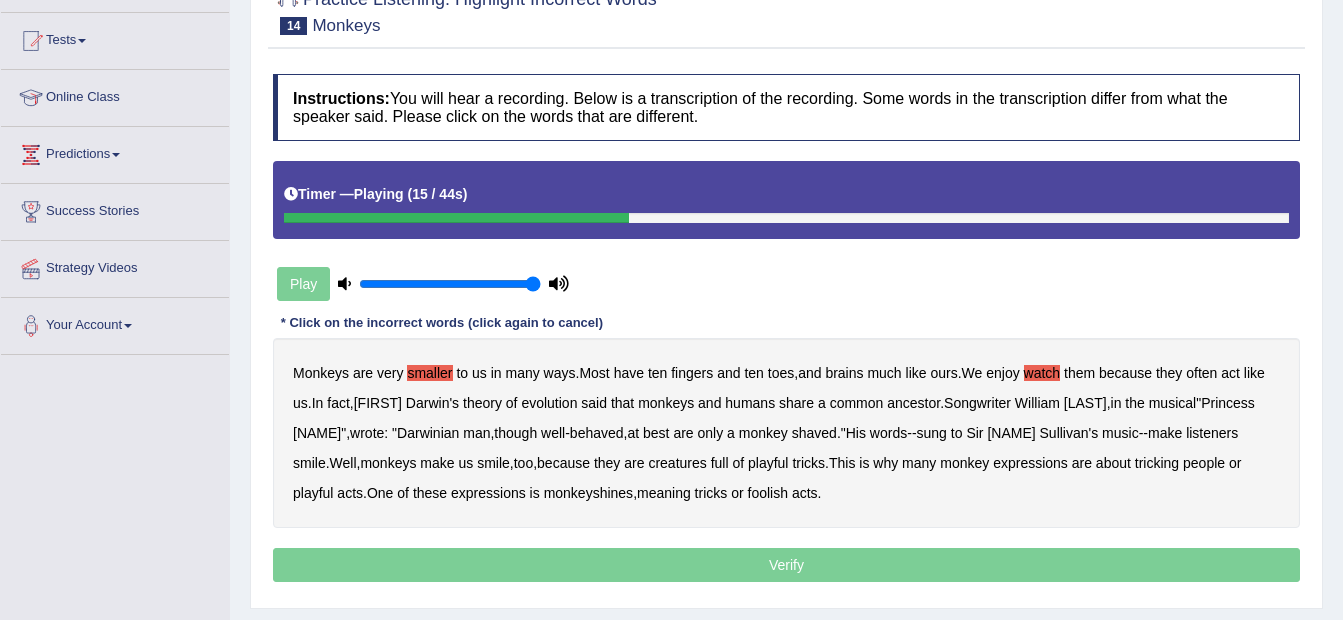 click on "said" at bounding box center (594, 403) 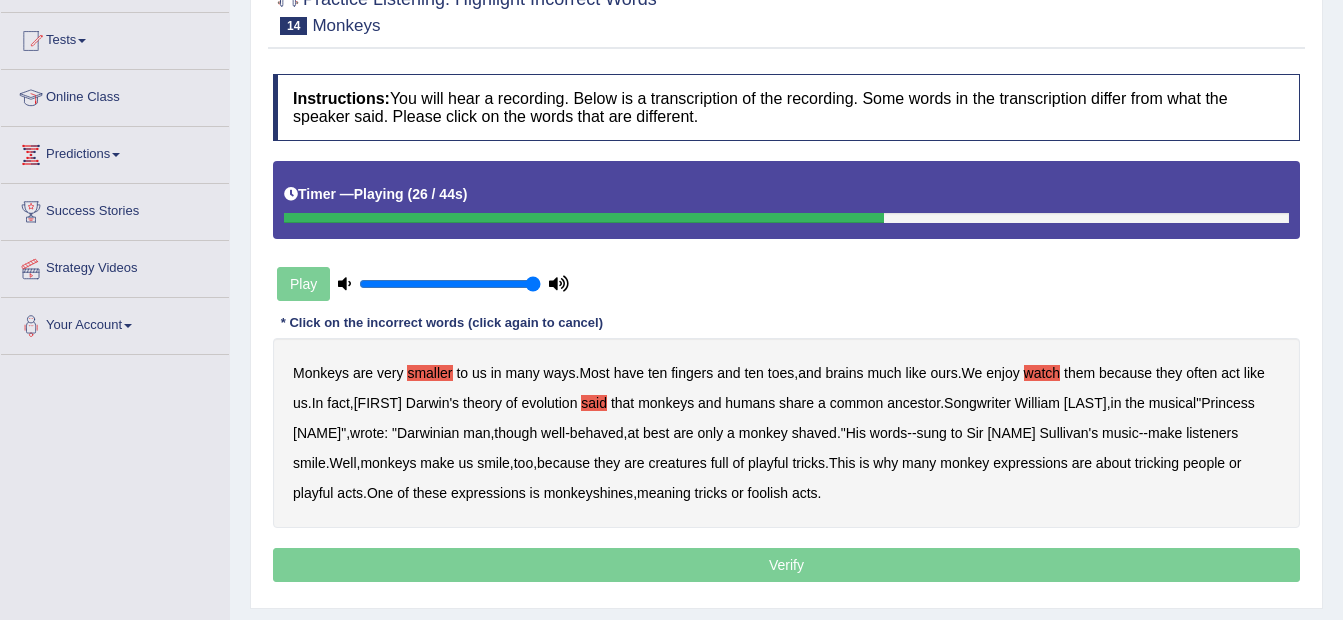 click on "are" at bounding box center (683, 433) 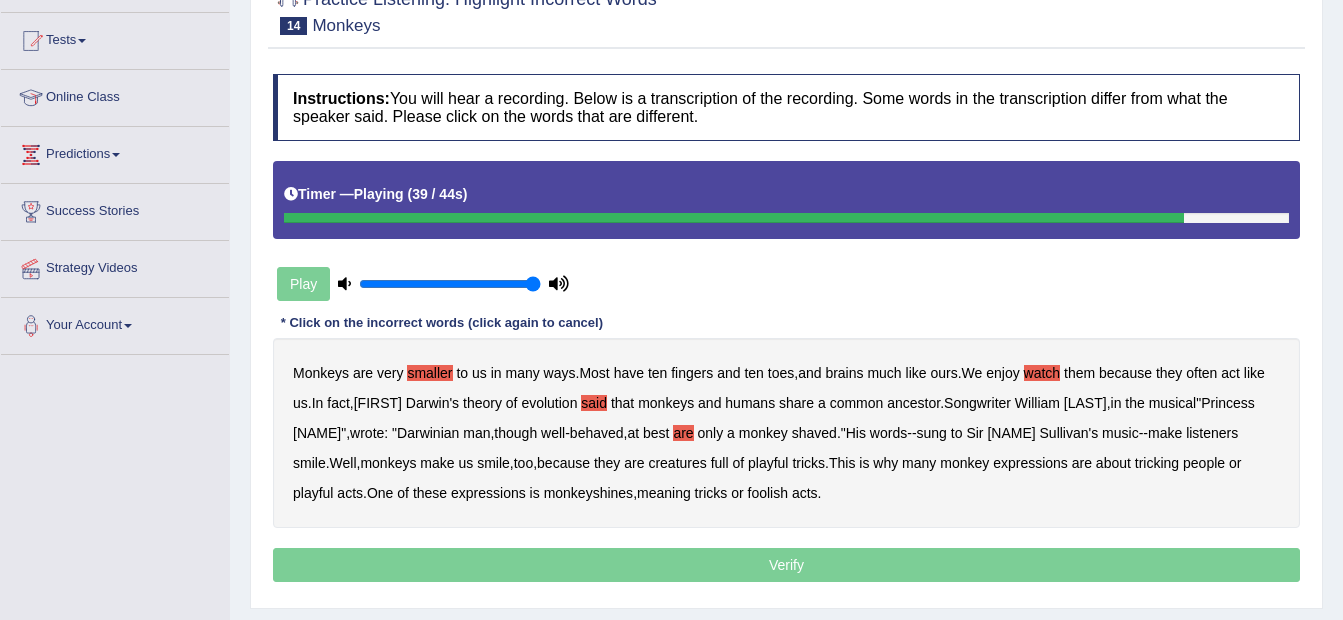 click on "Monkeys   are   very   smaller   to   us   in   many   ways .  Most   have   ten   fingers   and   ten   toes ,  and   brains   much   like   ours .  We   enjoy   watch   them   because   they   often   act   like   us .  In   fact ,  [PERSON_NAME]'s   theory   of   evolution   said   that   monkeys   and   humans   share   a   common   ancestor .  Songwriter   [PERSON_NAME] ,  in   the   musical  " Princess   Ida ",  wrote : " Darwinian   man ,  though   well - behaved ,  at   best   are   only   a   monkey   shaved ."  His   words  --  sung   to   Sir   [PERSON_NAME]'s   music  --  make   listeners   smile .  Well ,  monkeys   make   us   smile ,  too ,  because   they   are   creatures   full   of   playful   tricks .  This   is   why   many   monkey   expressions   are   about   tricking   people   or   playful   acts .  One   of   these   expressions   is   monkeyshines ,  meaning   tricks   or   foolish   acts ." at bounding box center (786, 433) 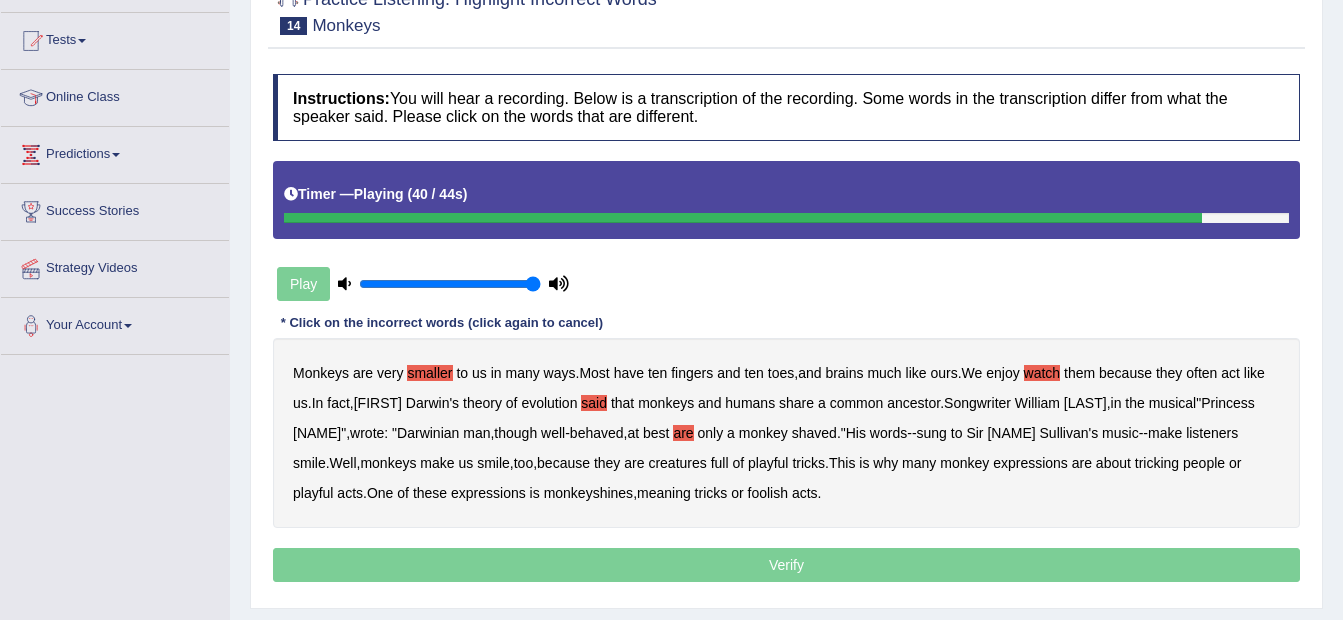 click on "tricking" at bounding box center (1157, 463) 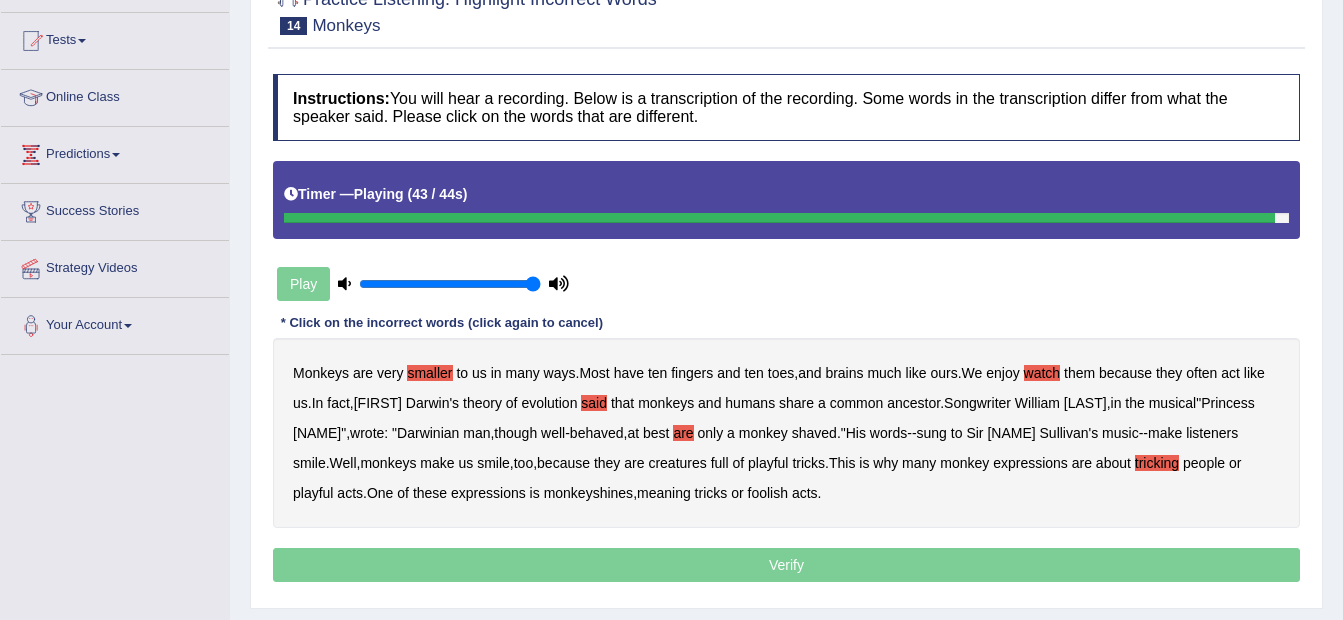 scroll, scrollTop: 300, scrollLeft: 0, axis: vertical 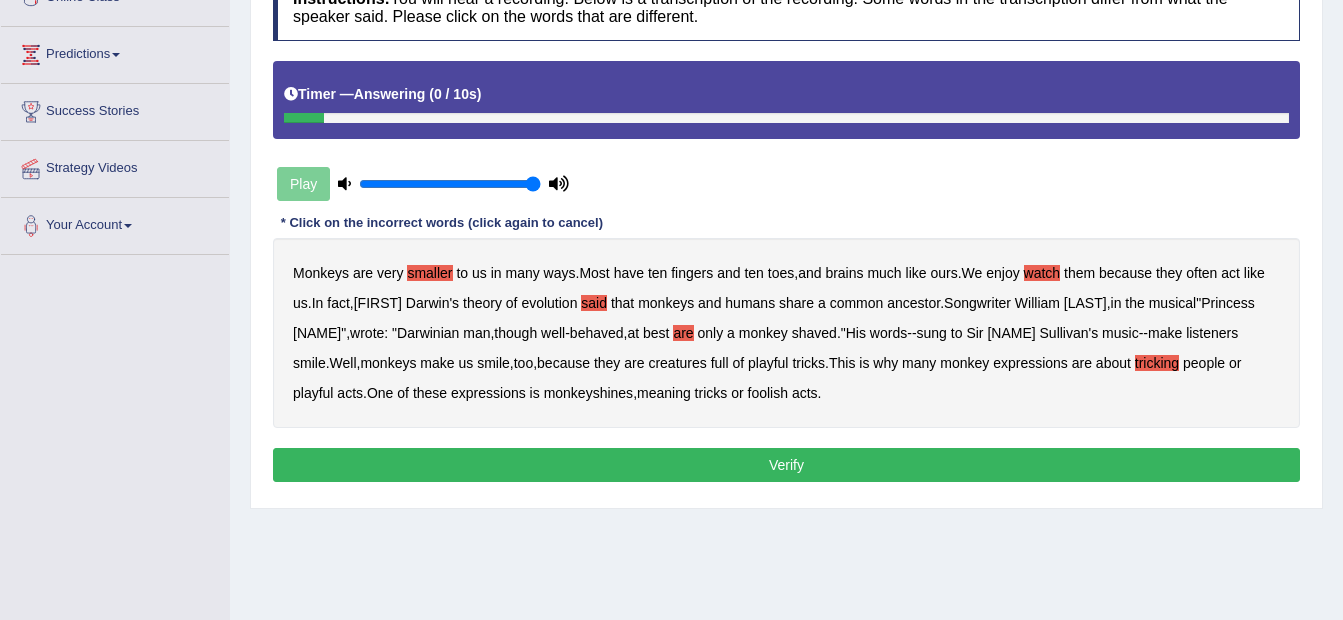 click on "Verify" at bounding box center [786, 465] 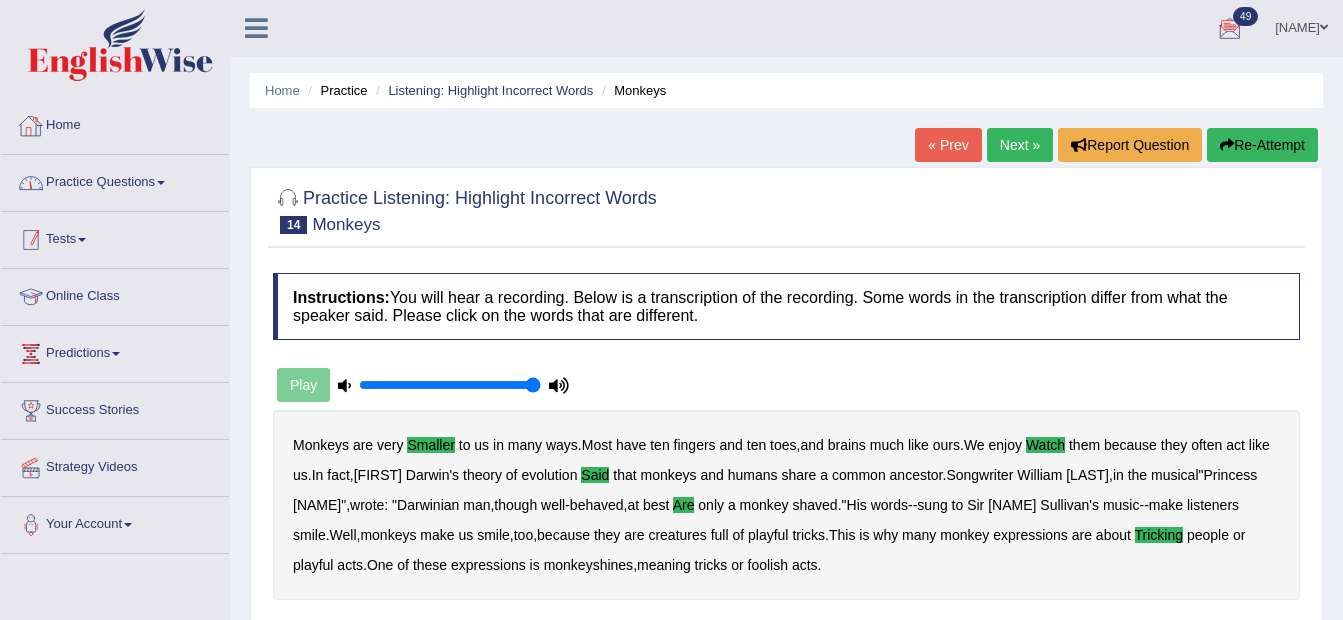 scroll, scrollTop: 0, scrollLeft: 0, axis: both 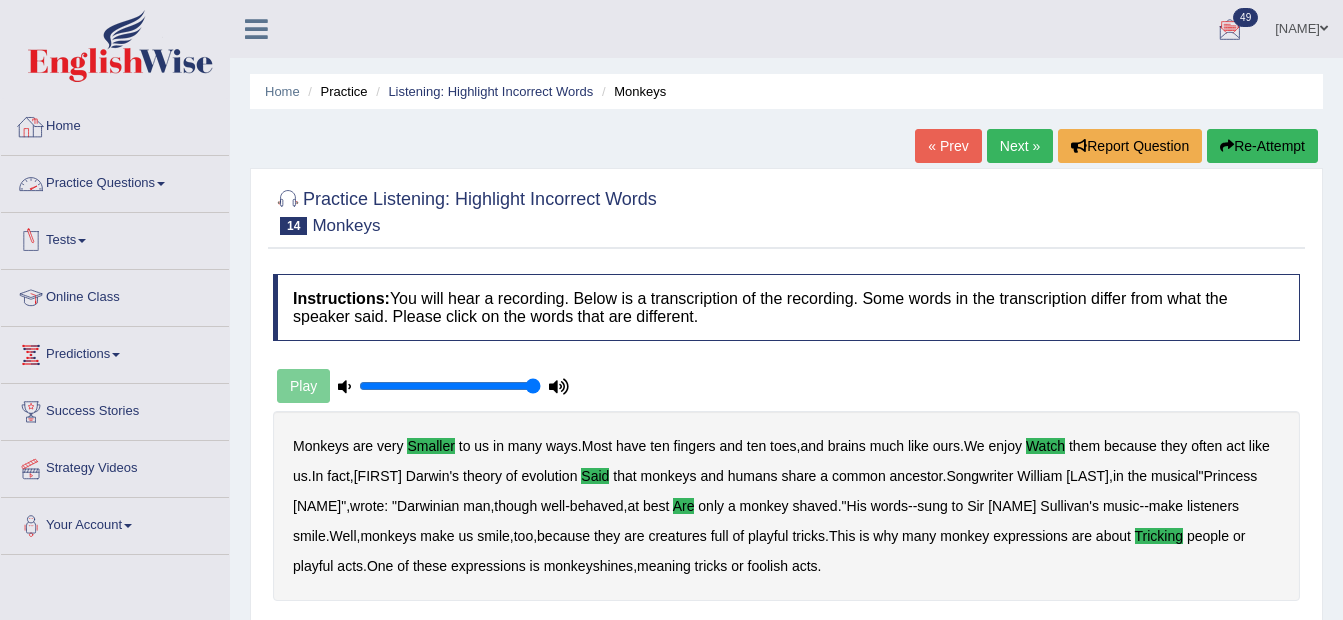 click on "Practice Questions" at bounding box center (115, 181) 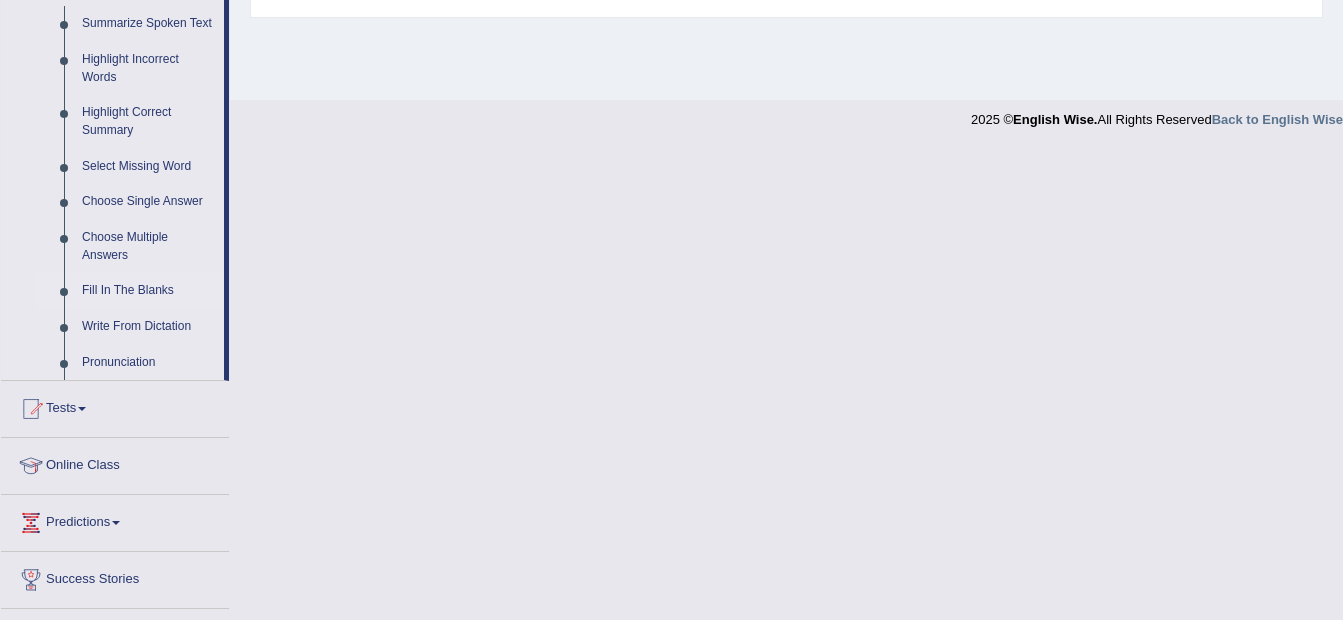 scroll, scrollTop: 1000, scrollLeft: 0, axis: vertical 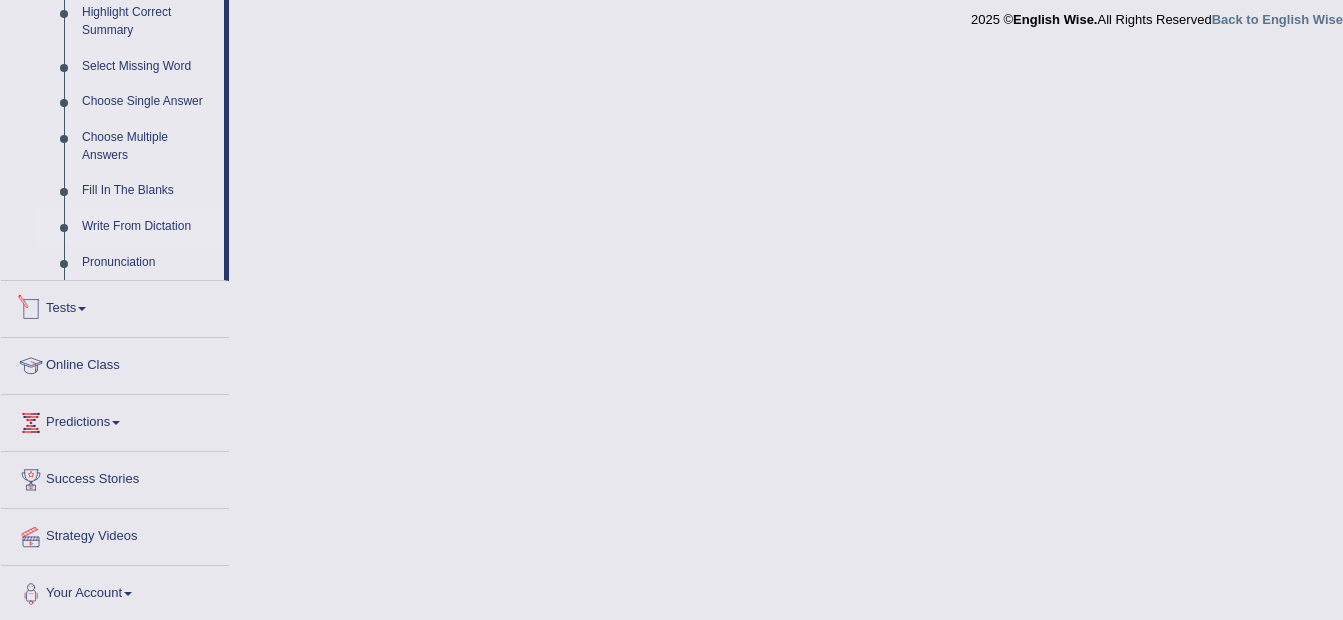 click on "Write From Dictation" at bounding box center [148, 227] 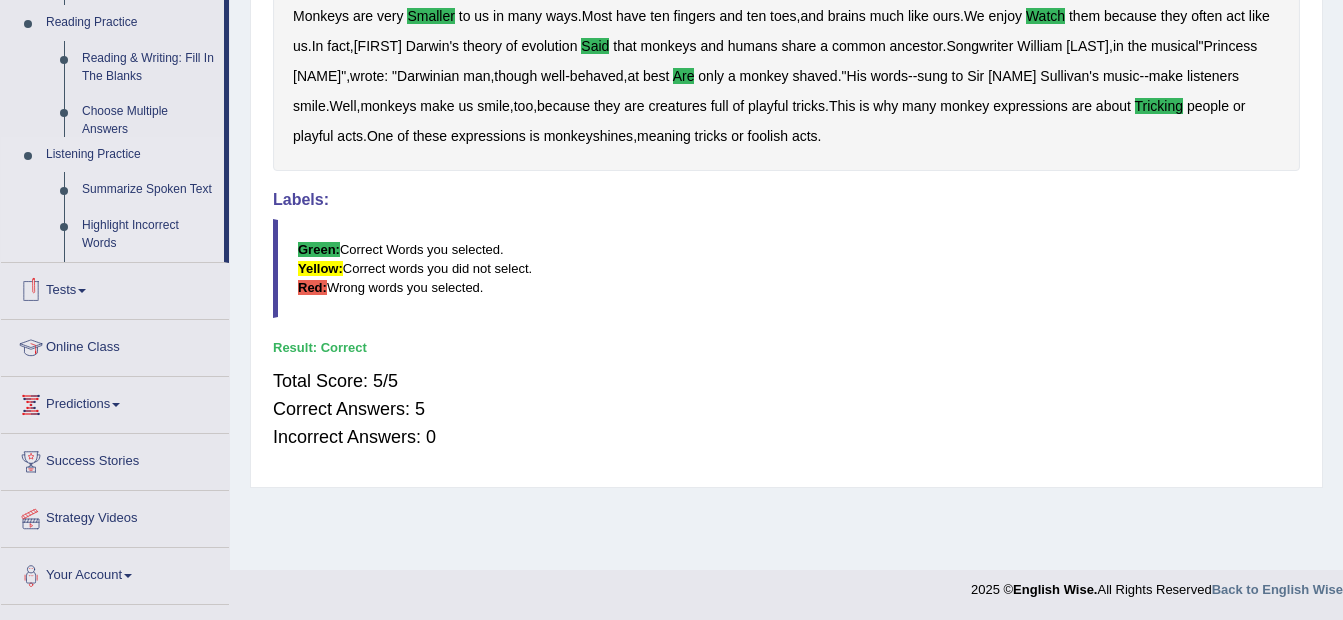 scroll, scrollTop: 430, scrollLeft: 0, axis: vertical 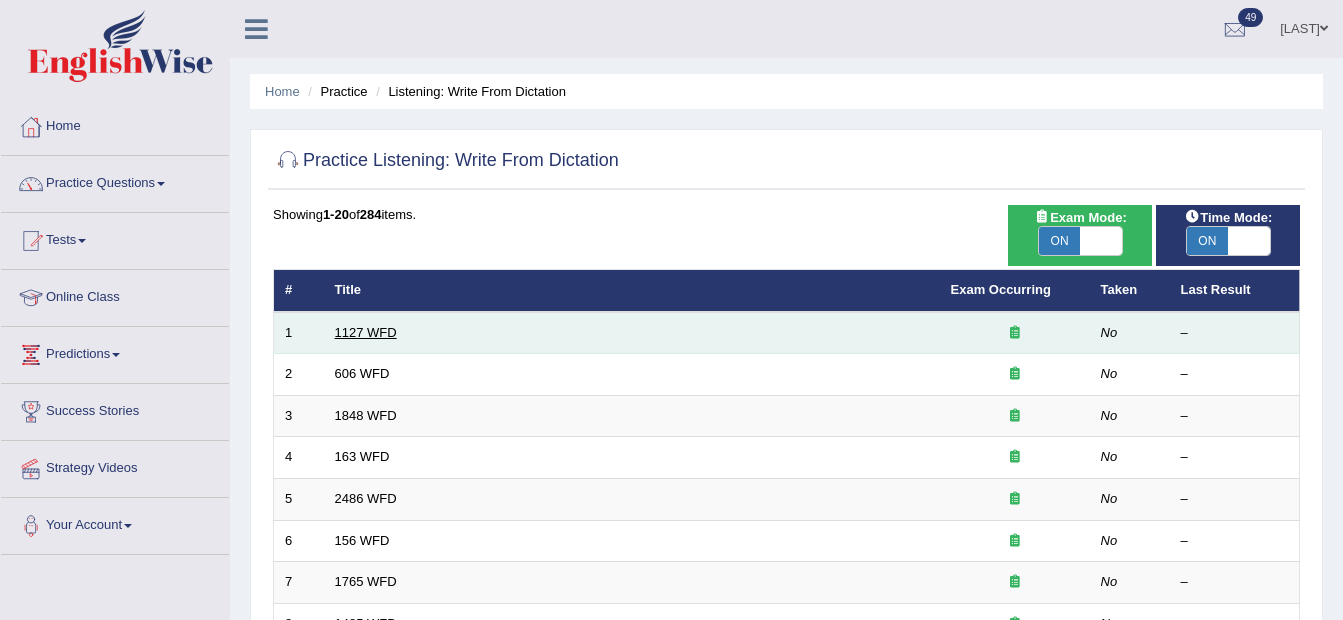 click on "1127 WFD" at bounding box center [366, 332] 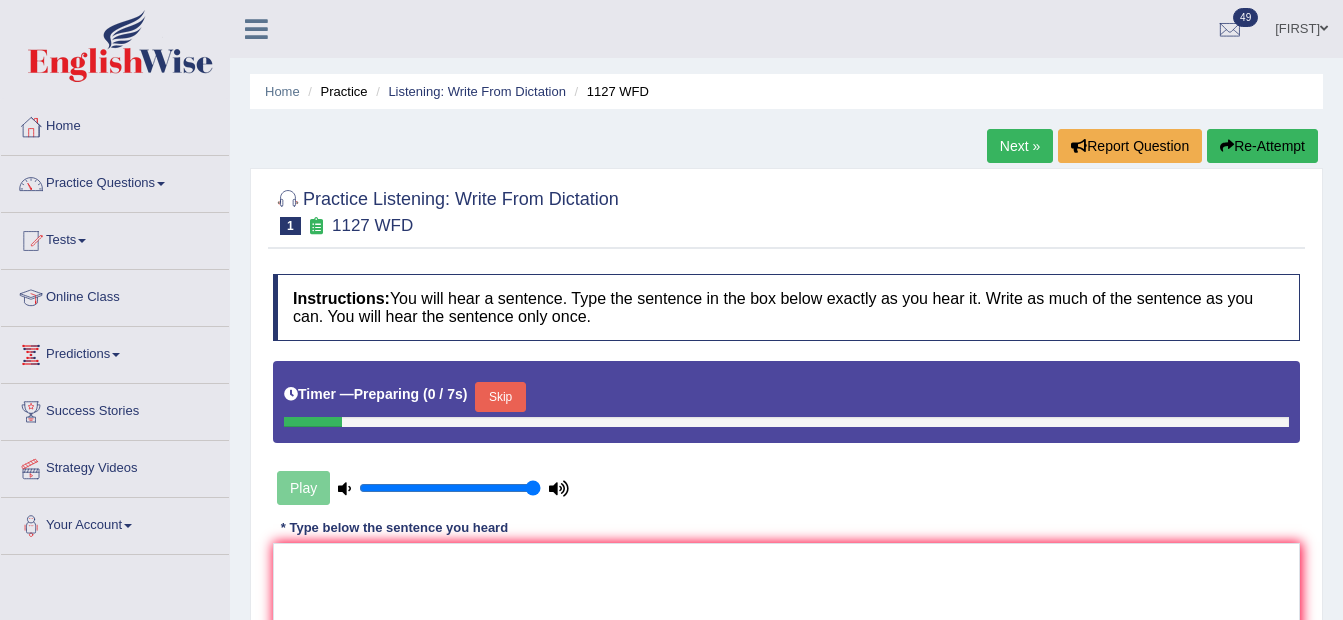 scroll, scrollTop: 138, scrollLeft: 0, axis: vertical 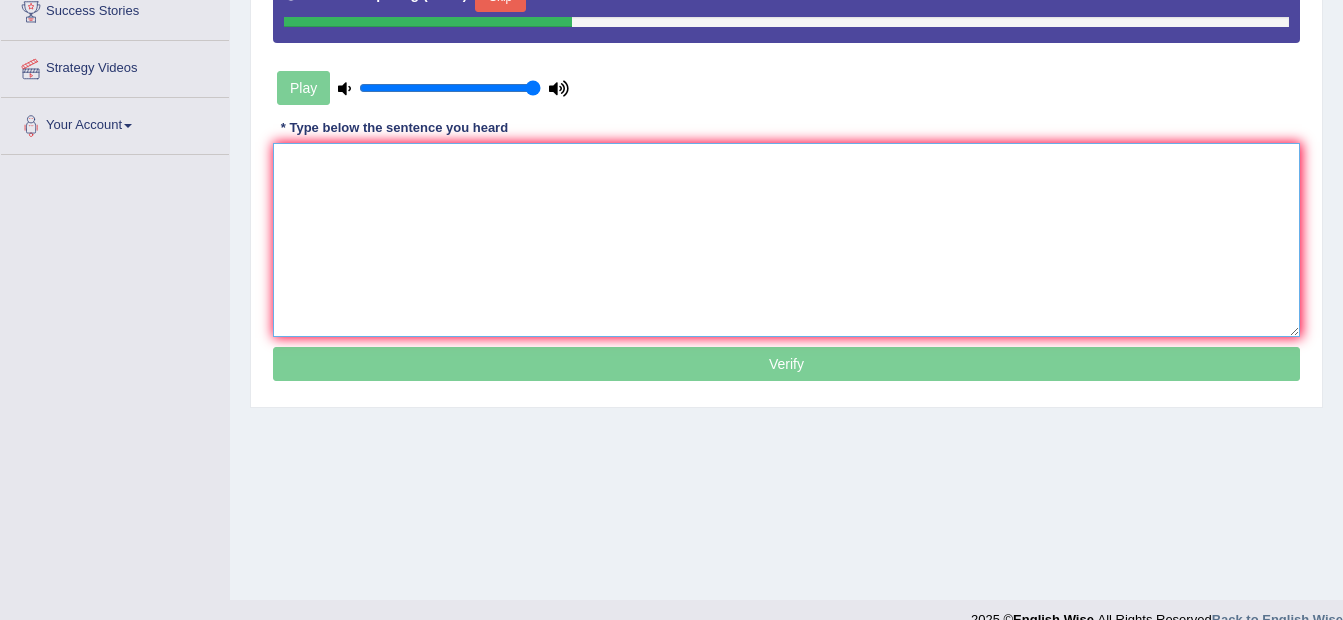 click at bounding box center (786, 240) 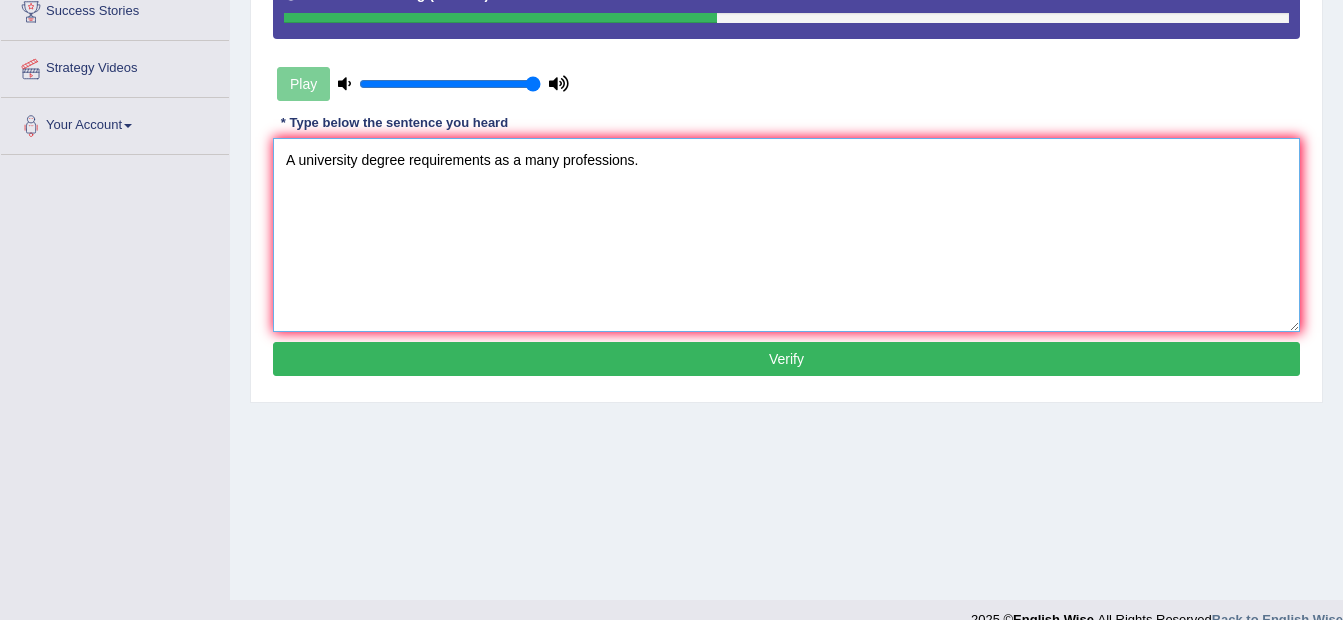 type on "A university degree requirements as a many professions." 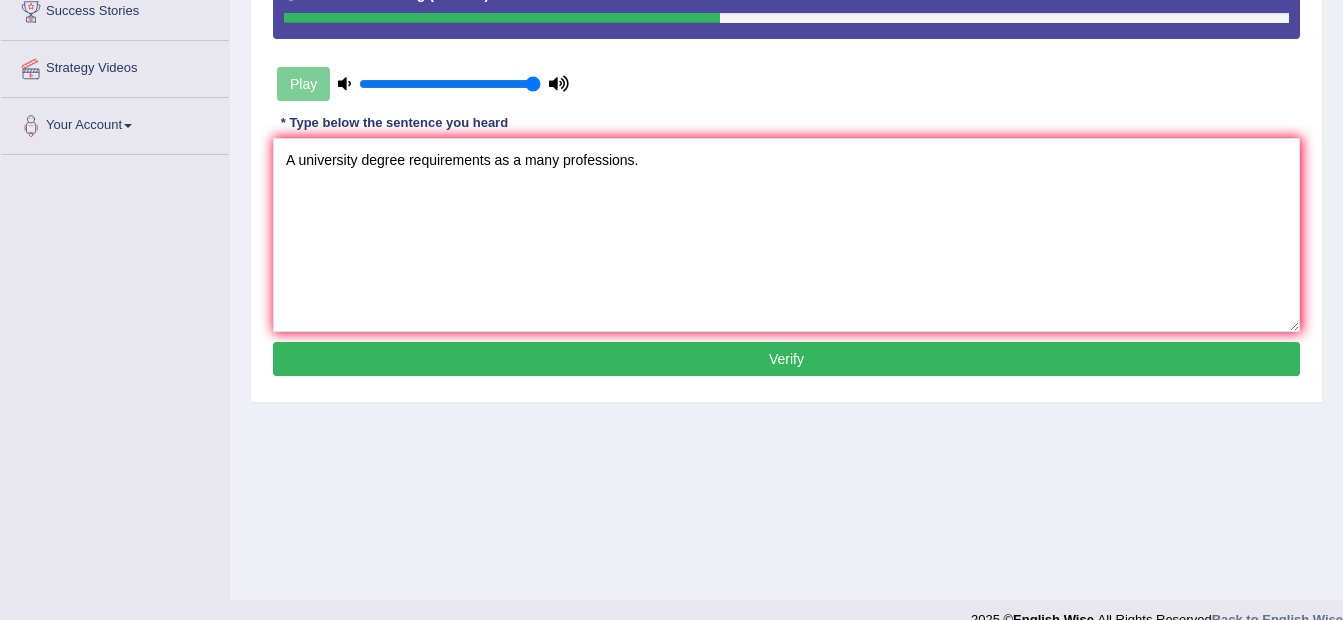 click on "Verify" at bounding box center [786, 359] 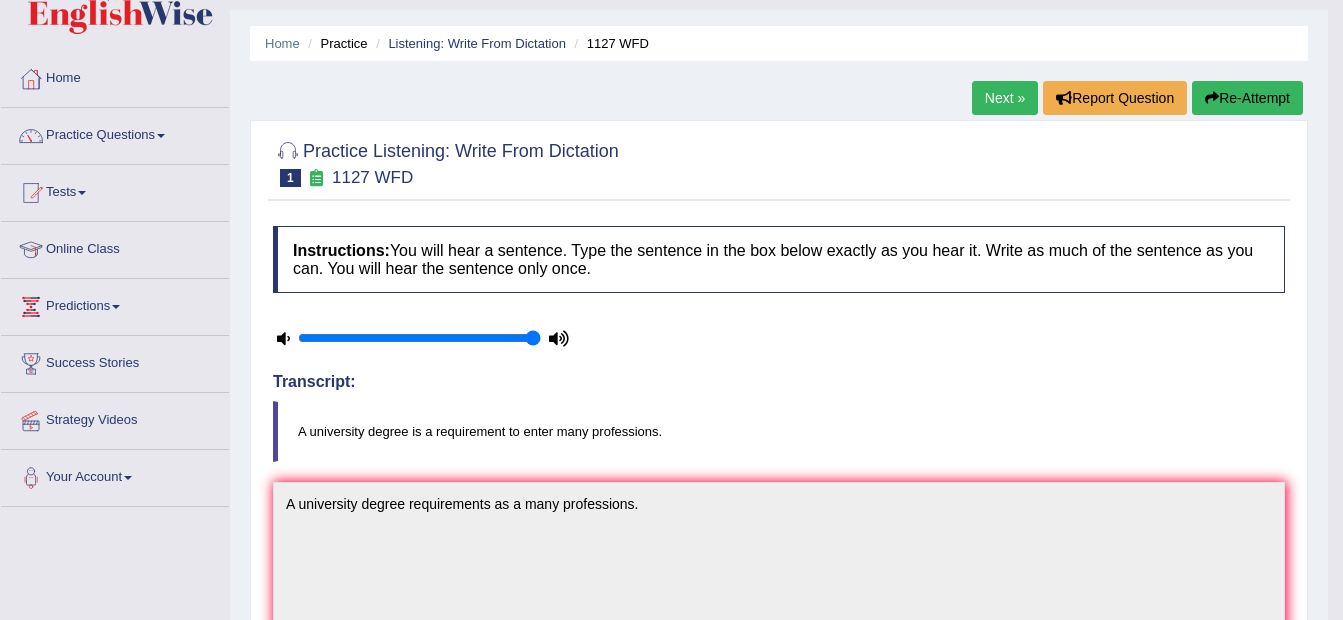 scroll, scrollTop: 0, scrollLeft: 0, axis: both 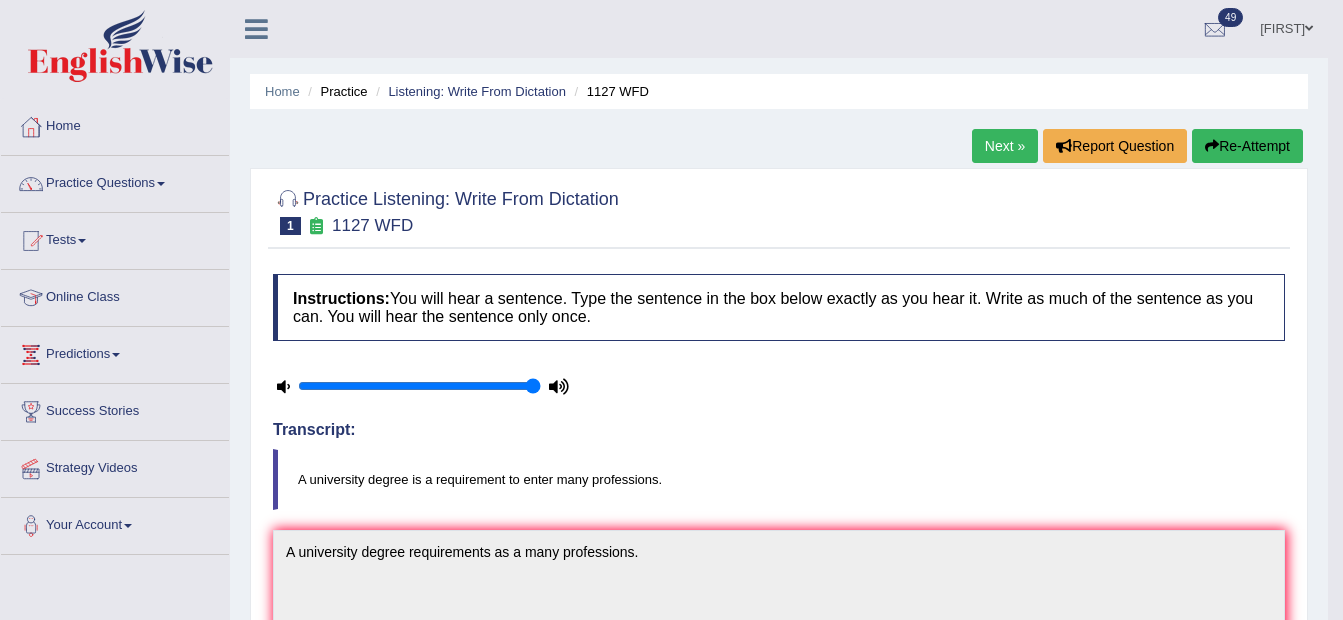 click on "Next »" at bounding box center [1005, 146] 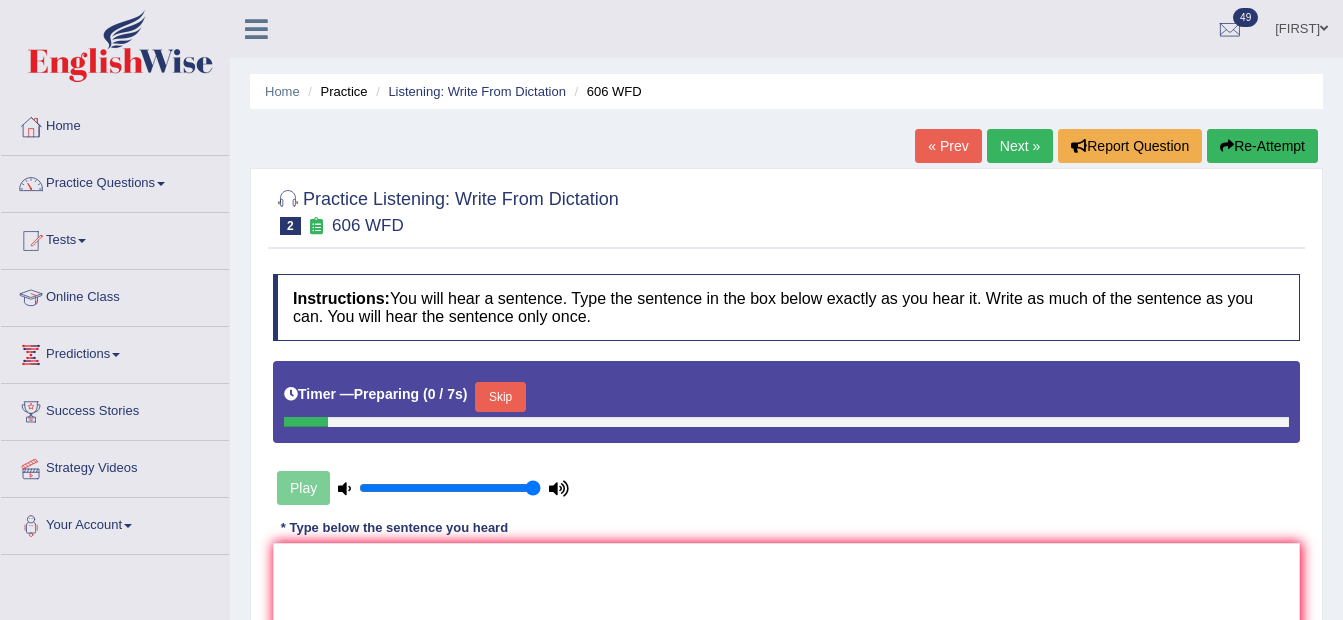 scroll, scrollTop: 324, scrollLeft: 0, axis: vertical 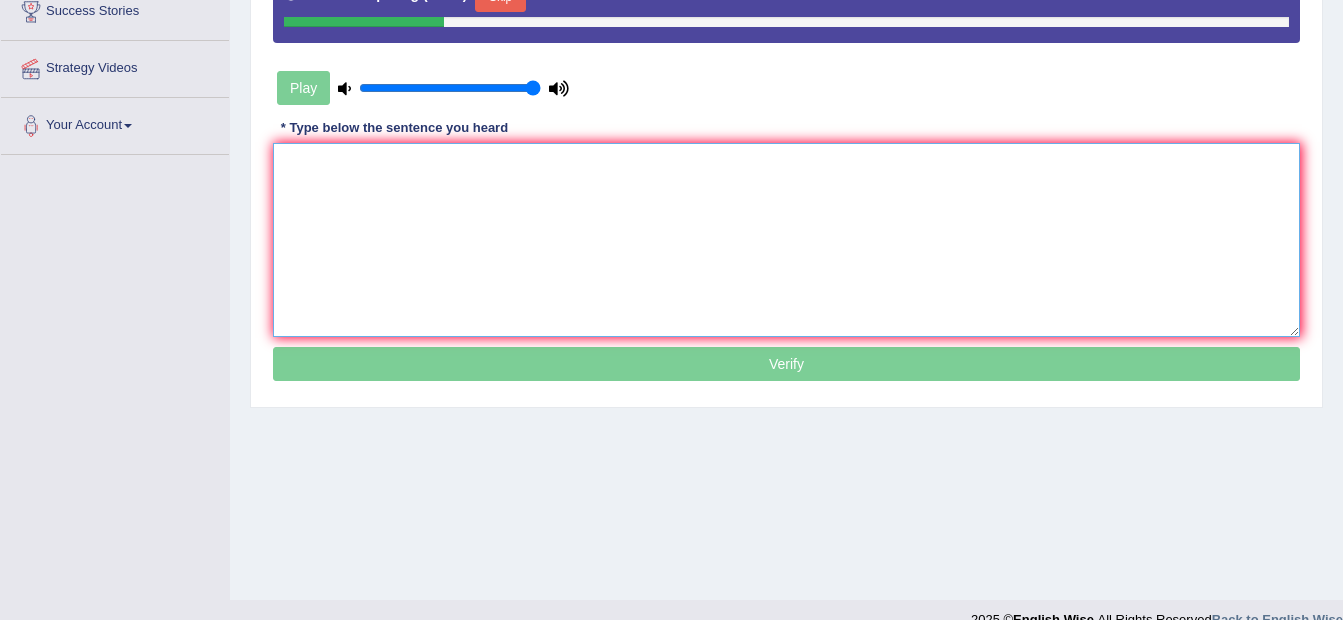 click at bounding box center (786, 240) 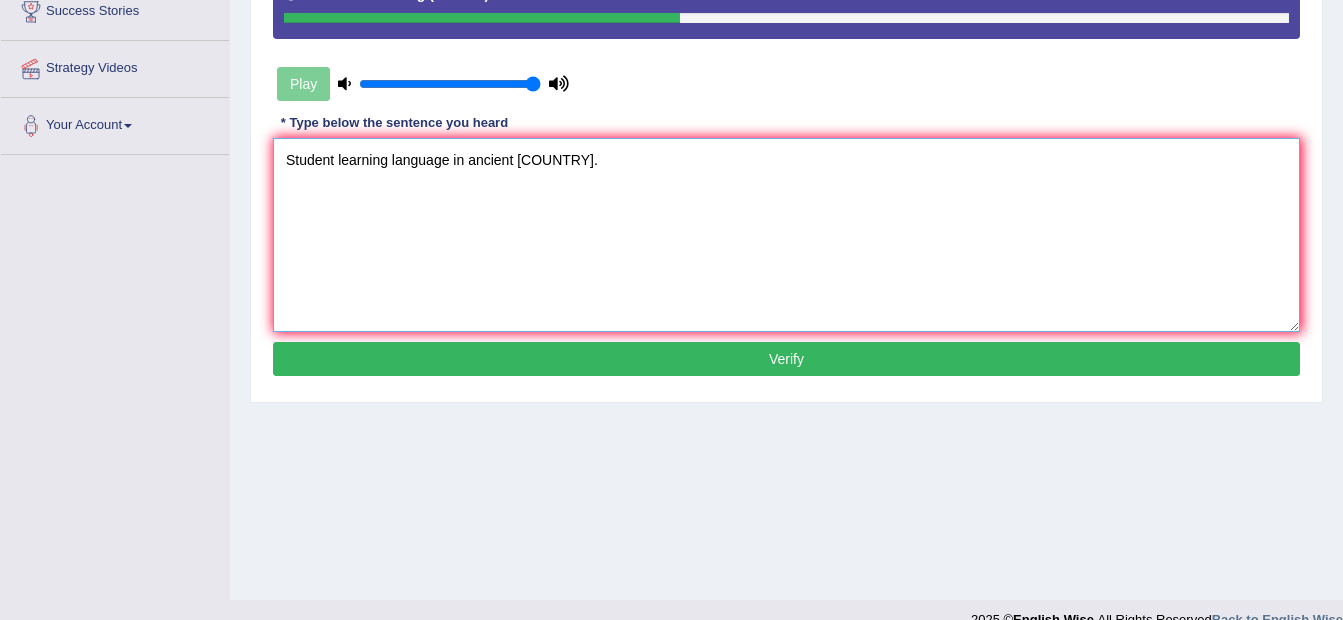 type on "Student learning language in ancient Greece." 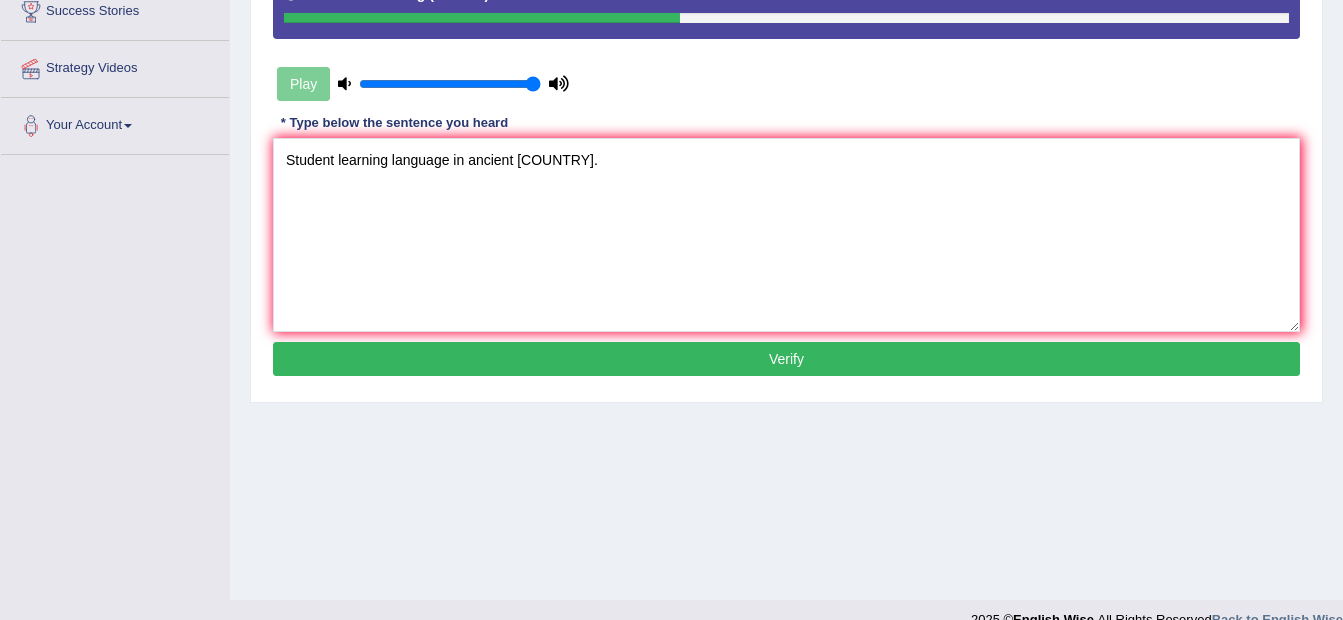 click on "Verify" at bounding box center (786, 359) 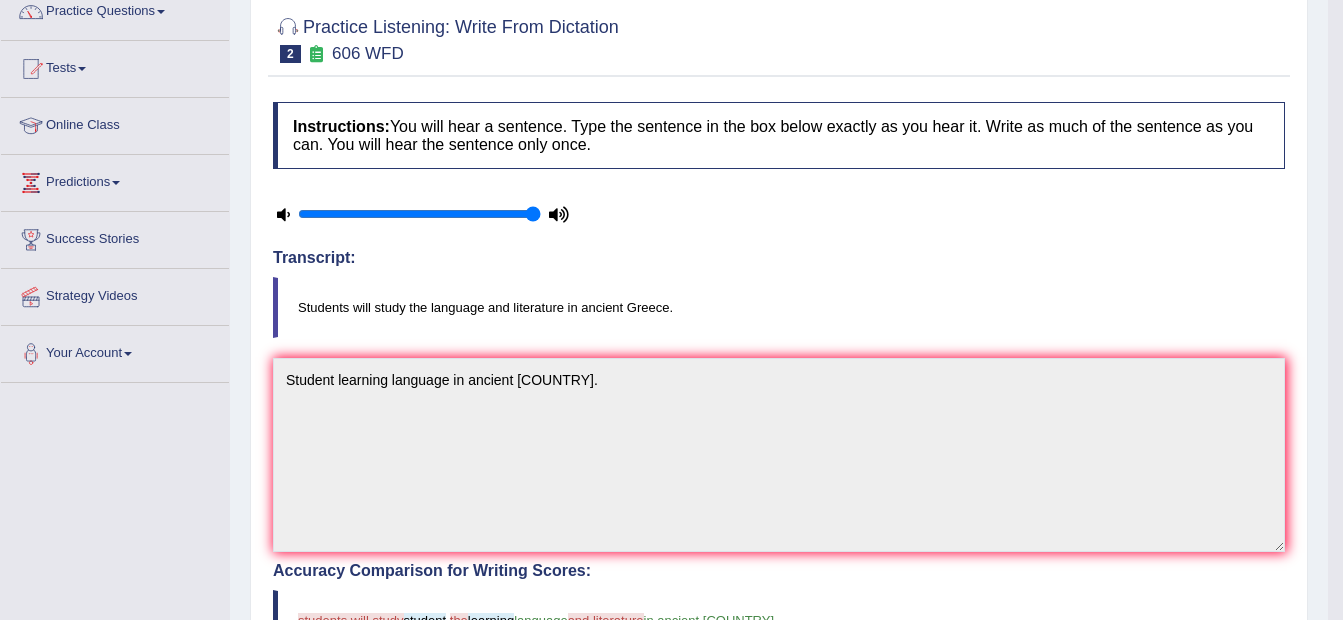 scroll, scrollTop: 35, scrollLeft: 0, axis: vertical 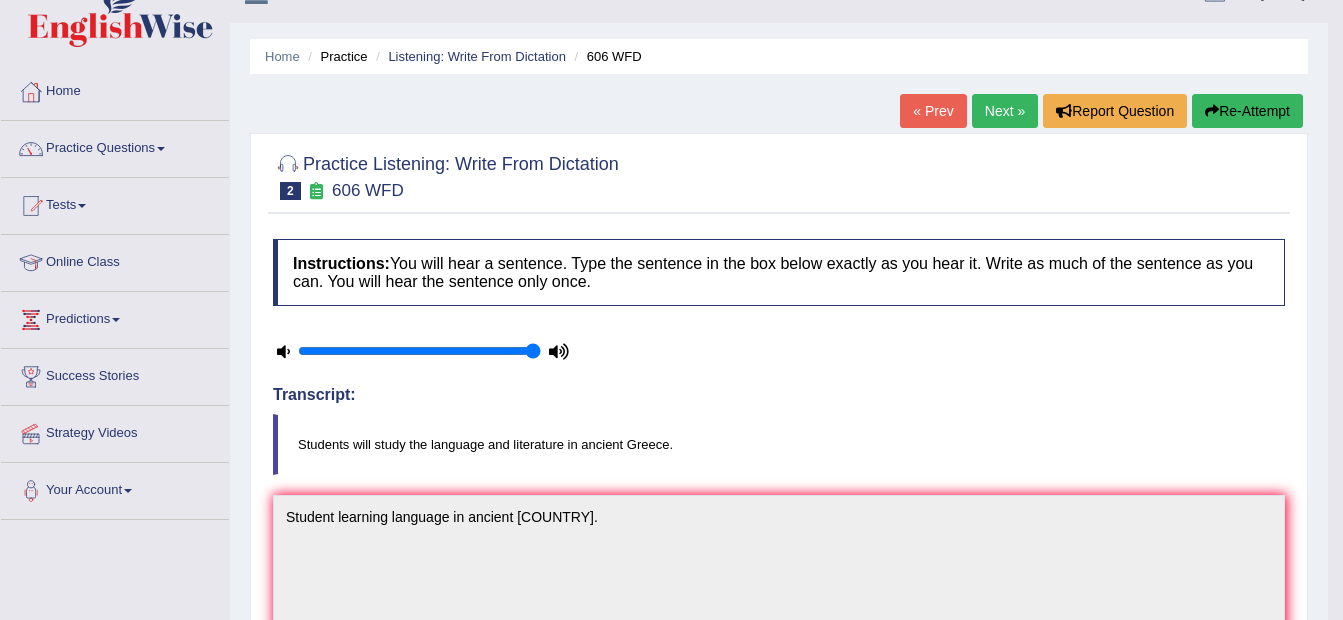 click on "Next »" at bounding box center [1005, 111] 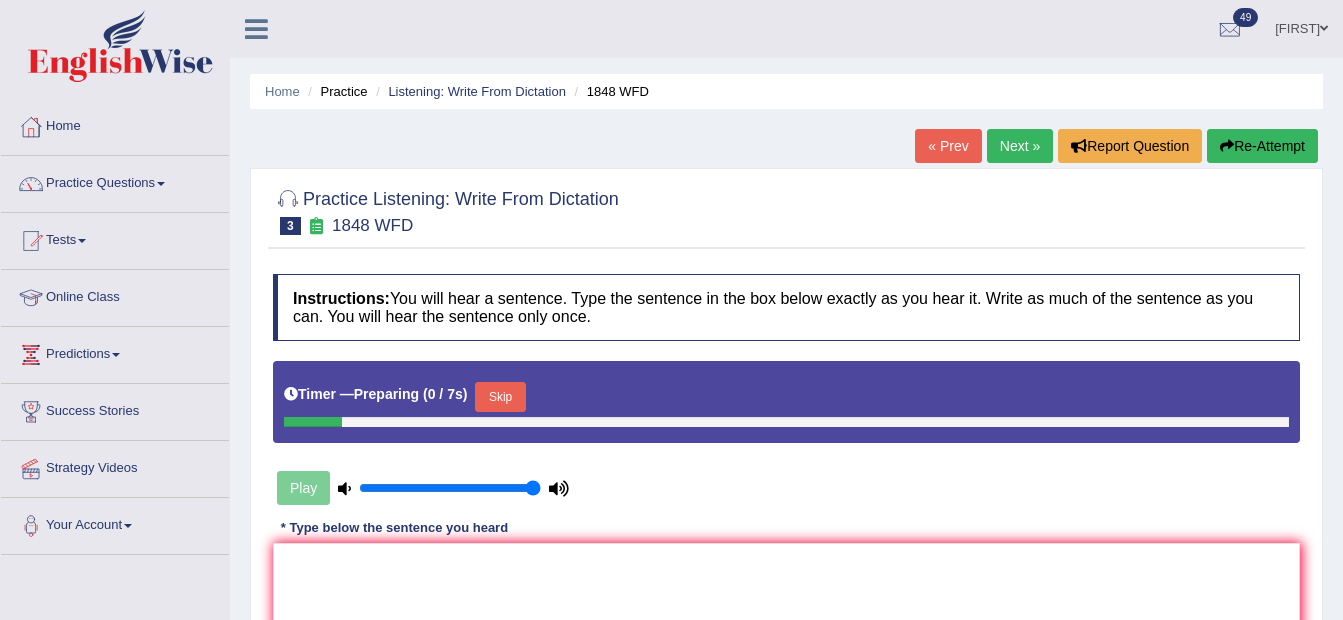 scroll, scrollTop: 300, scrollLeft: 0, axis: vertical 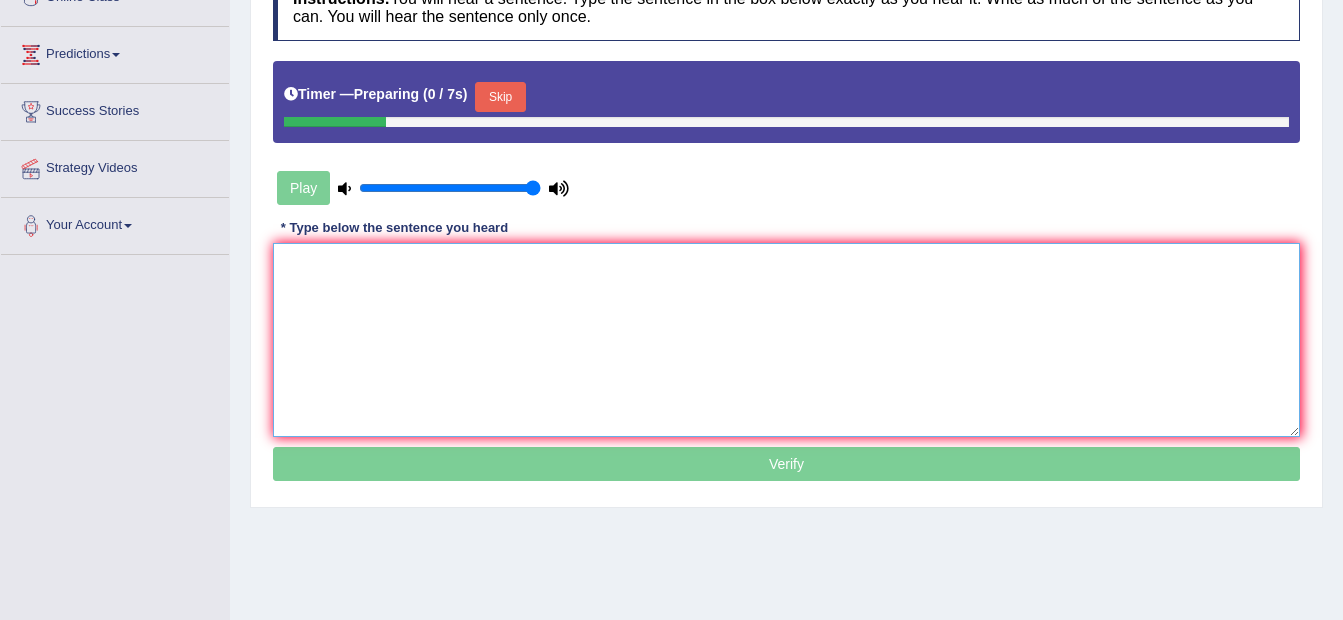 click at bounding box center [786, 340] 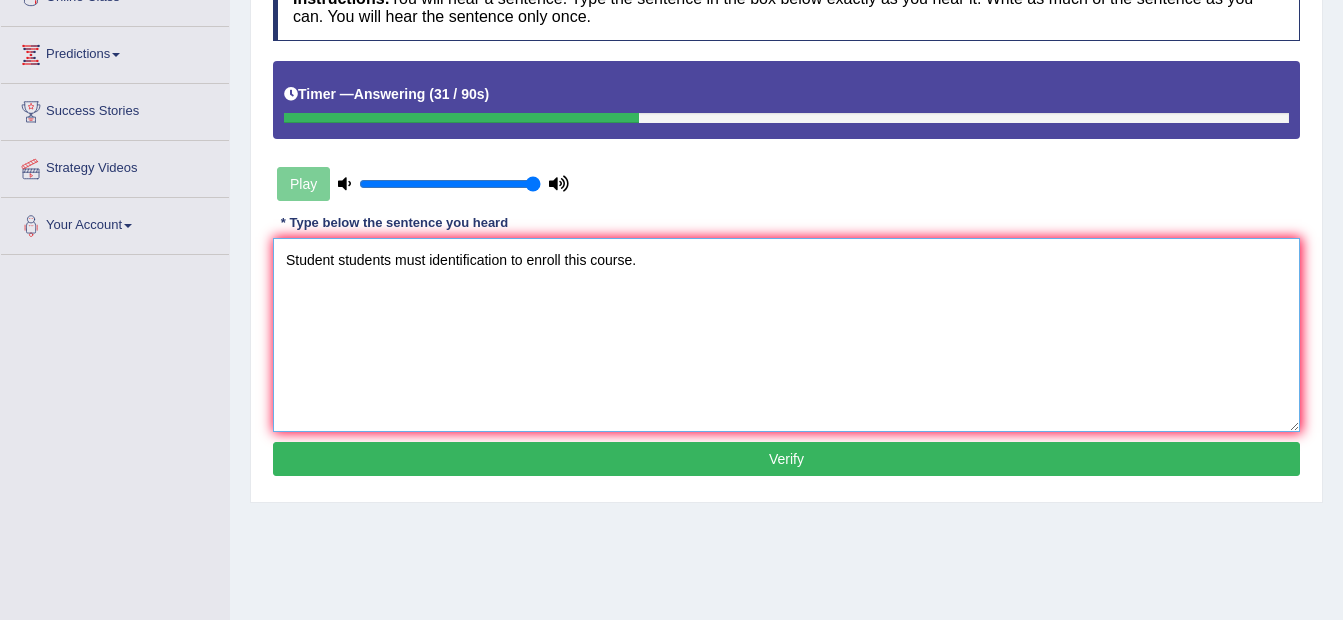 type on "Student students must identification to enroll this course." 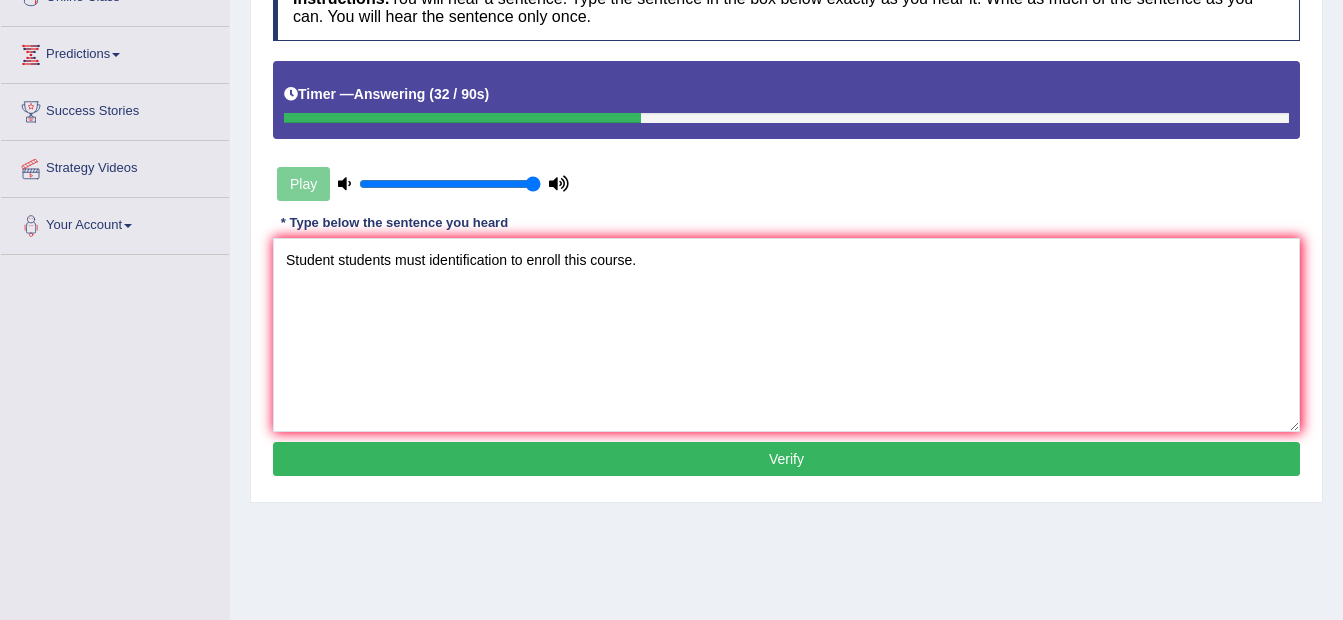 click on "Verify" at bounding box center (786, 459) 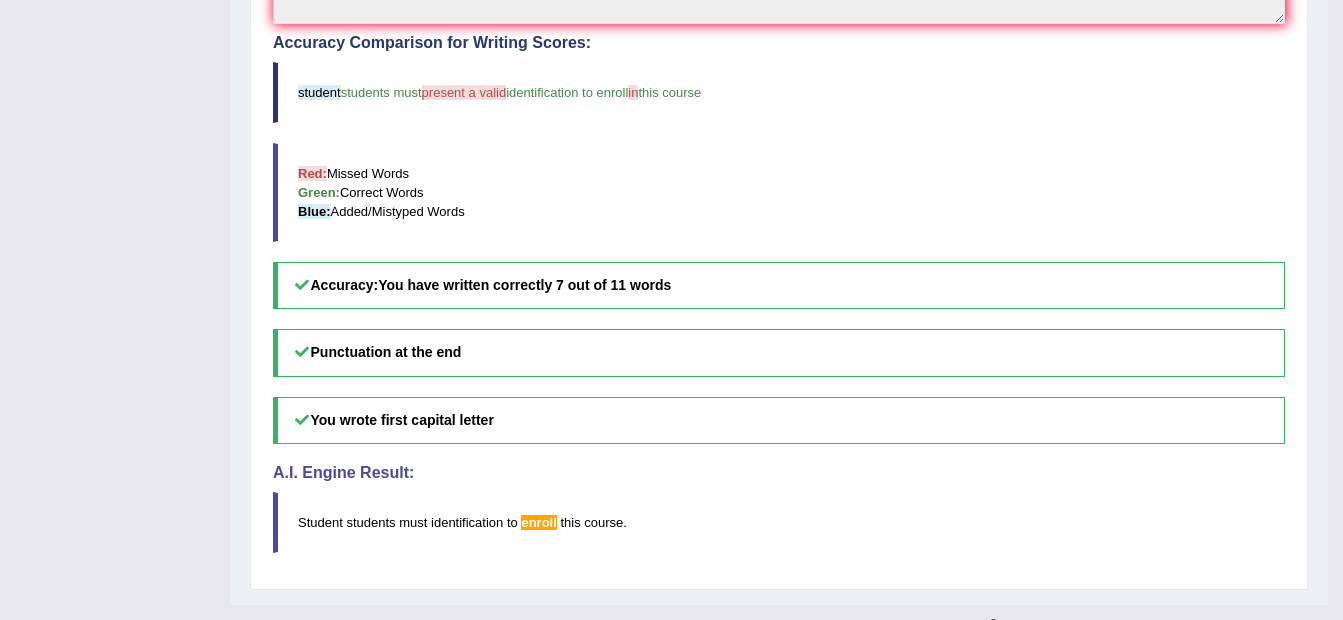 scroll, scrollTop: 735, scrollLeft: 0, axis: vertical 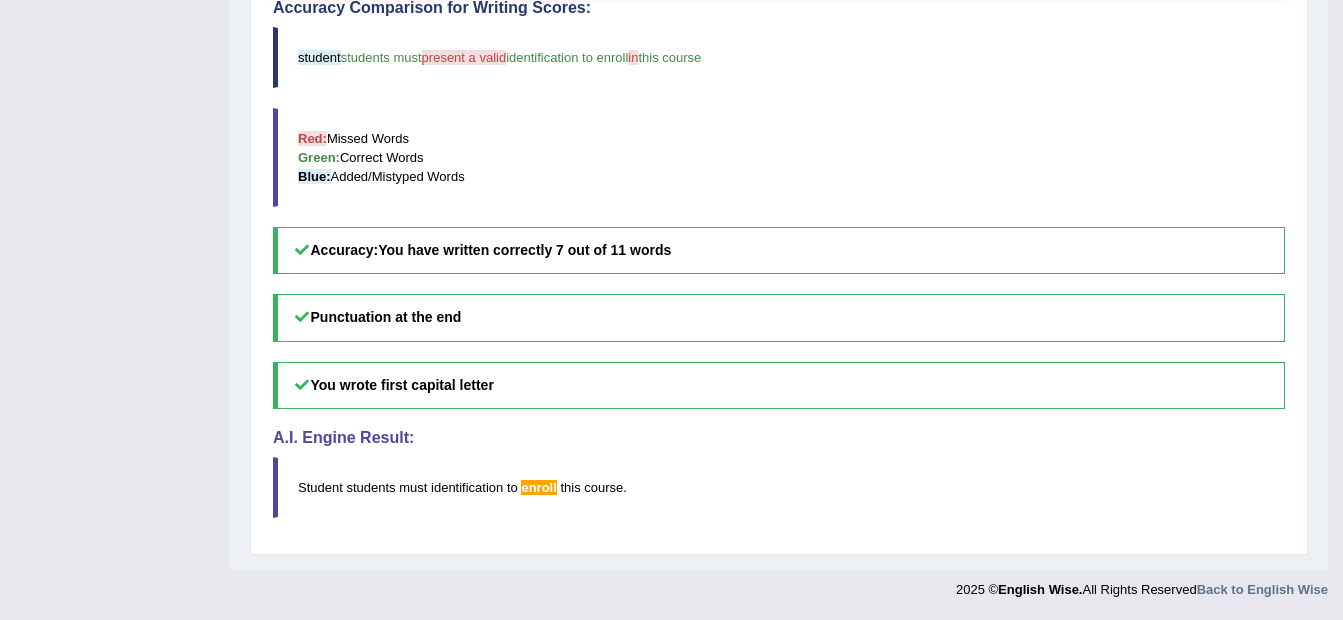 click on "enroll" at bounding box center (538, 487) 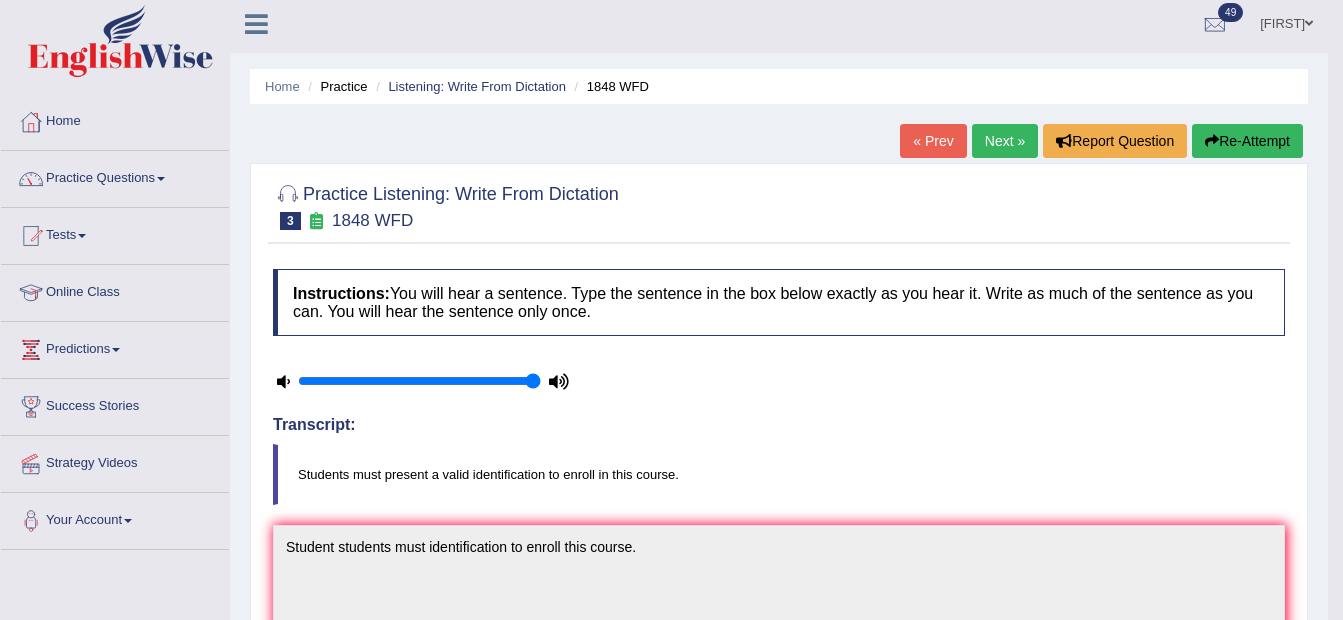 scroll, scrollTop: 0, scrollLeft: 0, axis: both 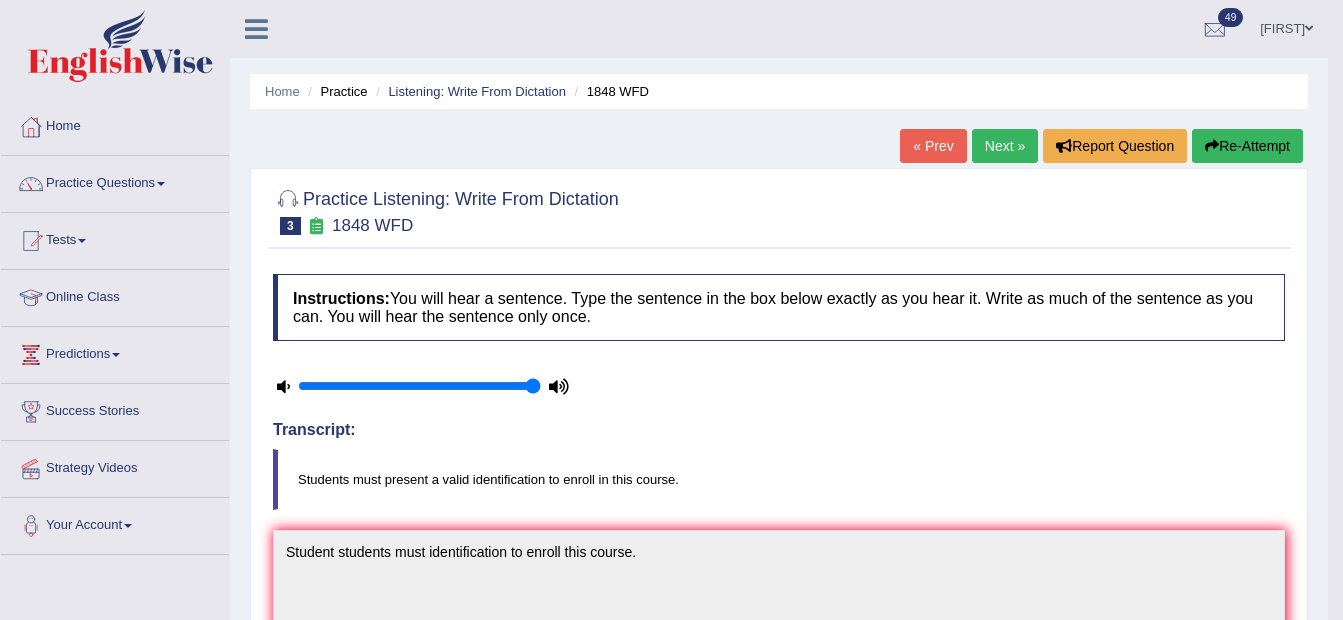 click on "Next »" at bounding box center (1005, 146) 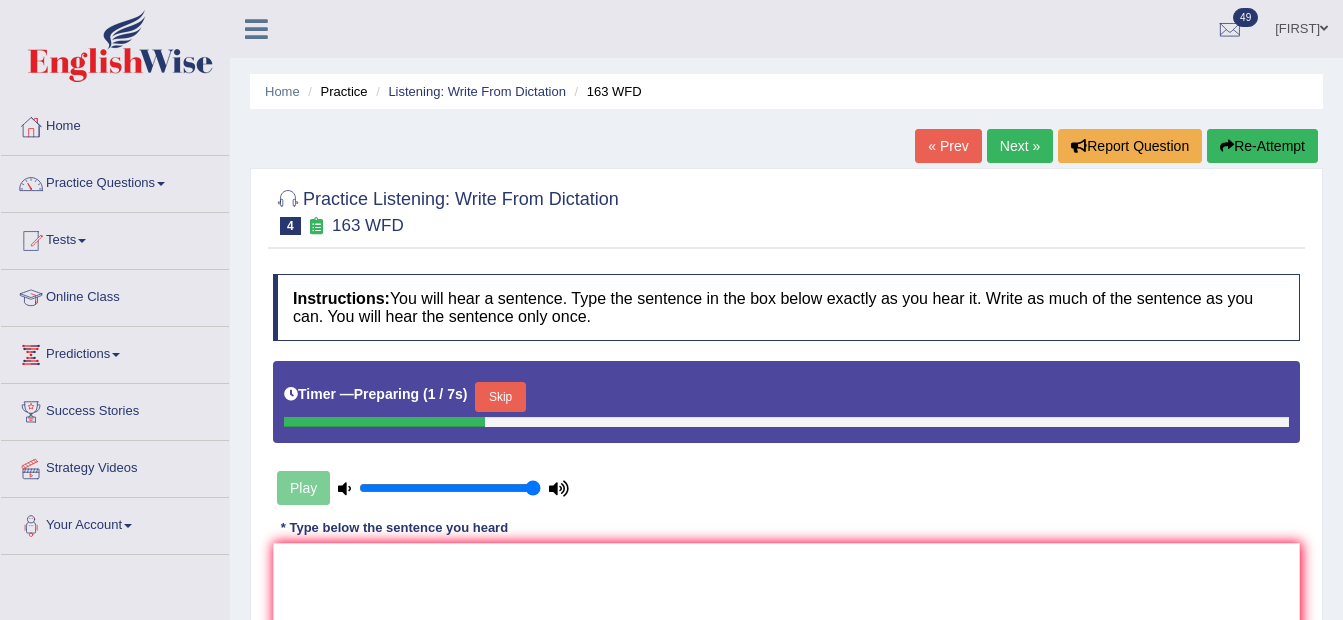 scroll, scrollTop: 300, scrollLeft: 0, axis: vertical 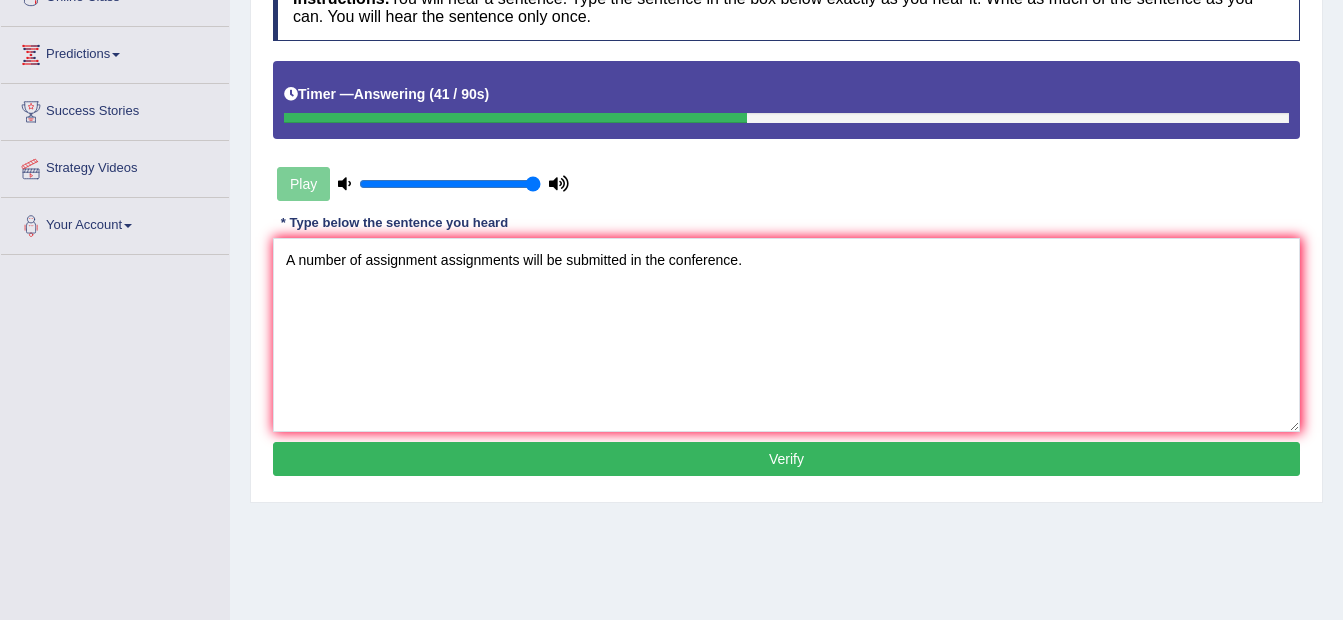 type on "A number of assignment assignments will be submitted in the conference." 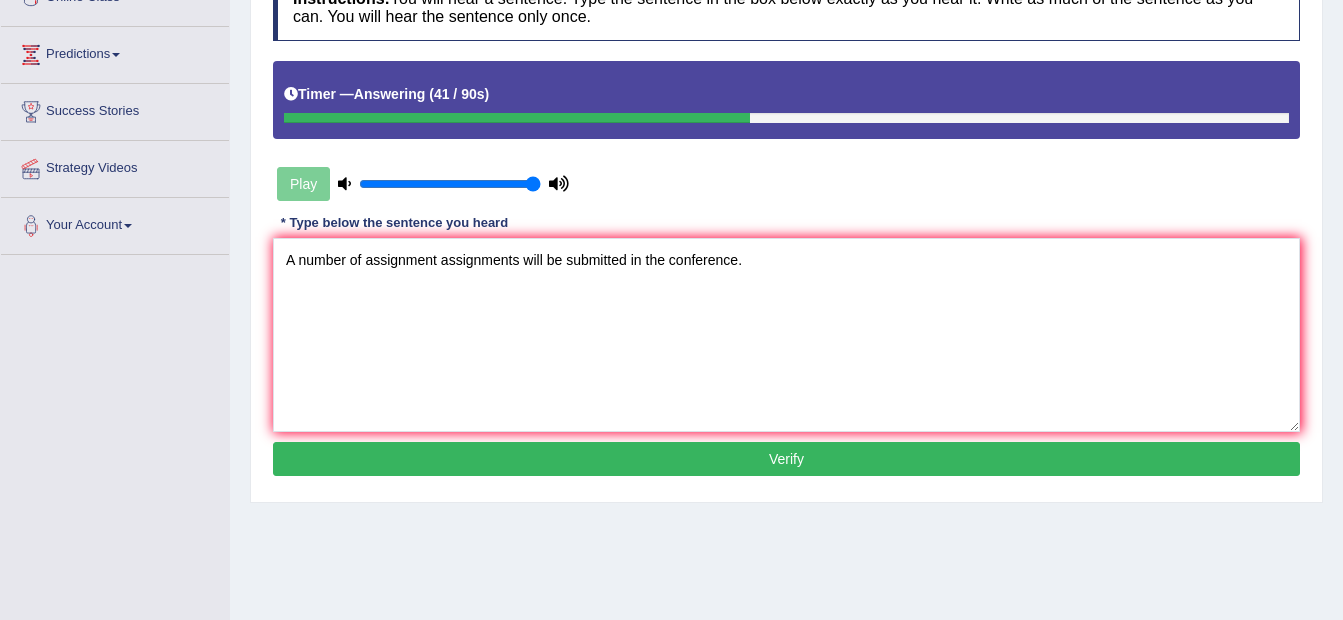 click on "Verify" at bounding box center [786, 459] 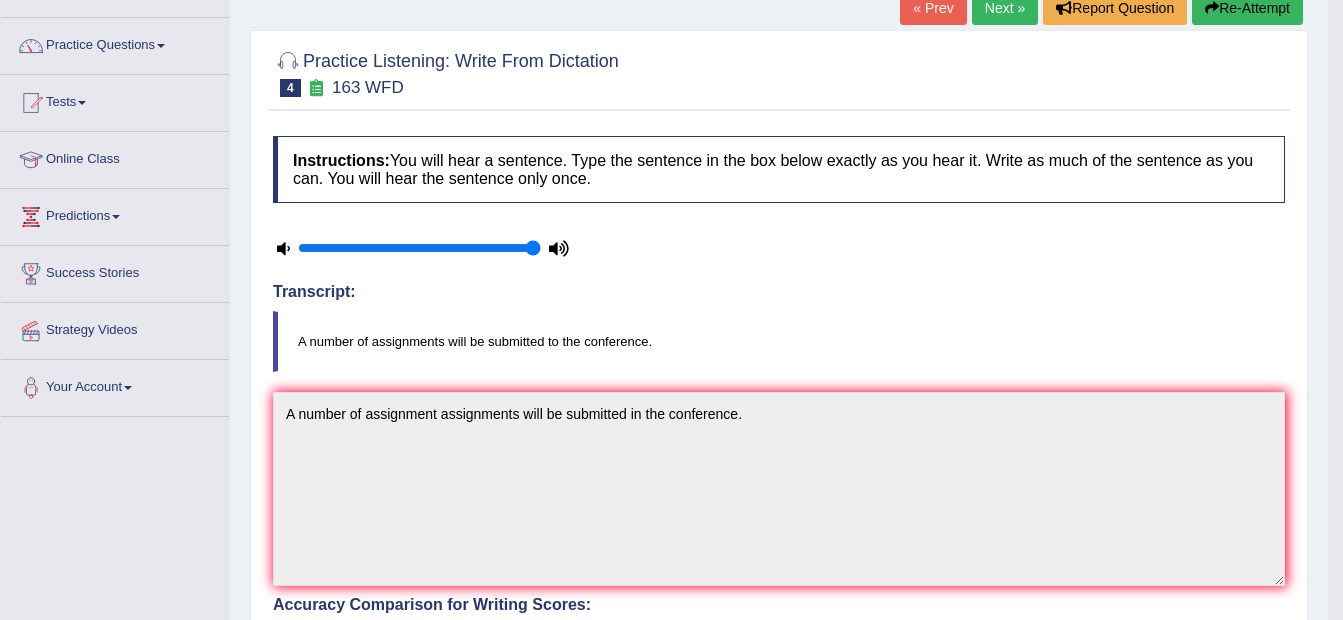 scroll, scrollTop: 135, scrollLeft: 0, axis: vertical 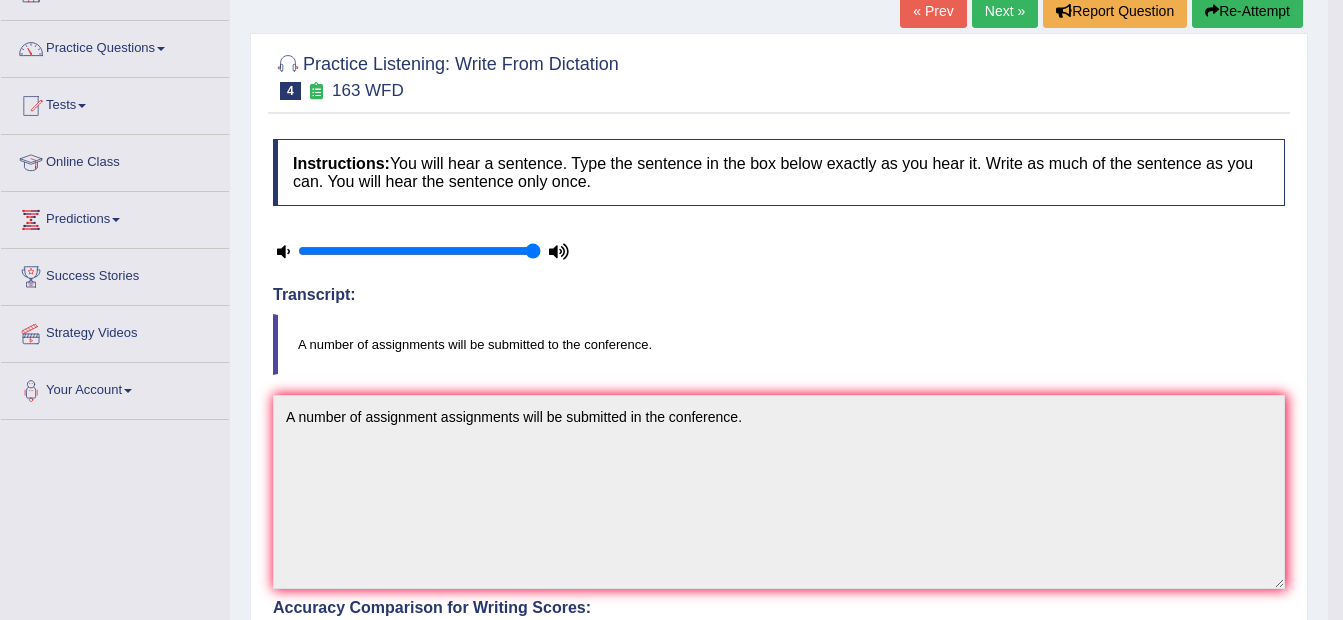 click on "Next »" at bounding box center (1005, 11) 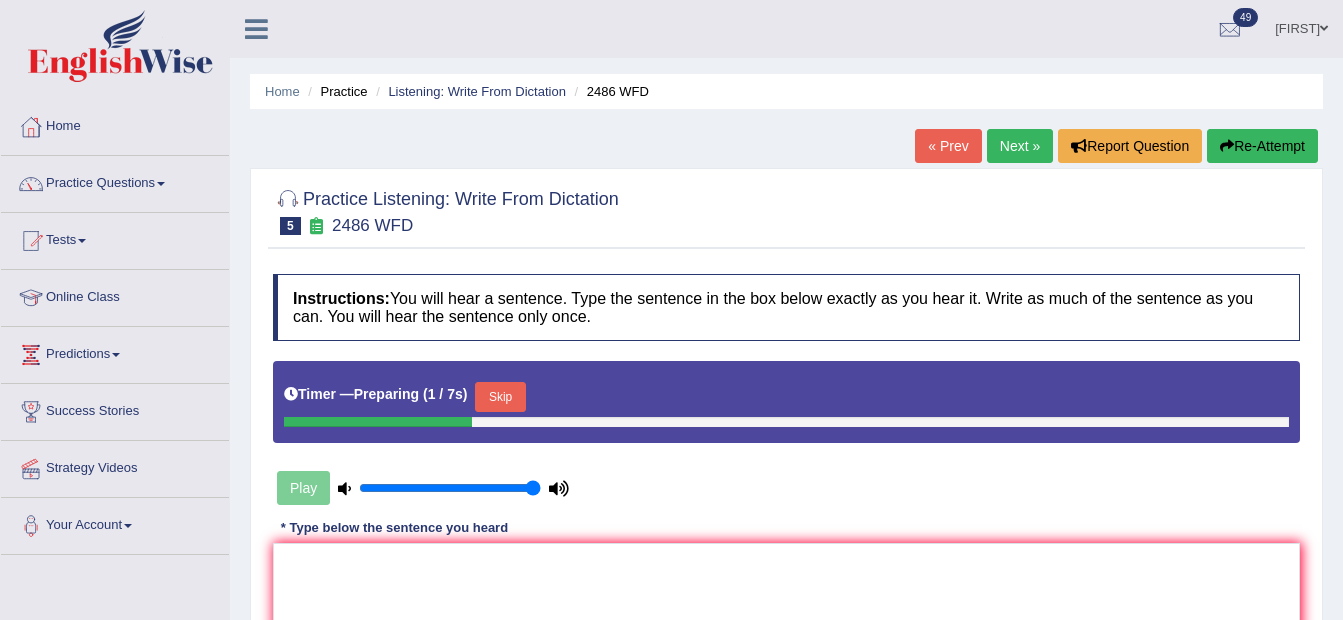 scroll, scrollTop: 300, scrollLeft: 0, axis: vertical 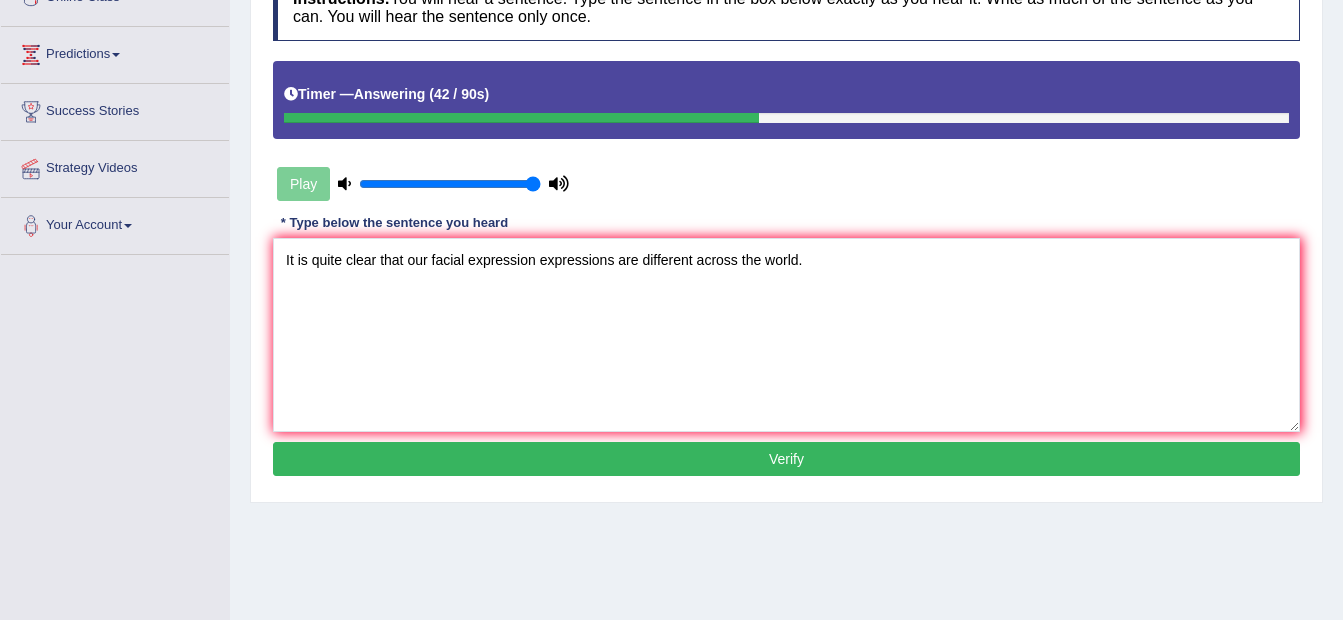 type on "It is quite clear that our facial expression expressions are different across the world." 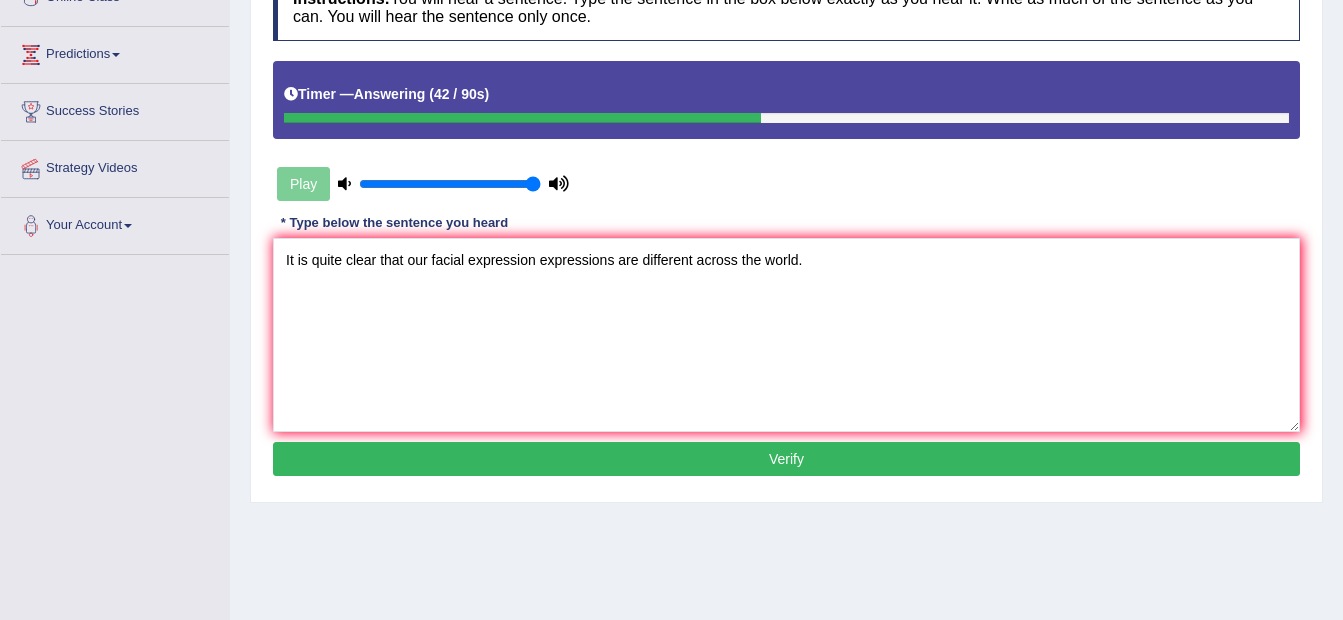 click on "Verify" at bounding box center (786, 459) 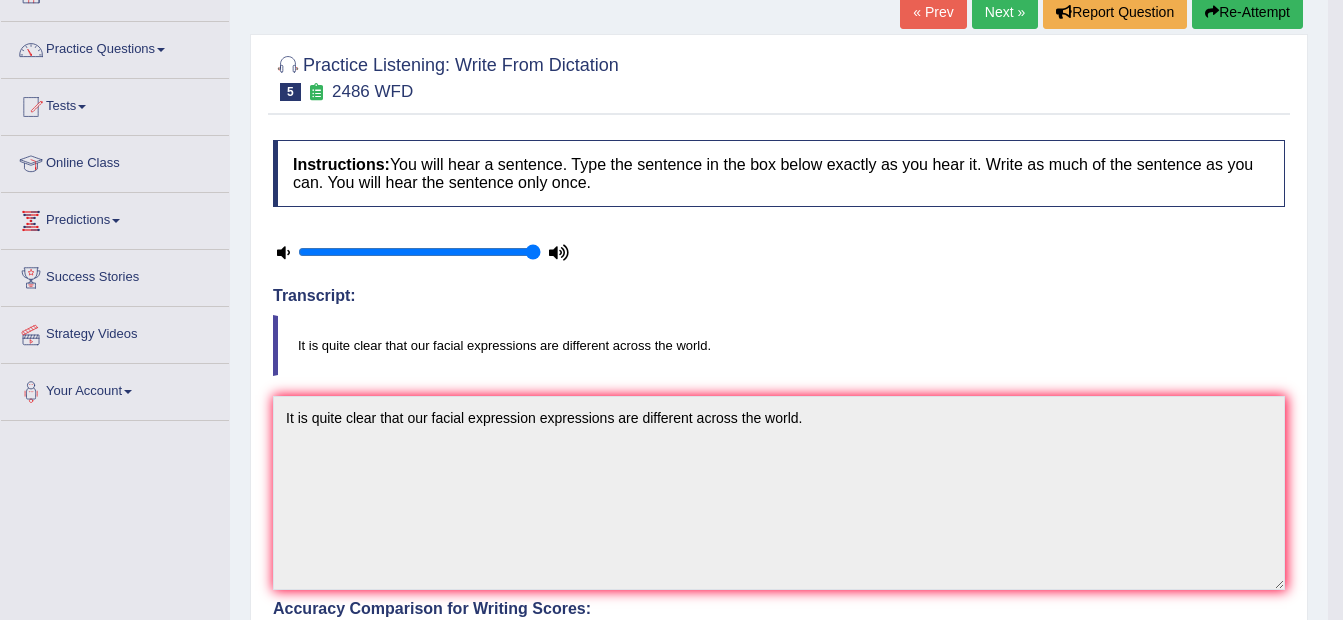 scroll, scrollTop: 0, scrollLeft: 0, axis: both 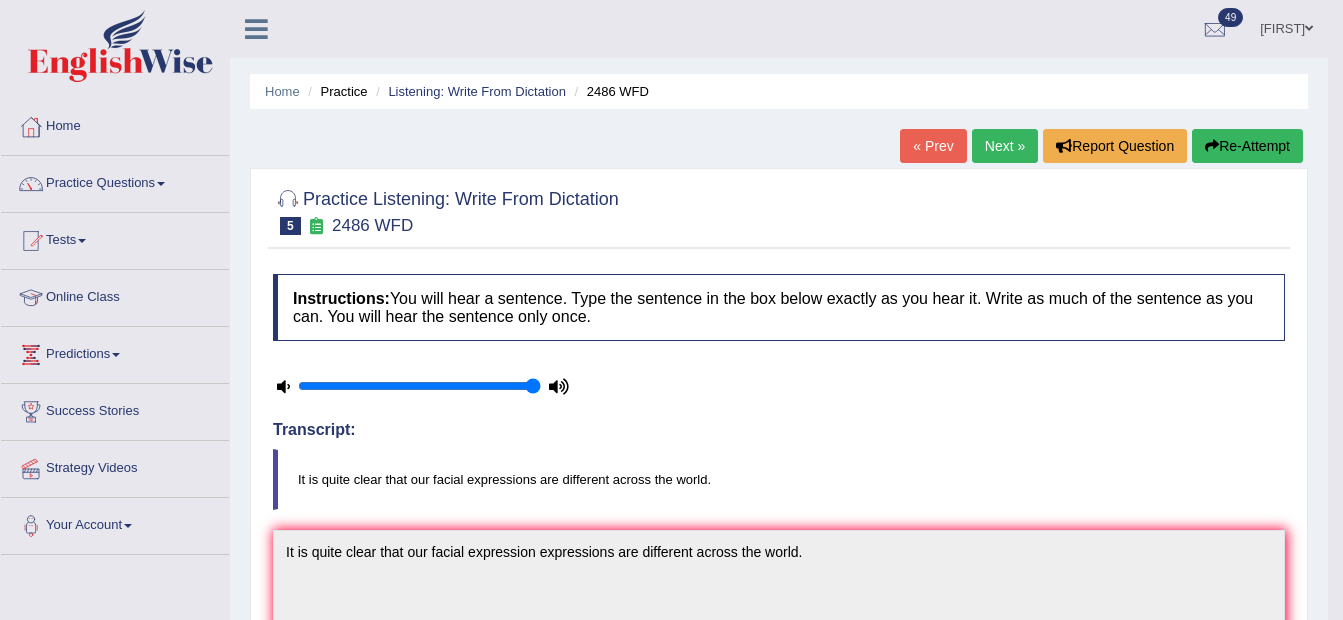 click on "Next »" at bounding box center (1005, 146) 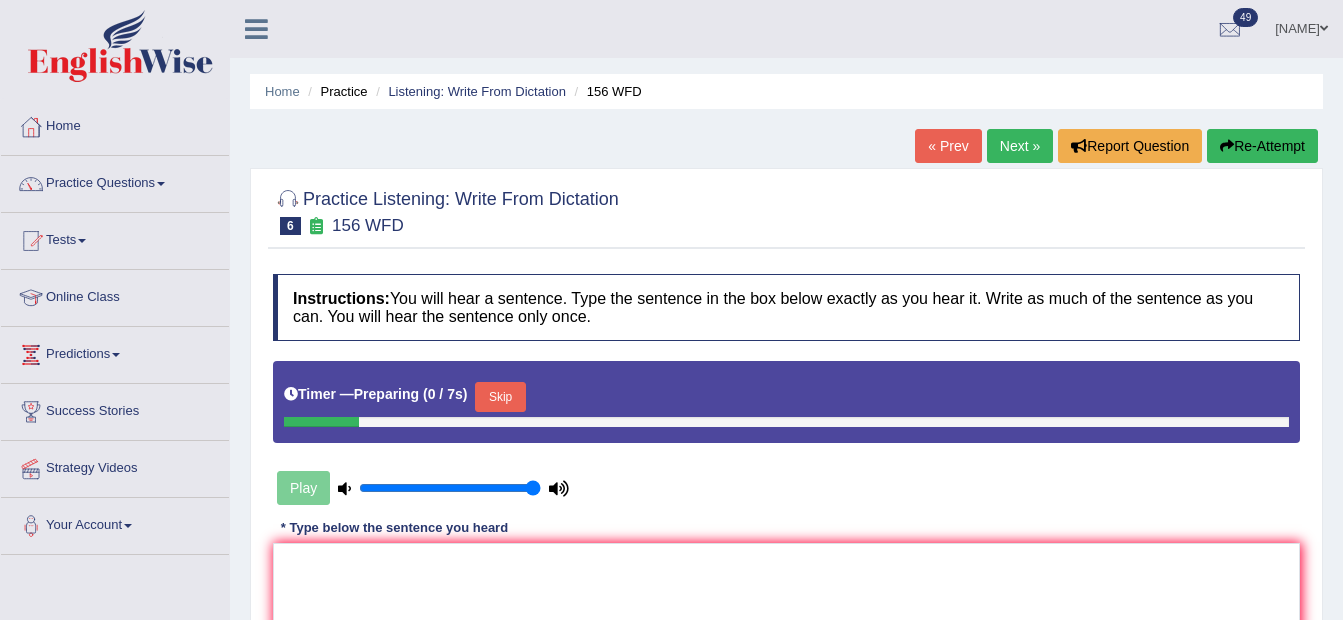 scroll, scrollTop: 200, scrollLeft: 0, axis: vertical 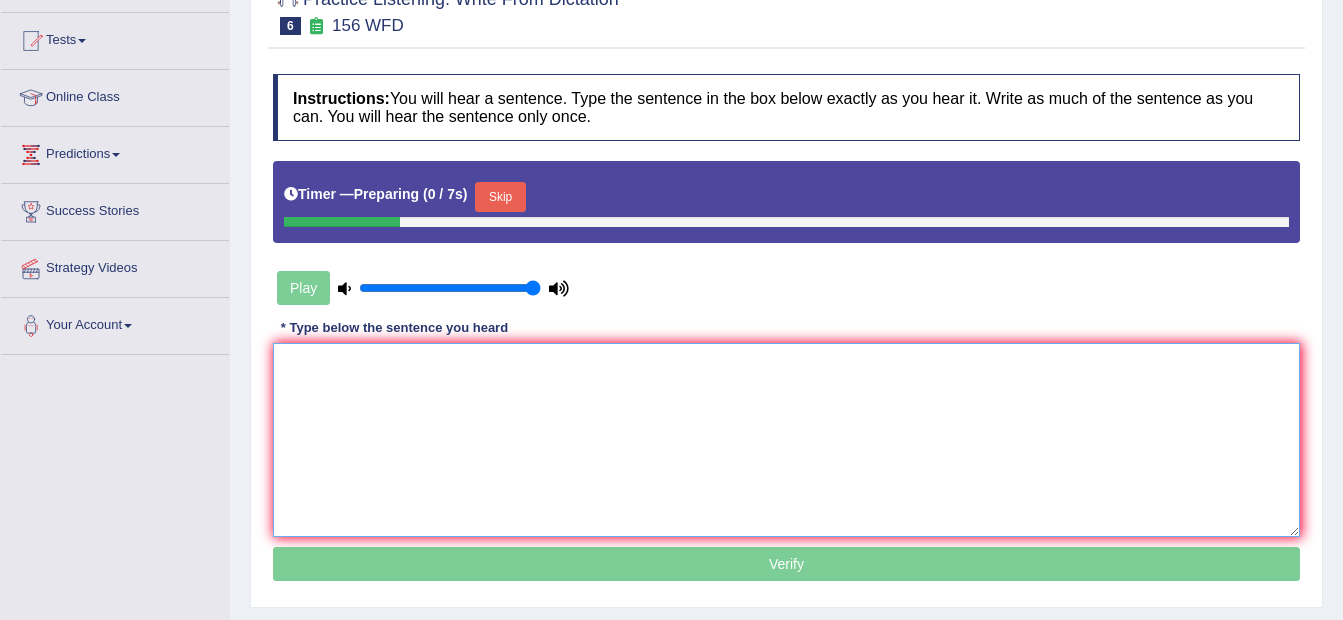 click at bounding box center (786, 440) 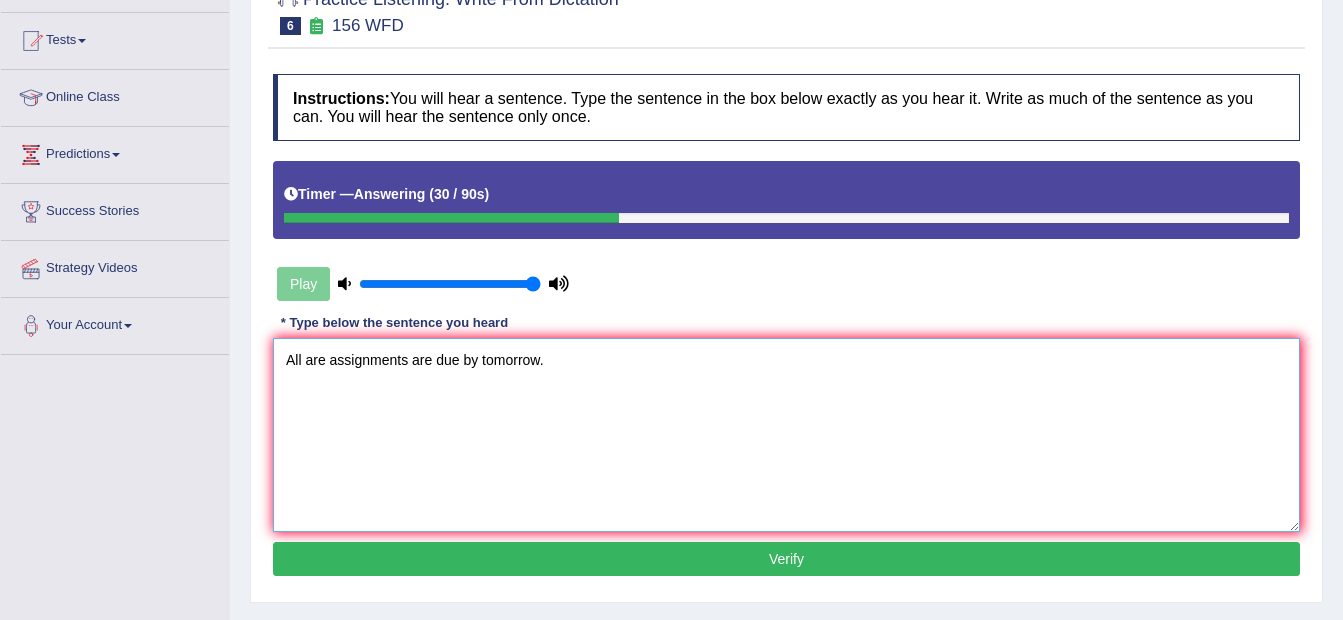type on "All are assignments are due by tomorrow." 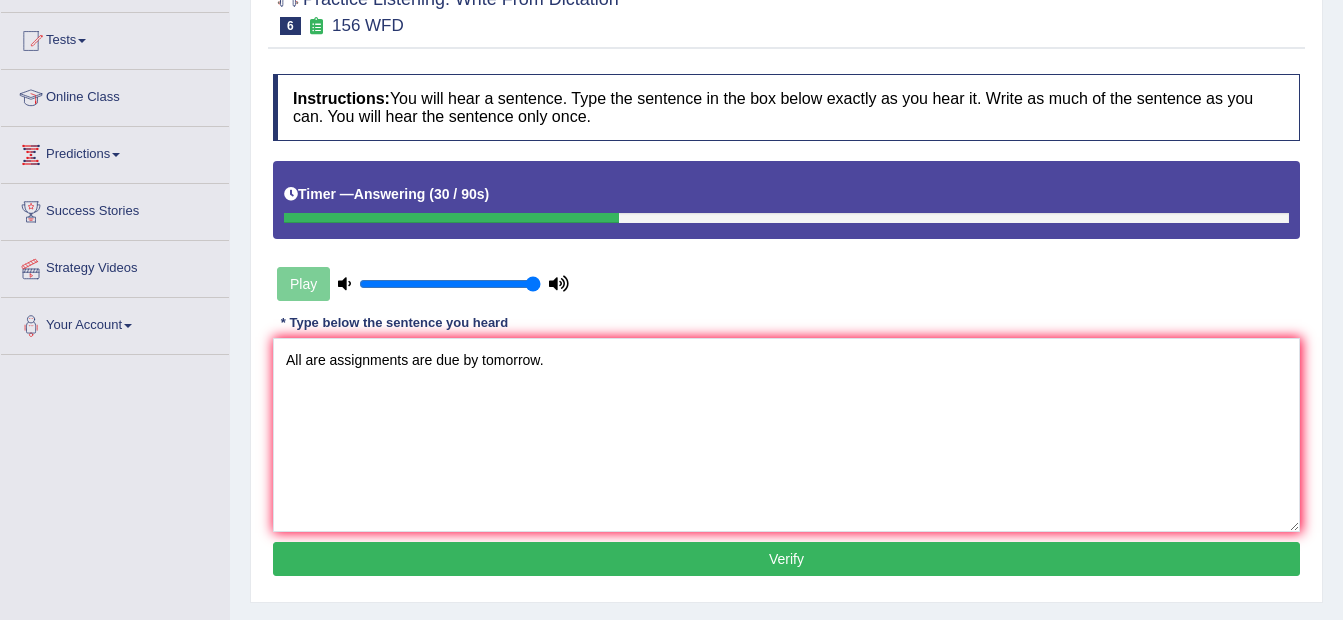 click on "Verify" at bounding box center [786, 559] 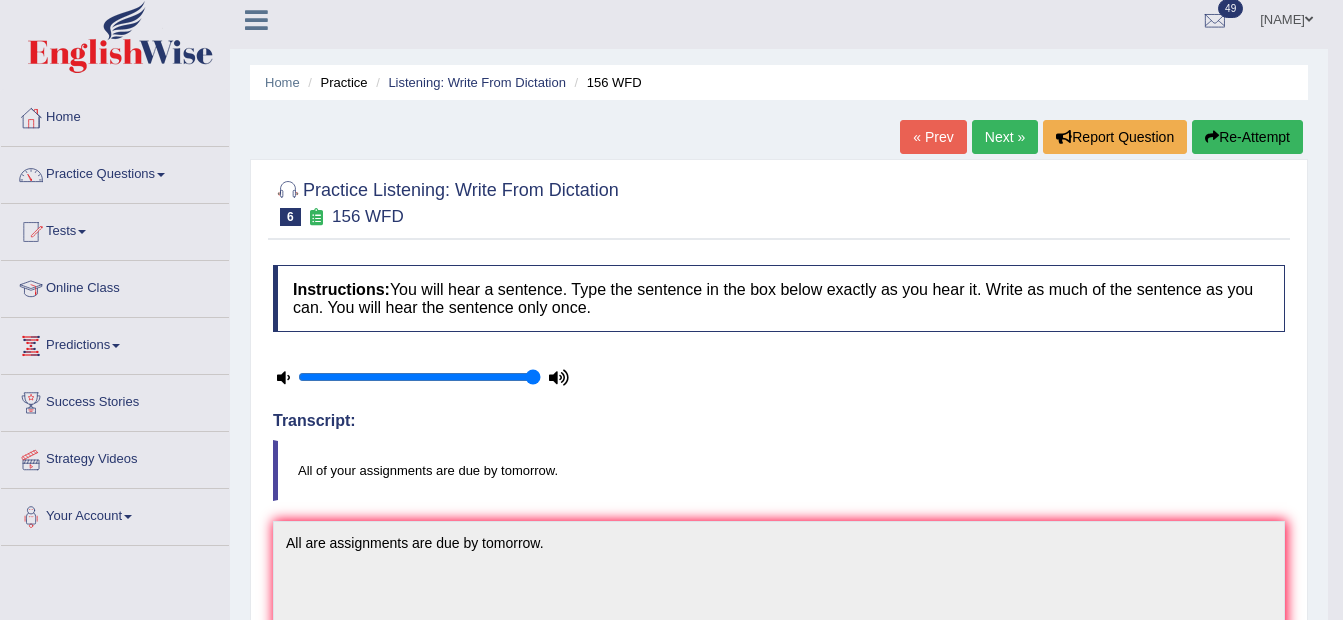 scroll, scrollTop: 0, scrollLeft: 0, axis: both 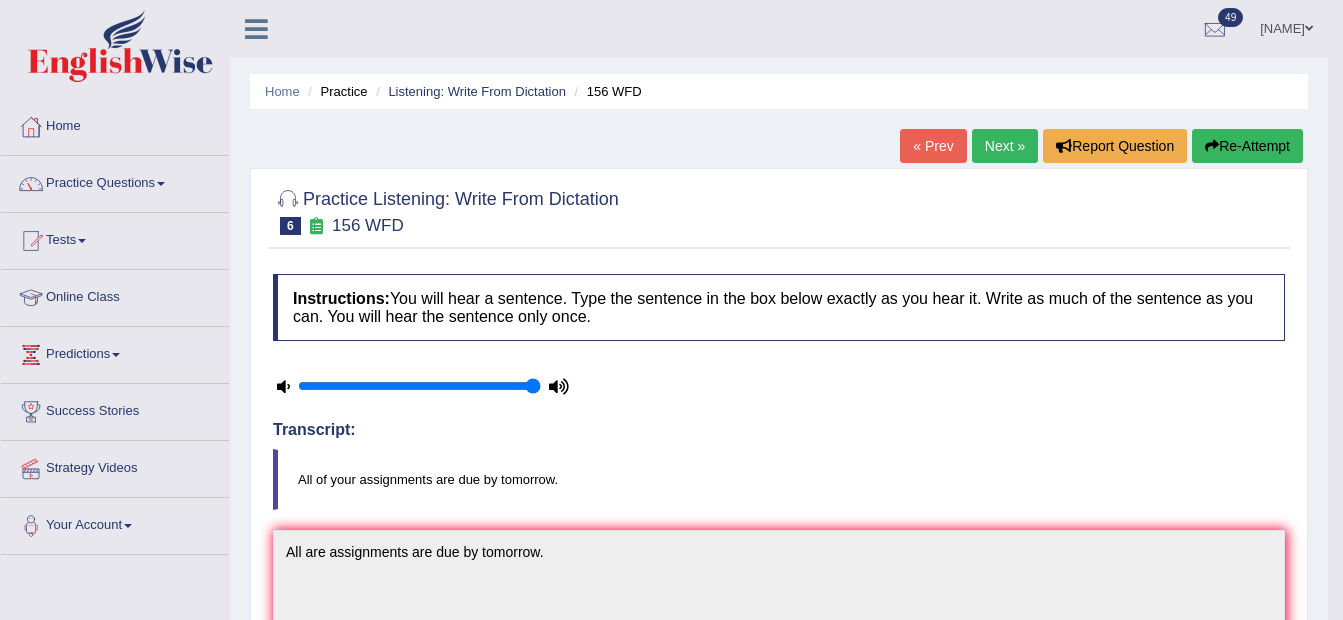 click on "All of your assignments are due by tomorrow. * Type below the sentence you heard All are assignments are due by tomorrow. Accuracy Comparison for Writing Scores: all of your are assignments are due by tomorrow Red: Missed Words Green: Correct Words Blue: Added/Mistyped Words Accuracy: You have written correctly 6 out of 8 words Punctuation at the end You wrote first capital letter A.I. Engine Result: All are assignments are due by tomorrow . Verify" at bounding box center [779, 729] 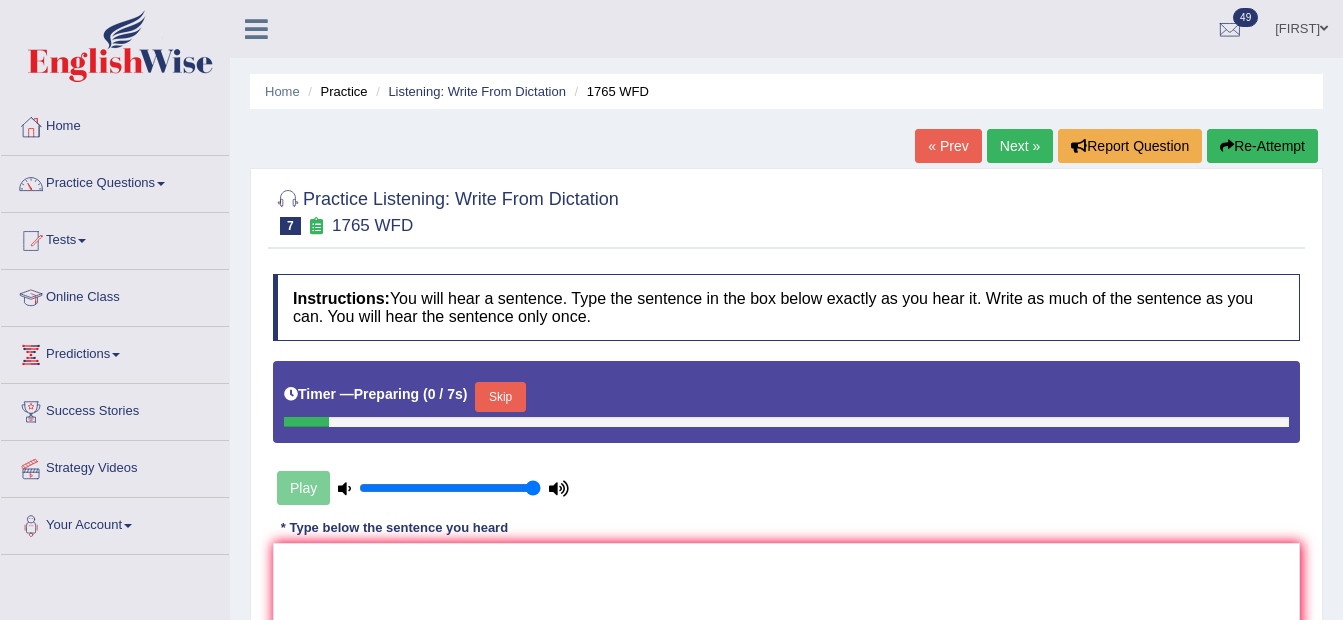 scroll, scrollTop: 300, scrollLeft: 0, axis: vertical 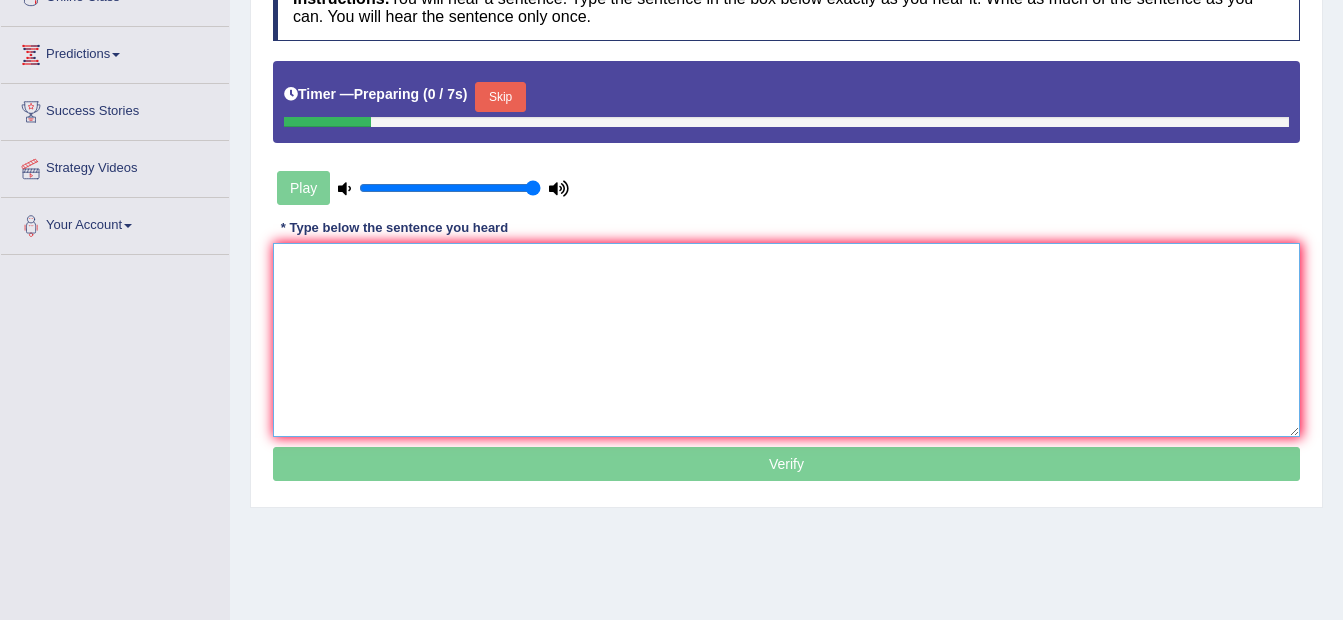 click at bounding box center [786, 340] 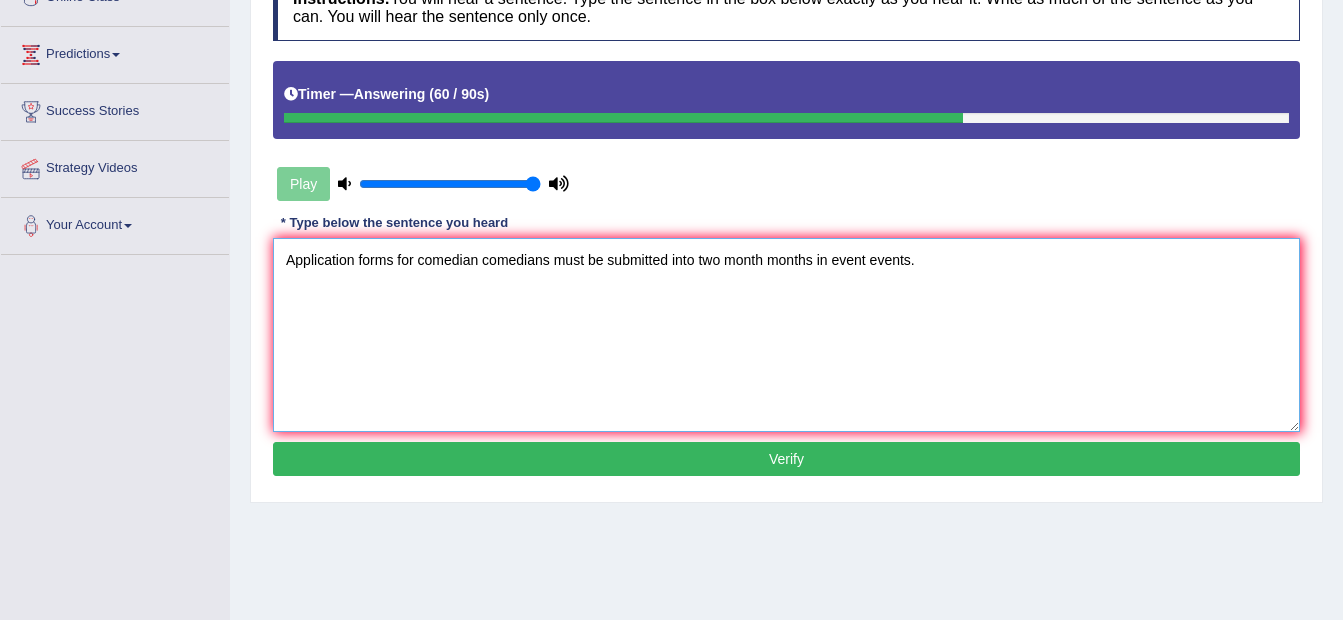 type on "Application forms for comedian comedians must be submitted into two month months in event events." 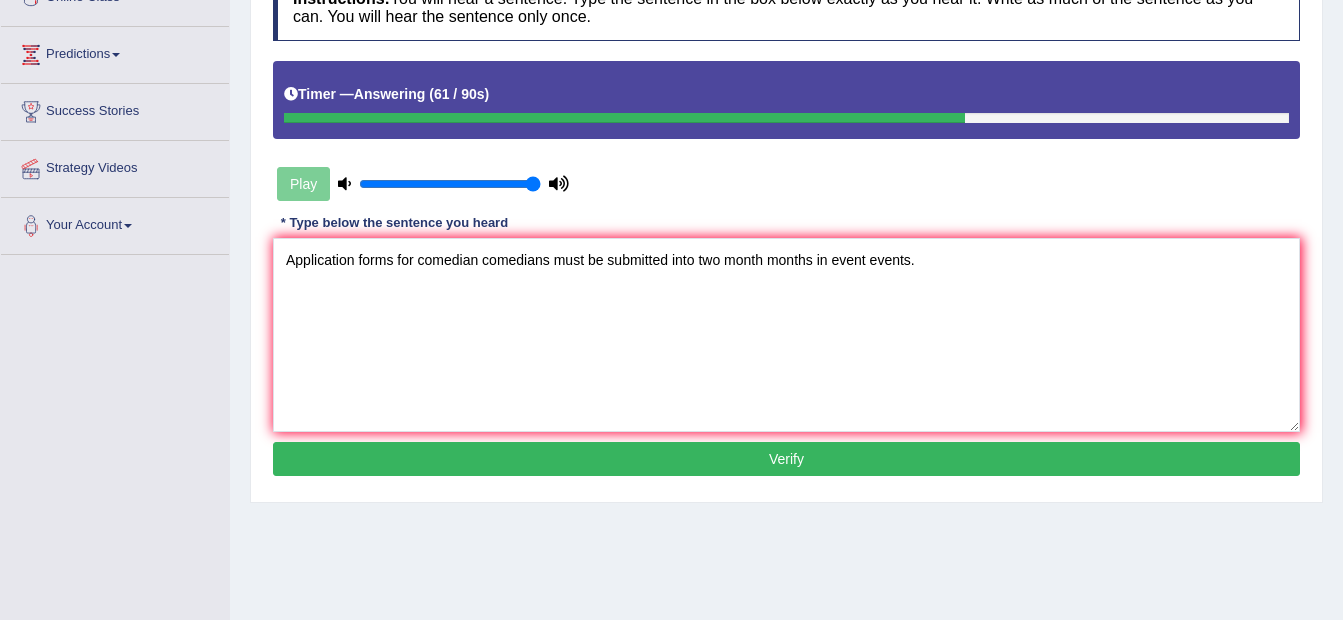 click on "Verify" at bounding box center [786, 459] 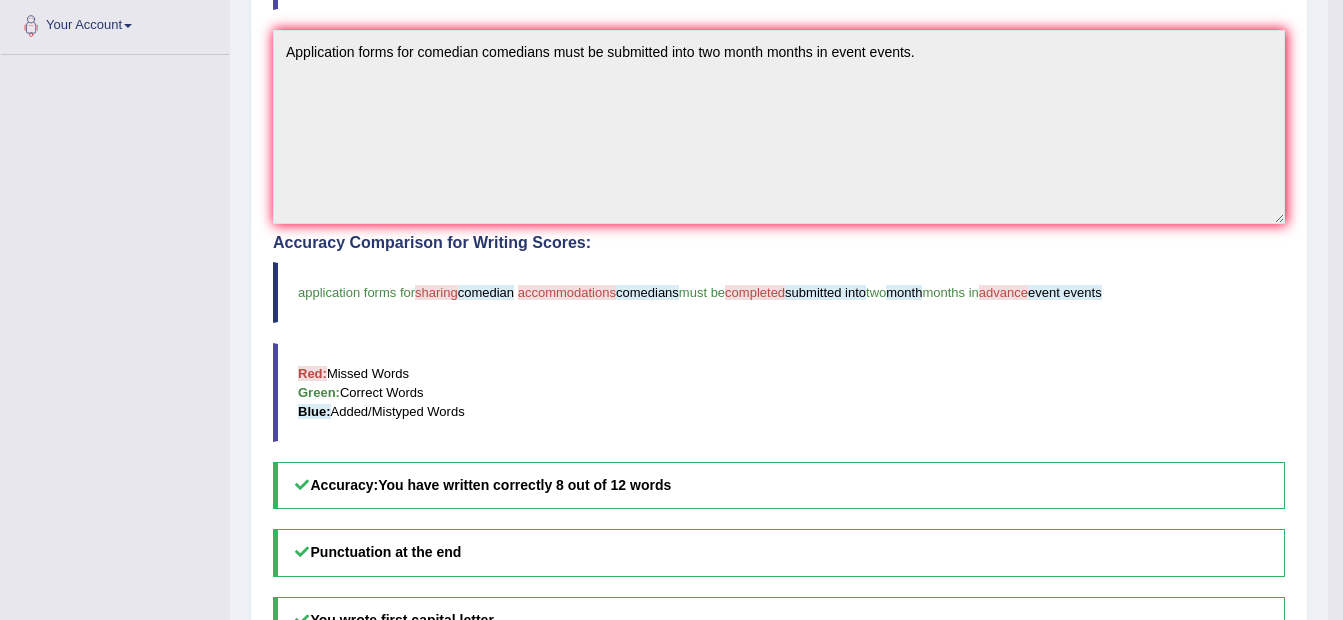 scroll, scrollTop: 600, scrollLeft: 0, axis: vertical 